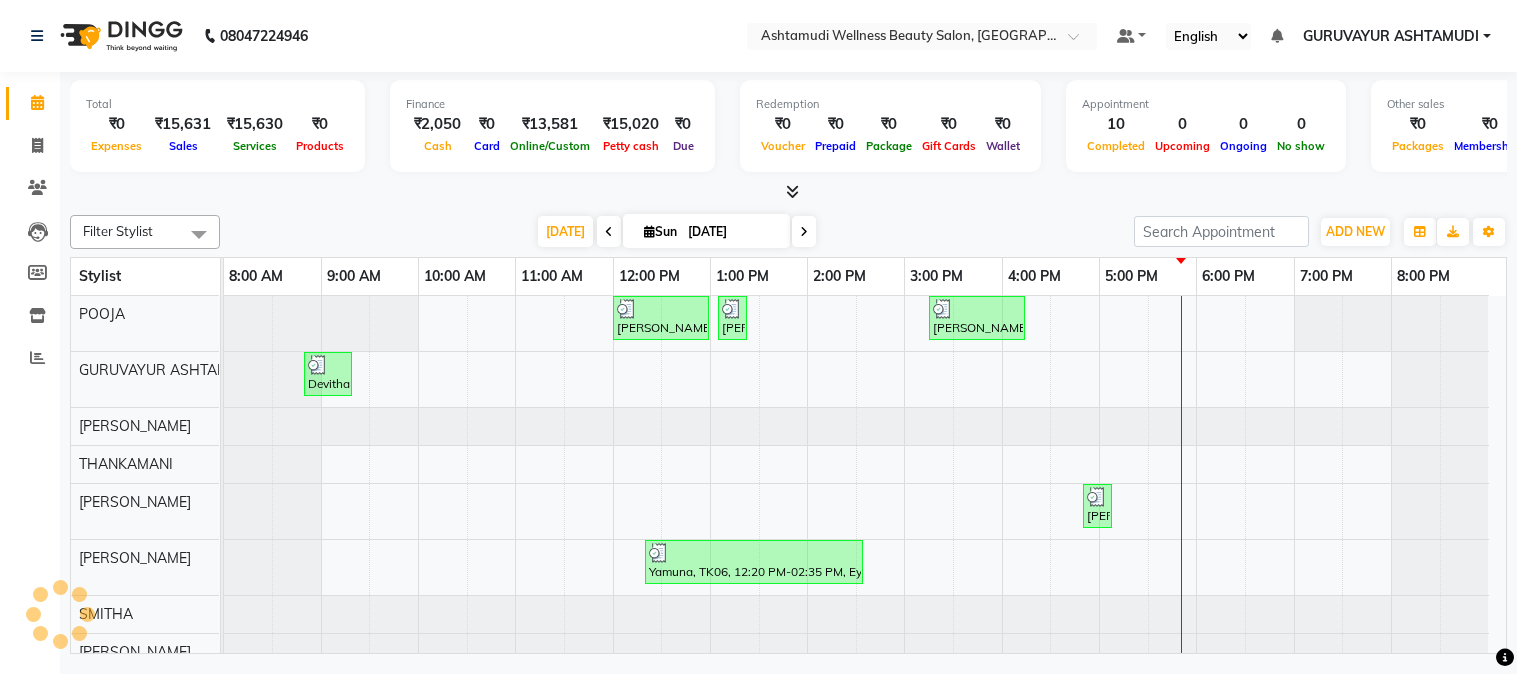 scroll, scrollTop: 0, scrollLeft: 0, axis: both 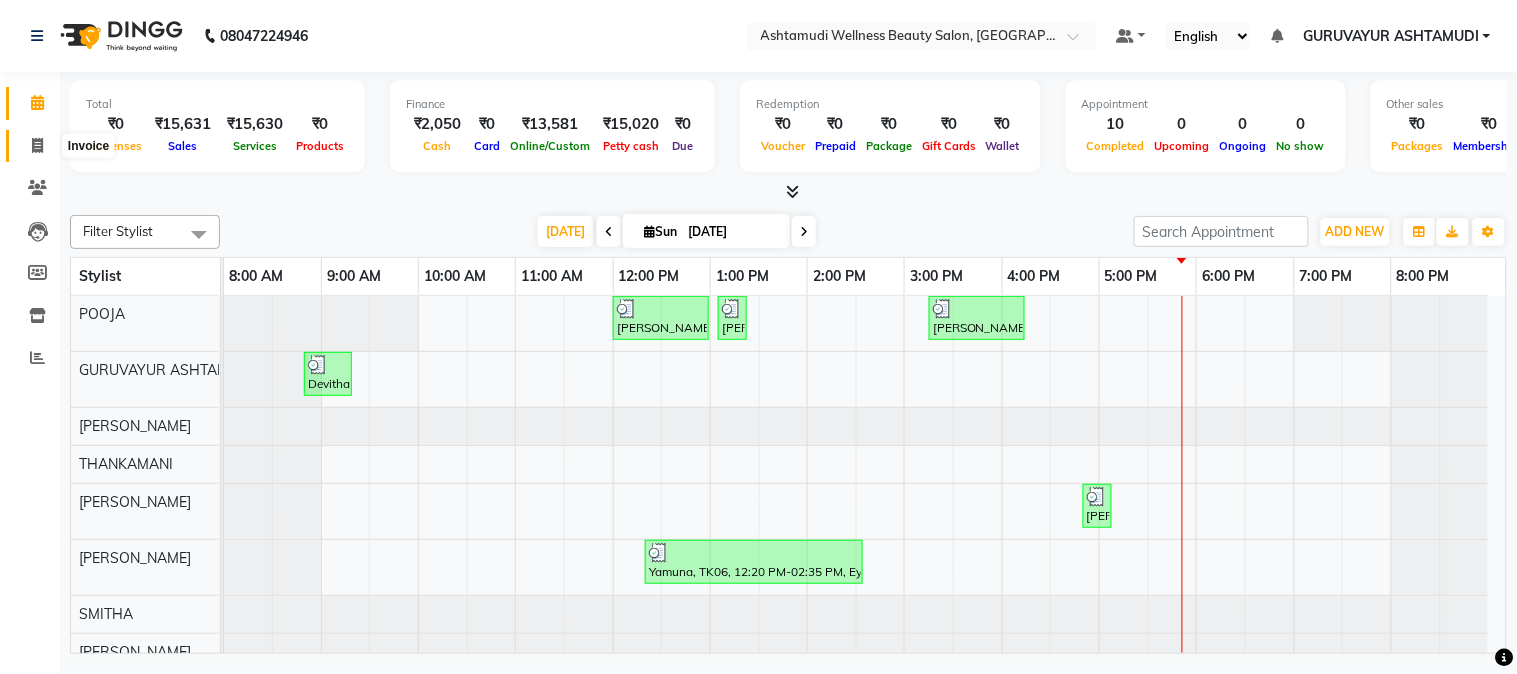 click 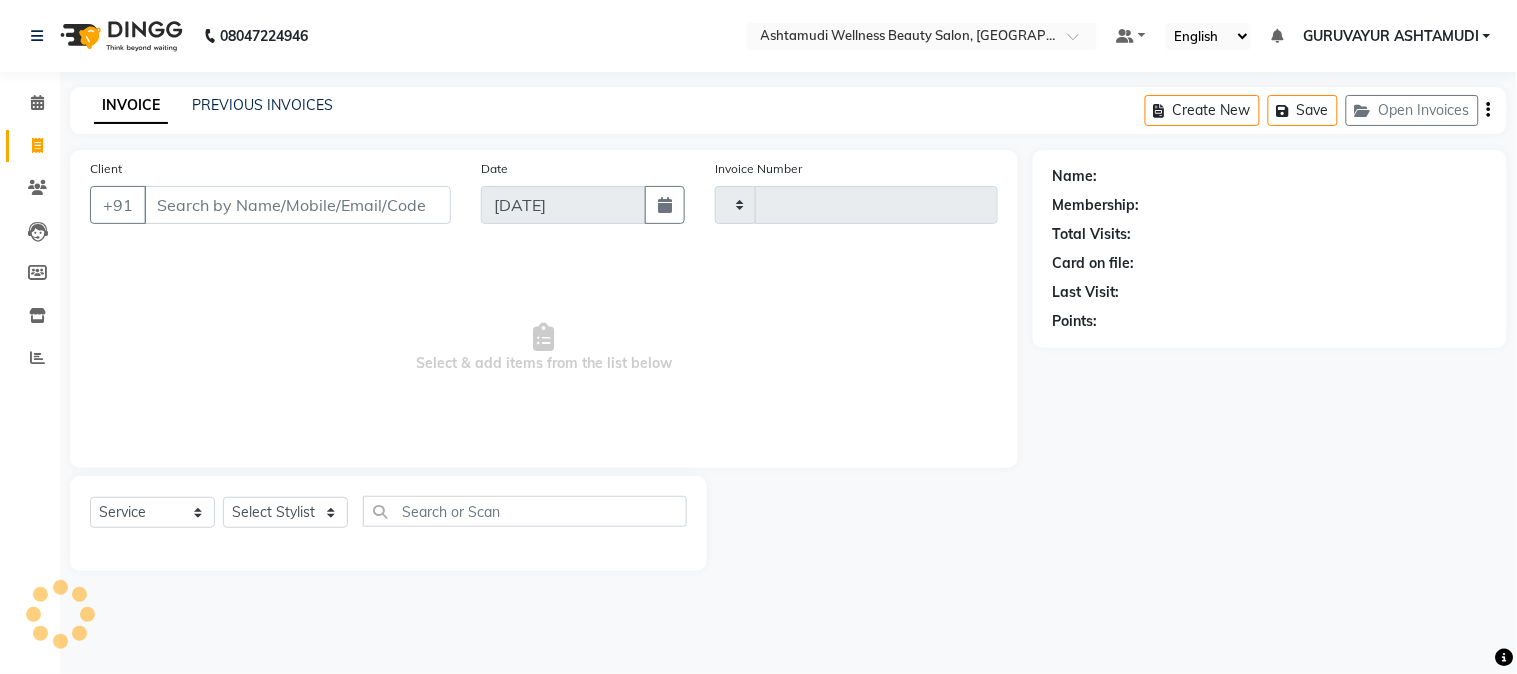 type on "1365" 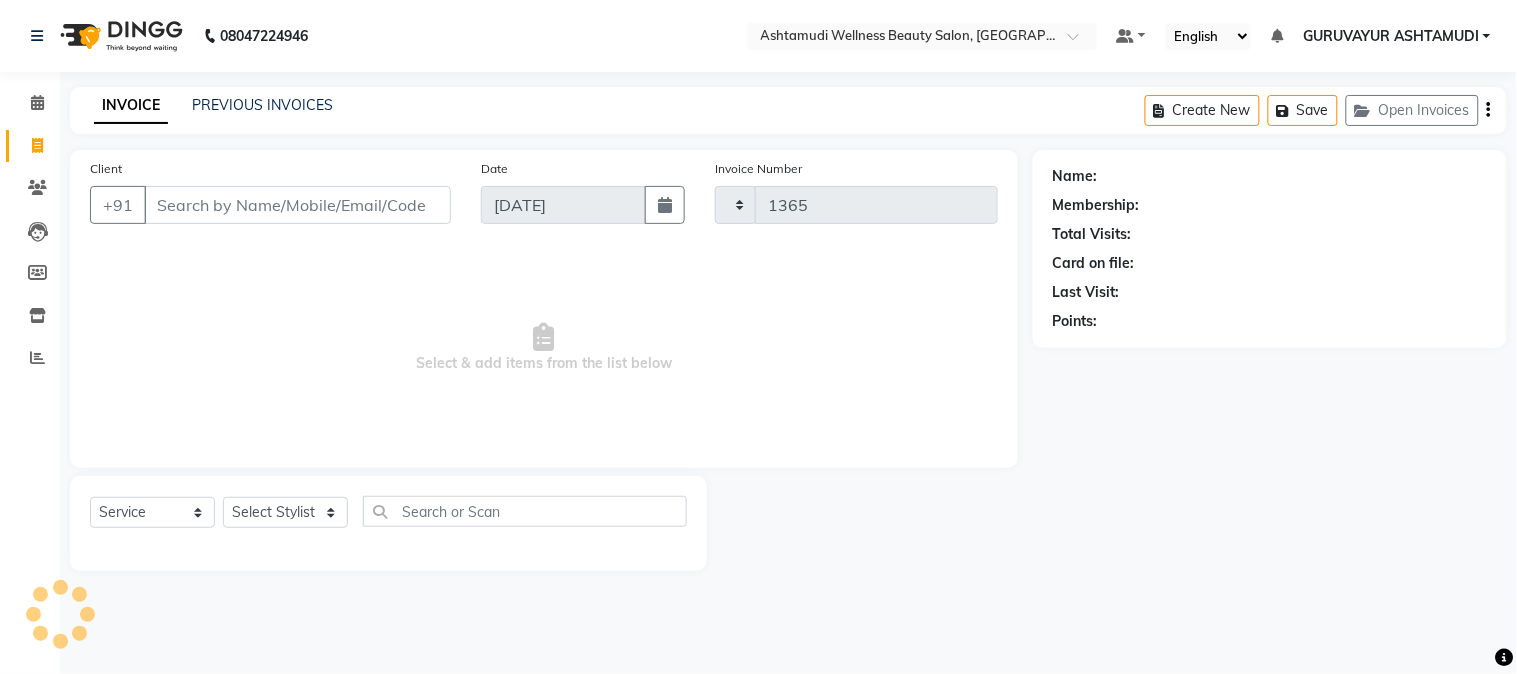 select on "4660" 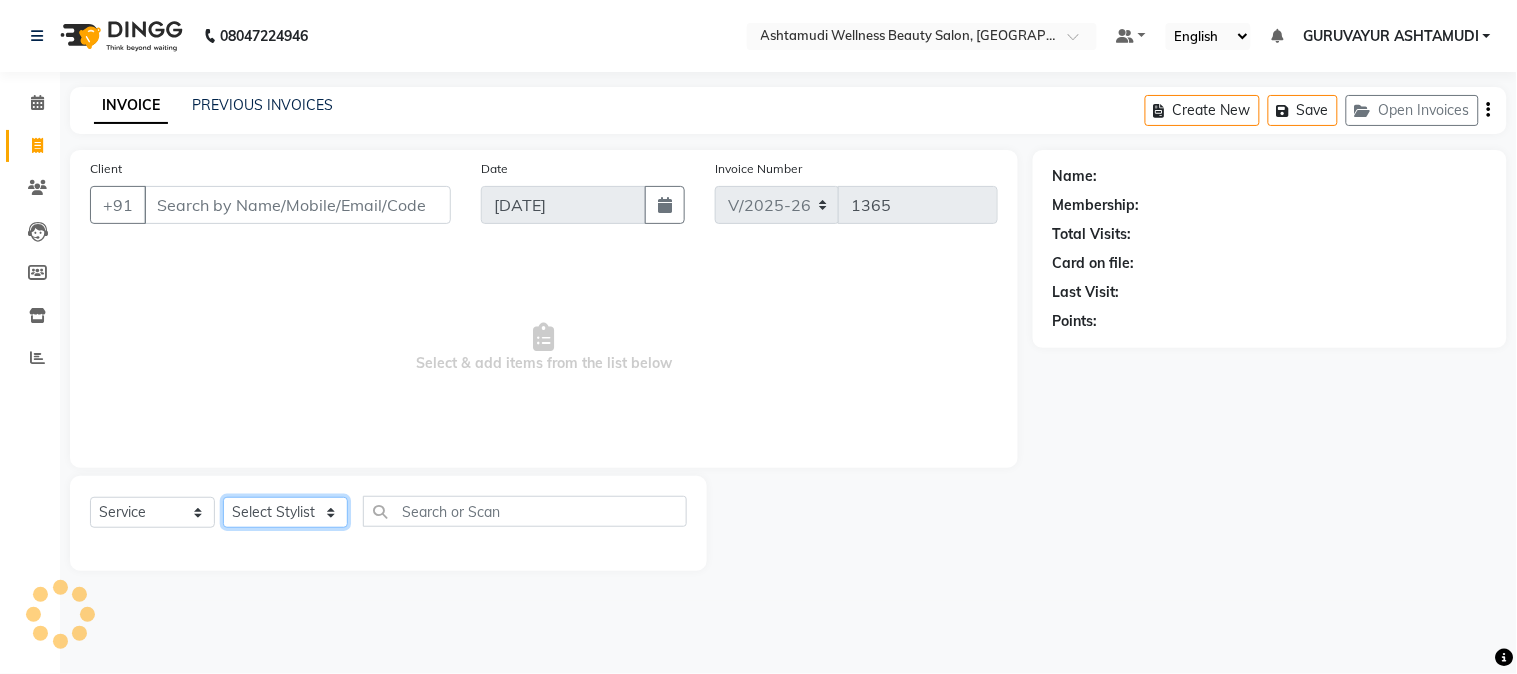 click on "Select Stylist" 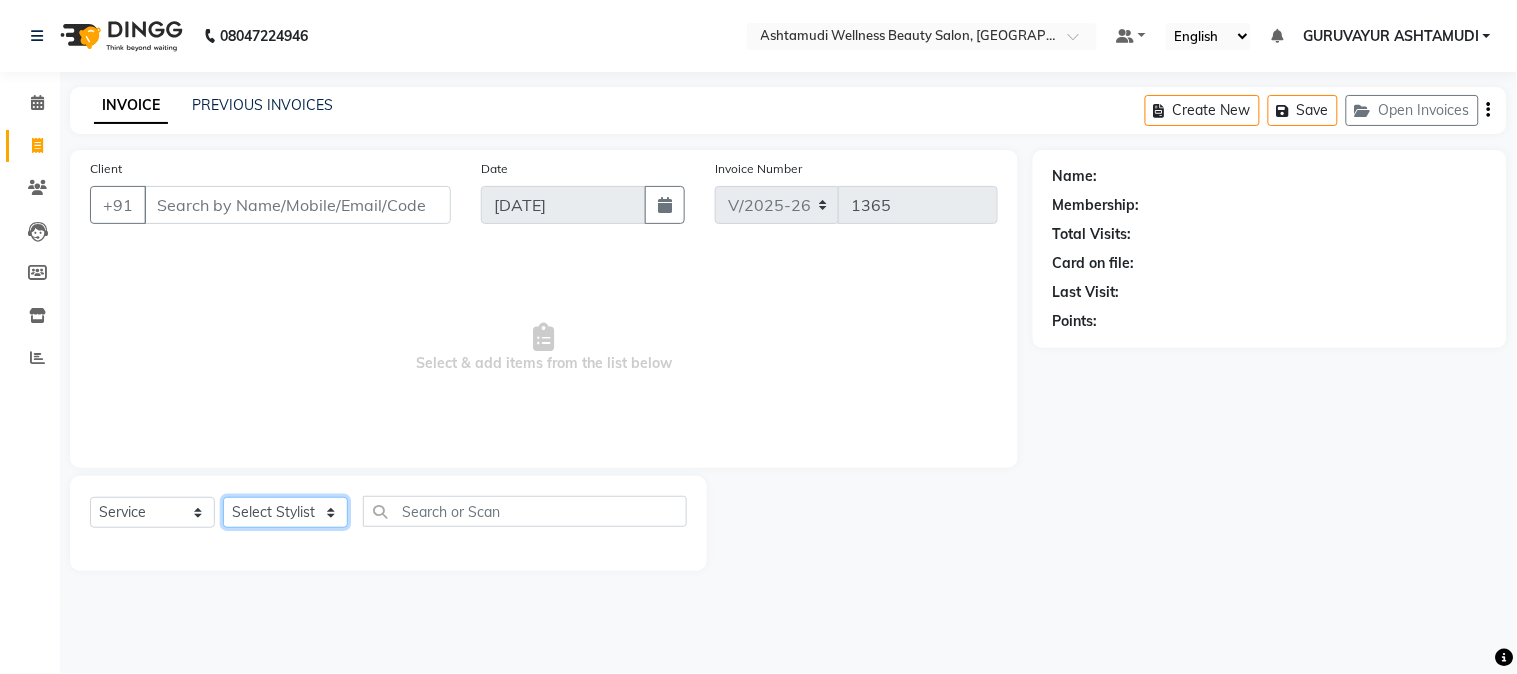 click on "Select Stylist Aathithya ANILA ANJANA DAS GURUVAYUR ASHTAMUDI NEETHU Nigisha POOJA PRACHI PRASEETHA REESHMA  Rini SMITHA THANKAMANI" 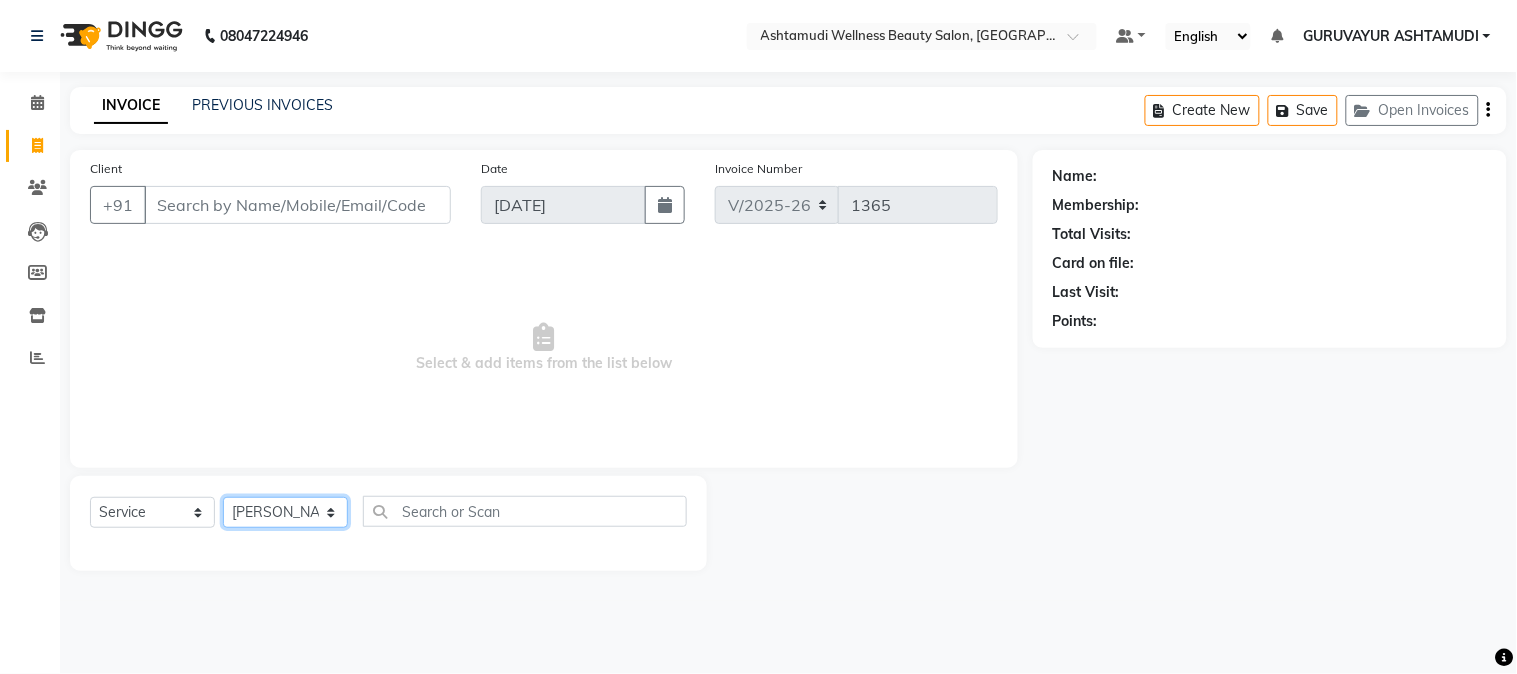 click on "Select Stylist Aathithya ANILA ANJANA DAS GURUVAYUR ASHTAMUDI NEETHU Nigisha POOJA PRACHI PRASEETHA REESHMA  Rini SMITHA THANKAMANI" 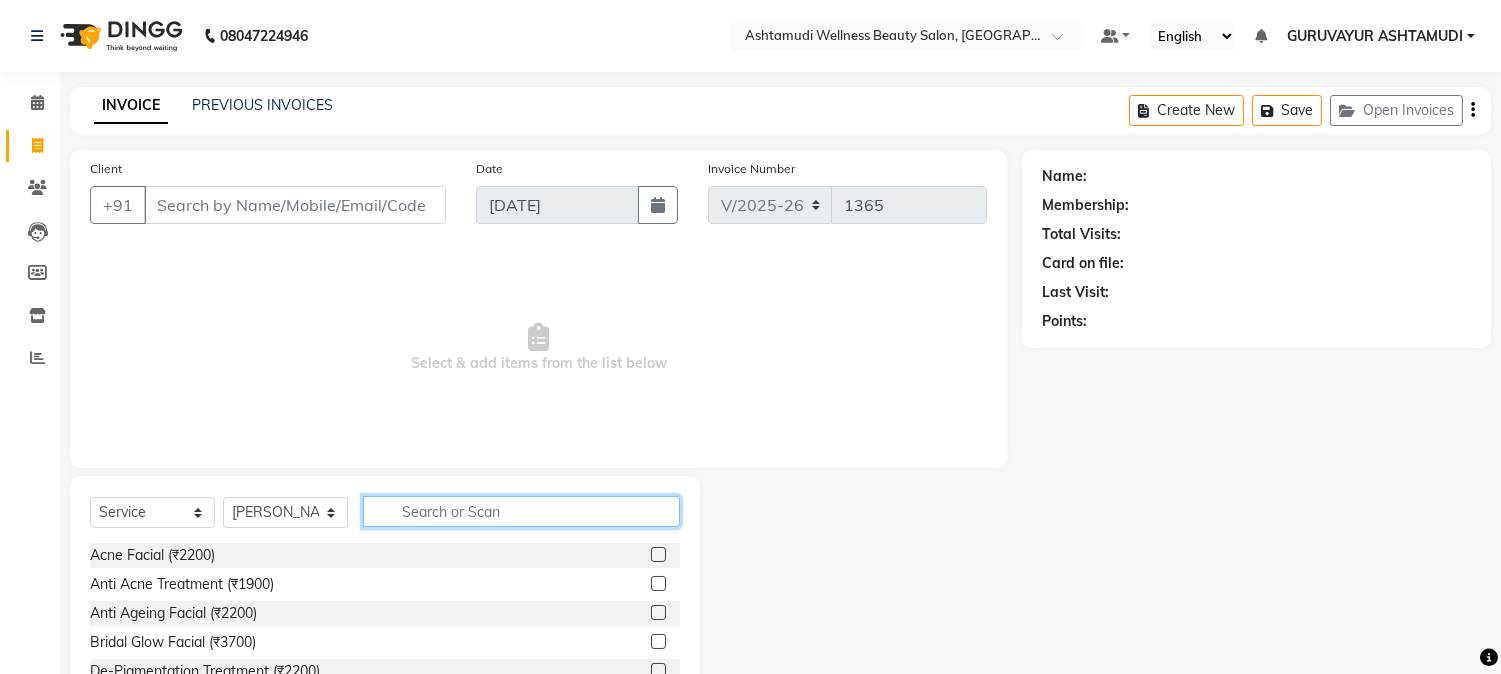click 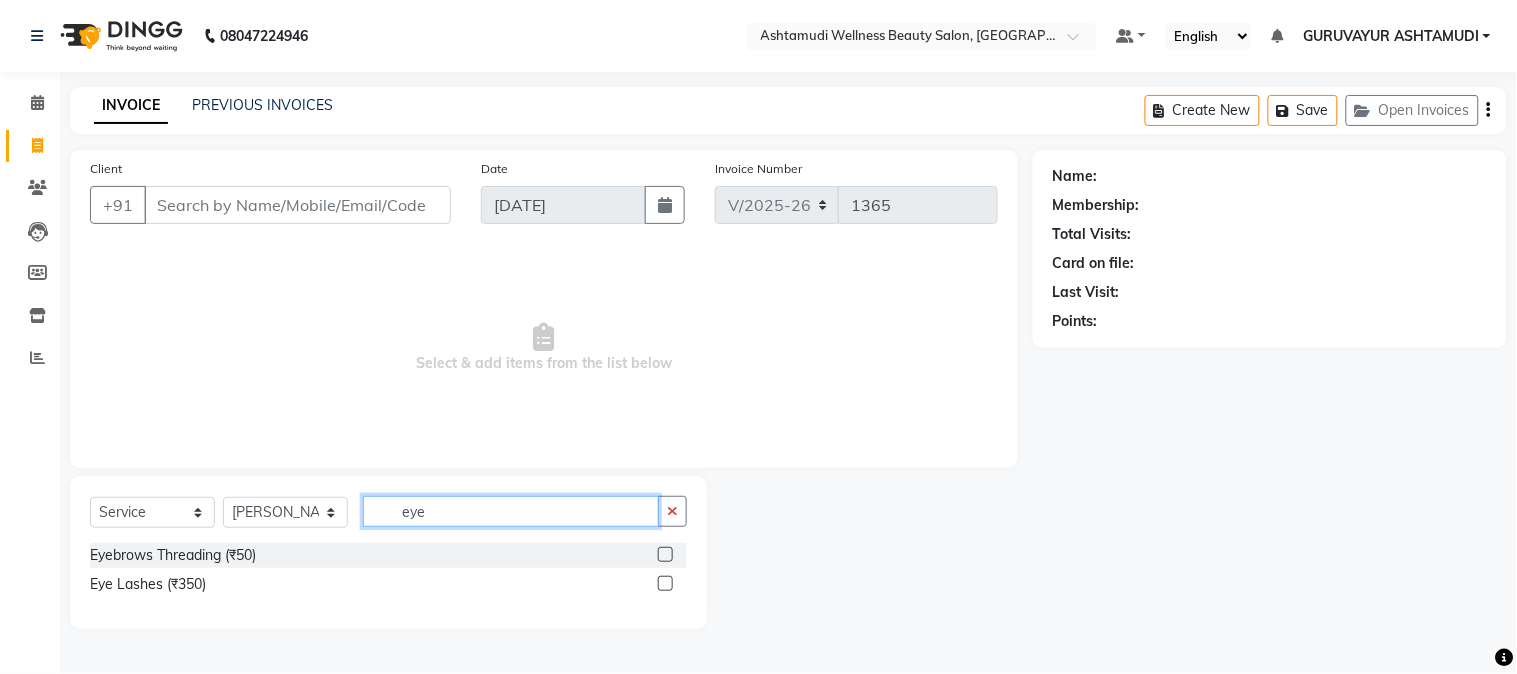 type on "eye" 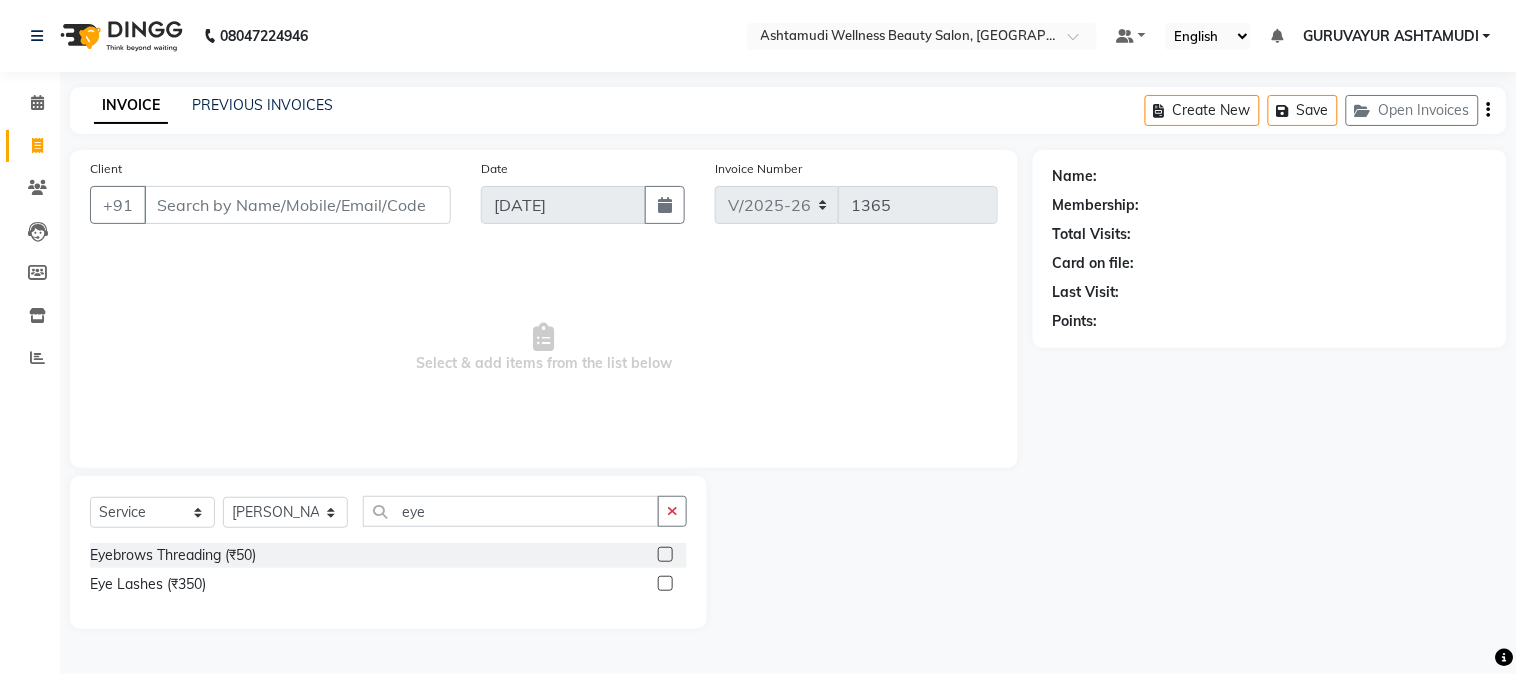 click 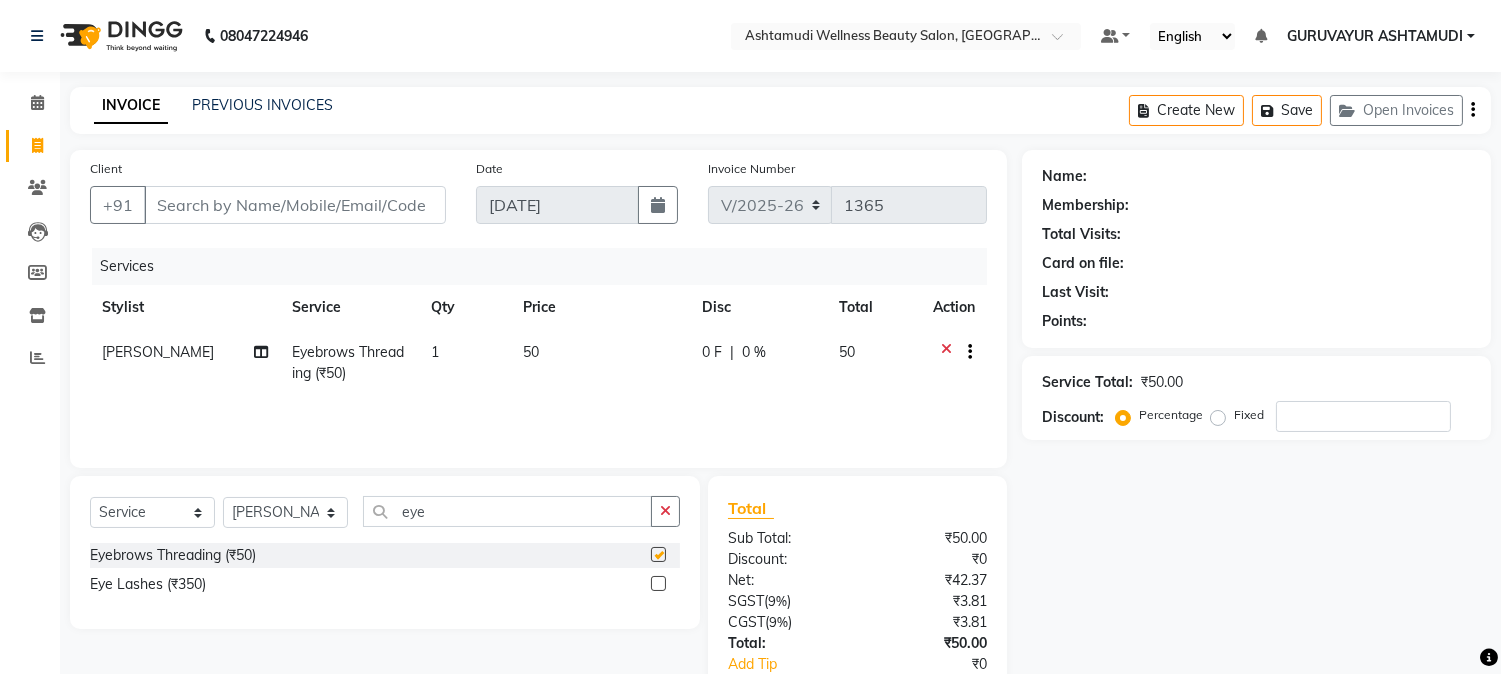 checkbox on "false" 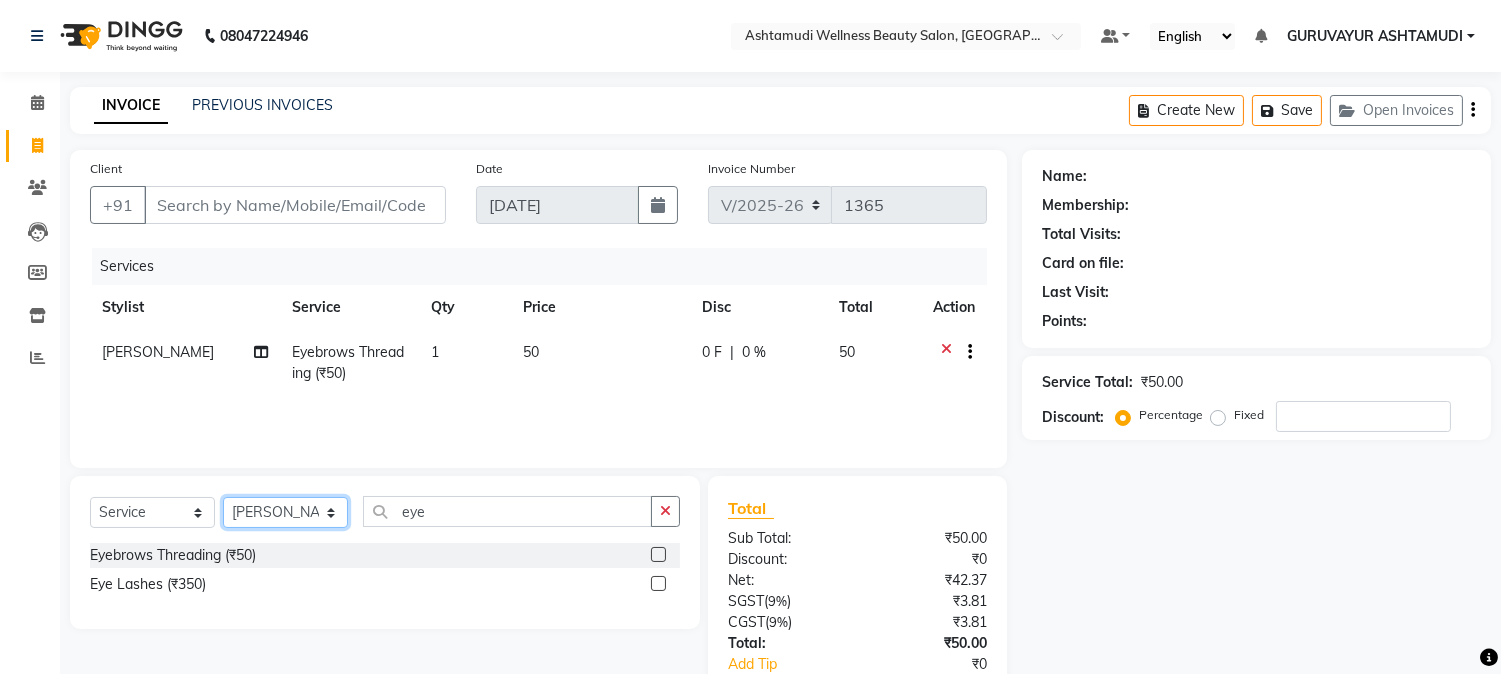 click on "Select Stylist Aathithya ANILA ANJANA DAS GURUVAYUR ASHTAMUDI NEETHU Nigisha POOJA PRACHI PRASEETHA REESHMA  Rini SMITHA THANKAMANI" 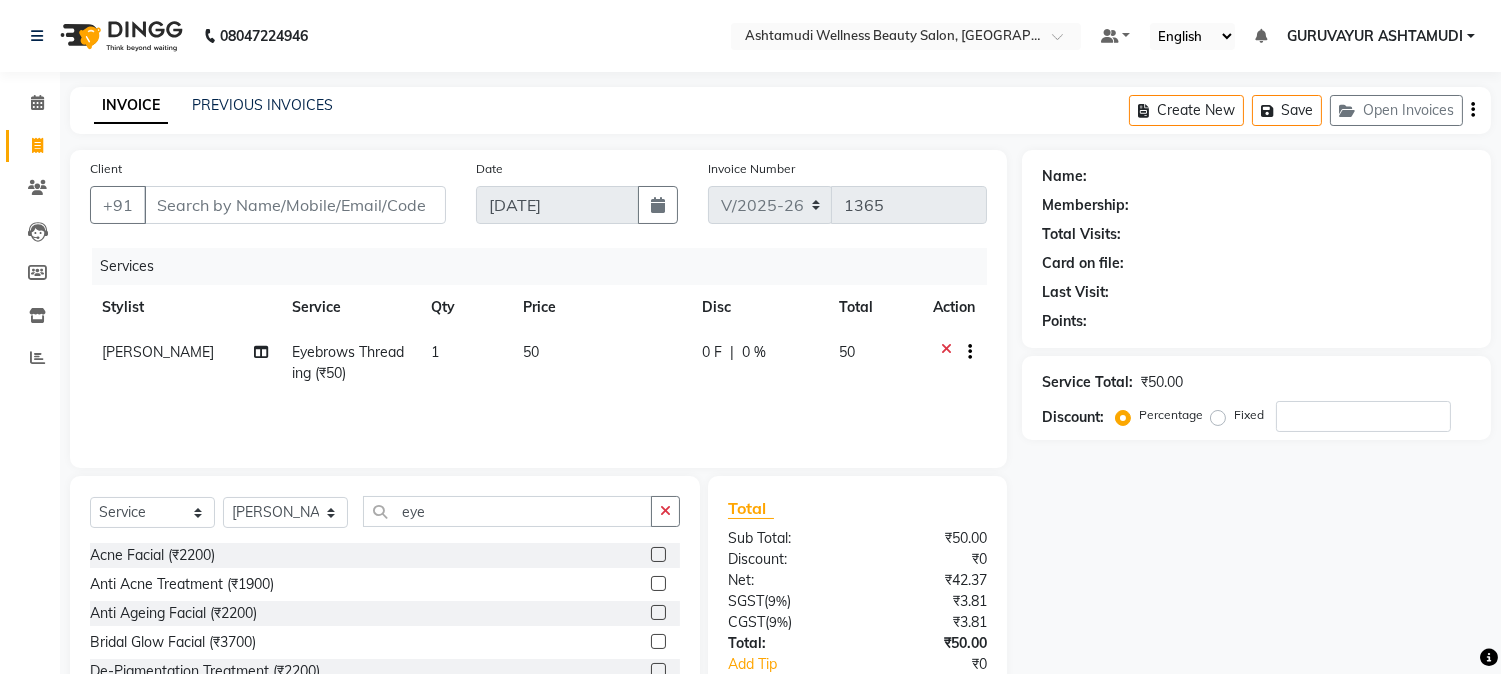click on "Select  Service  Product  Membership  Package Voucher Prepaid Gift Card  Select Stylist Aathithya ANILA ANJANA DAS GURUVAYUR ASHTAMUDI NEETHU Nigisha POOJA PRACHI PRASEETHA REESHMA  Rini SMITHA THANKAMANI eye" 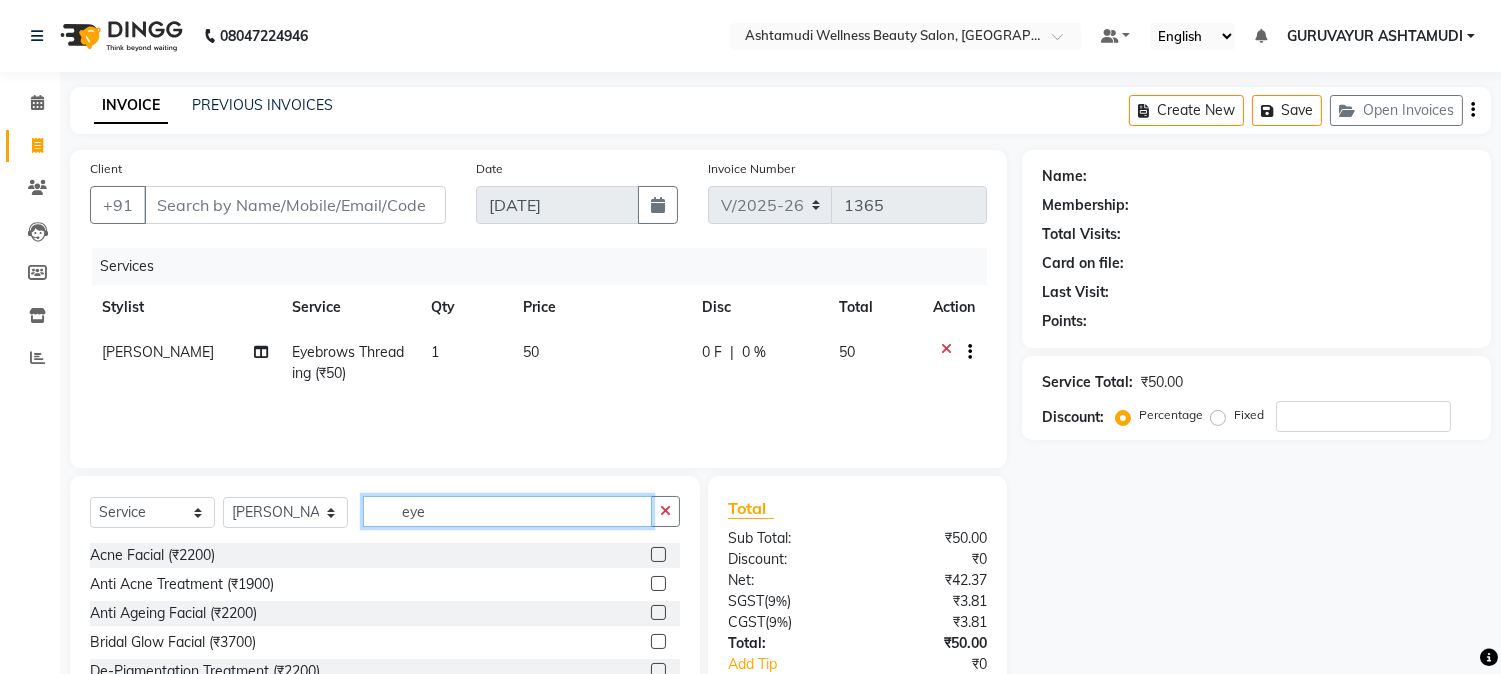 click on "eye" 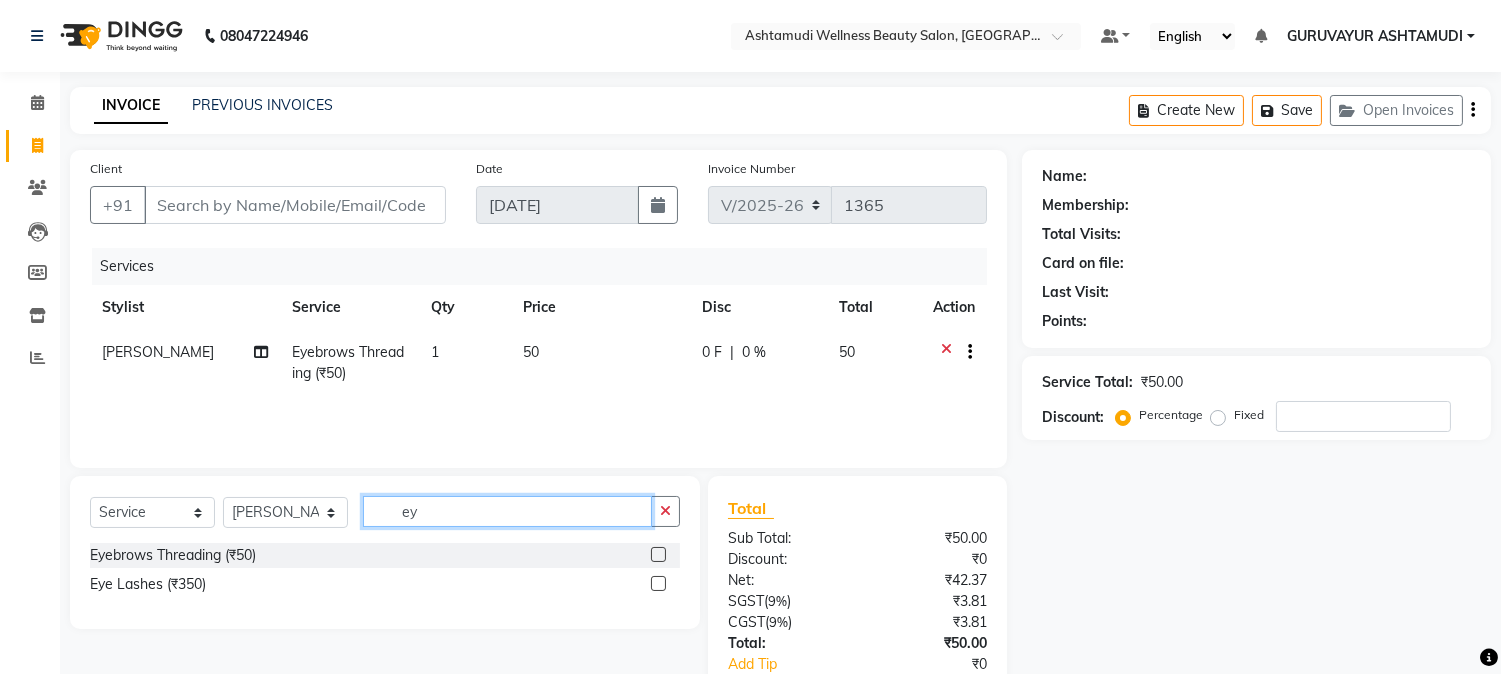 type on "ey" 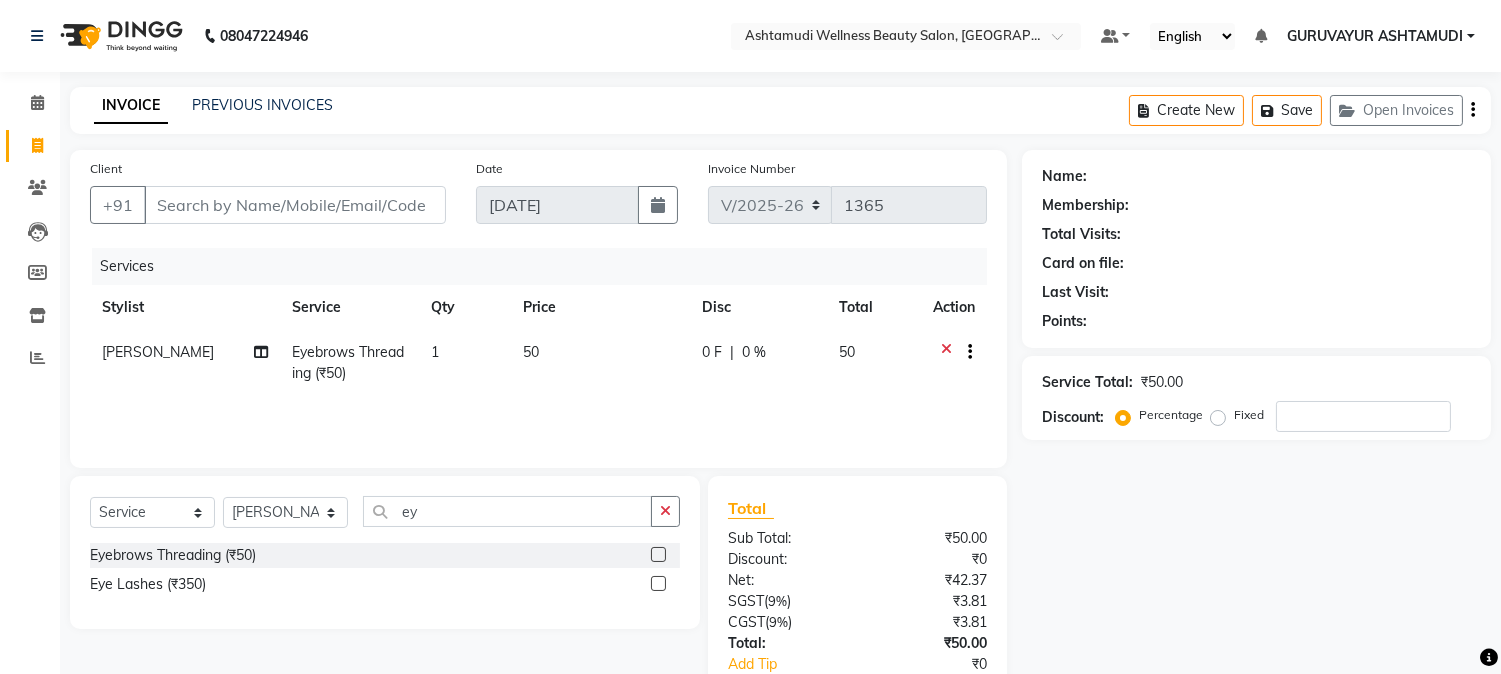 click 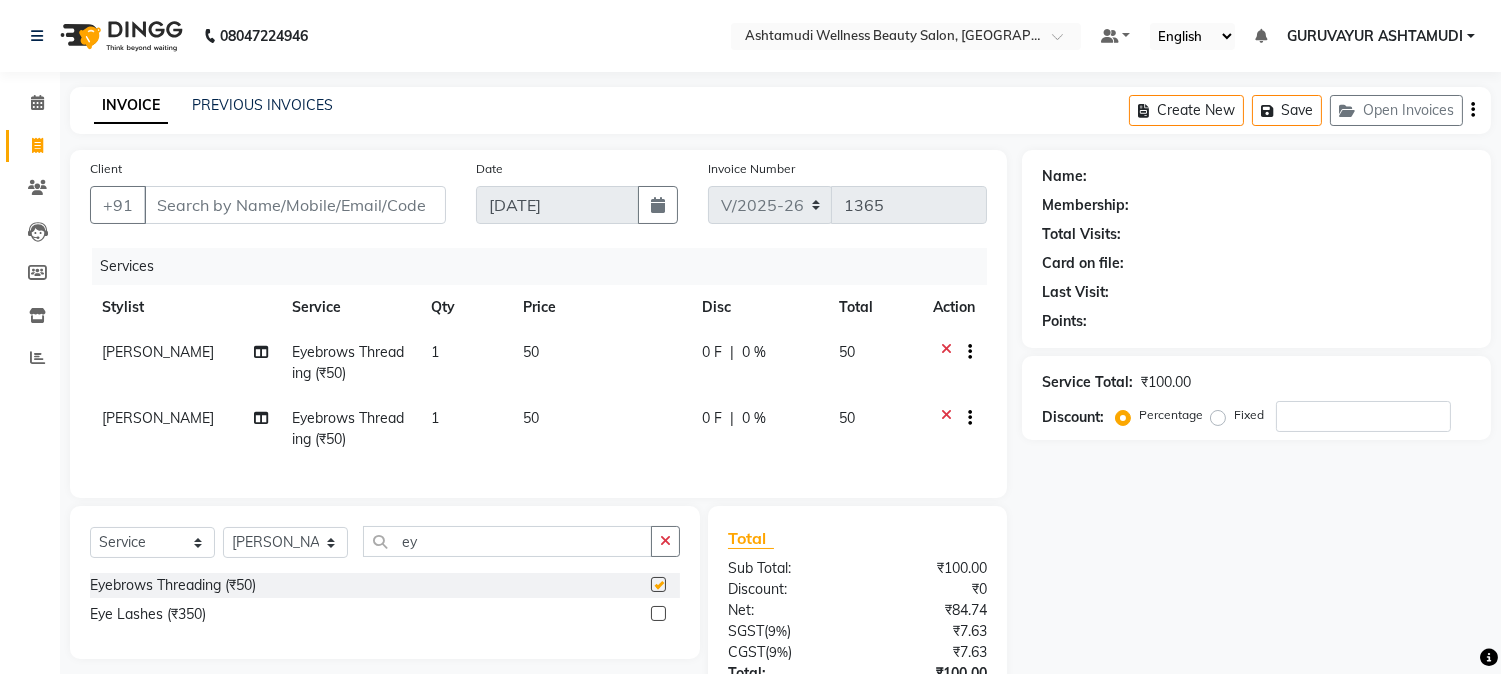 checkbox on "false" 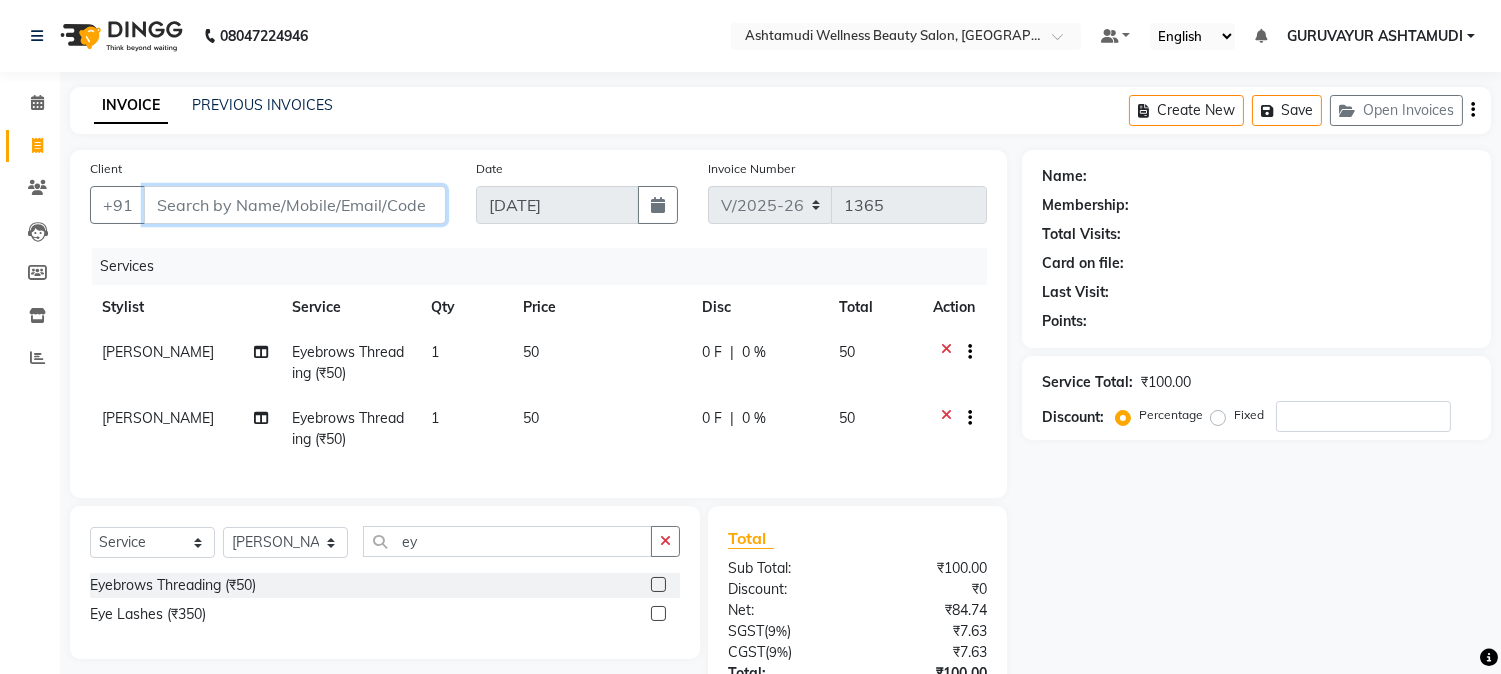 click on "Client" at bounding box center (295, 205) 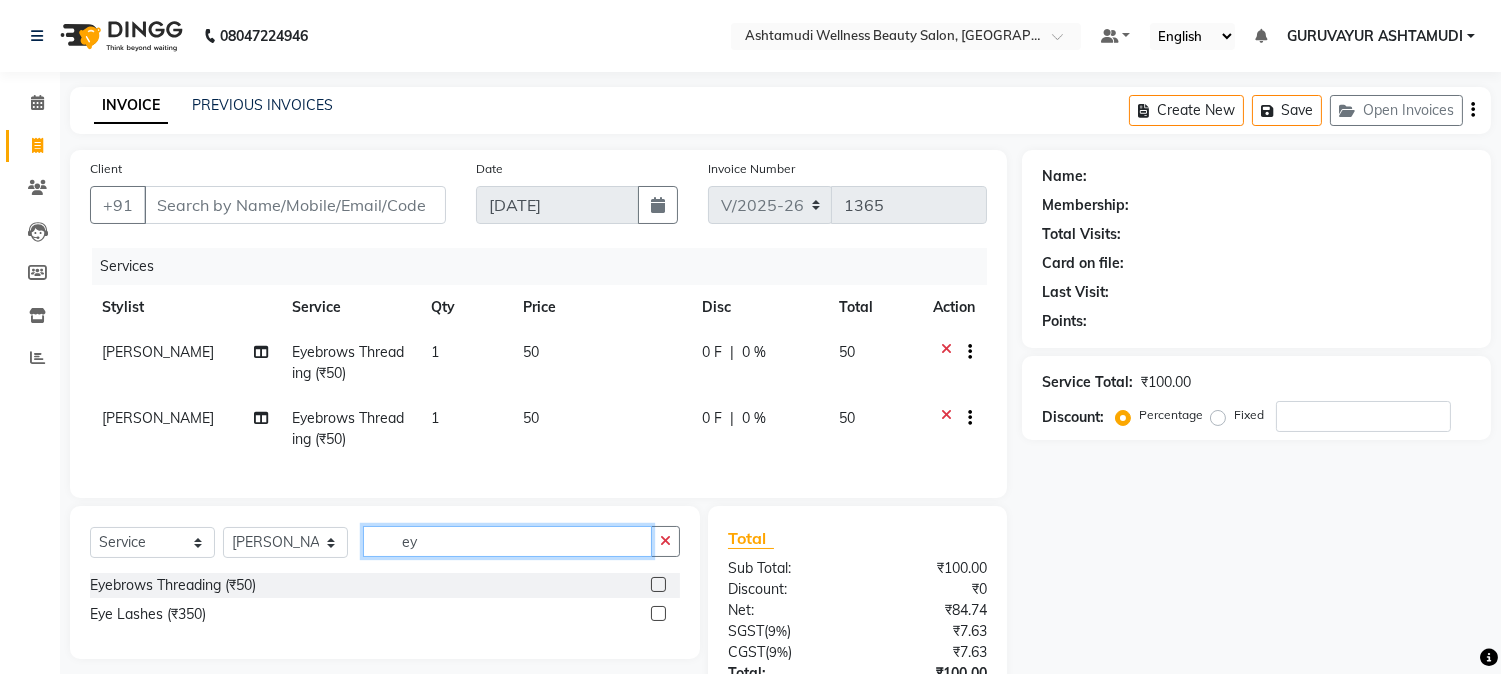click on "ey" 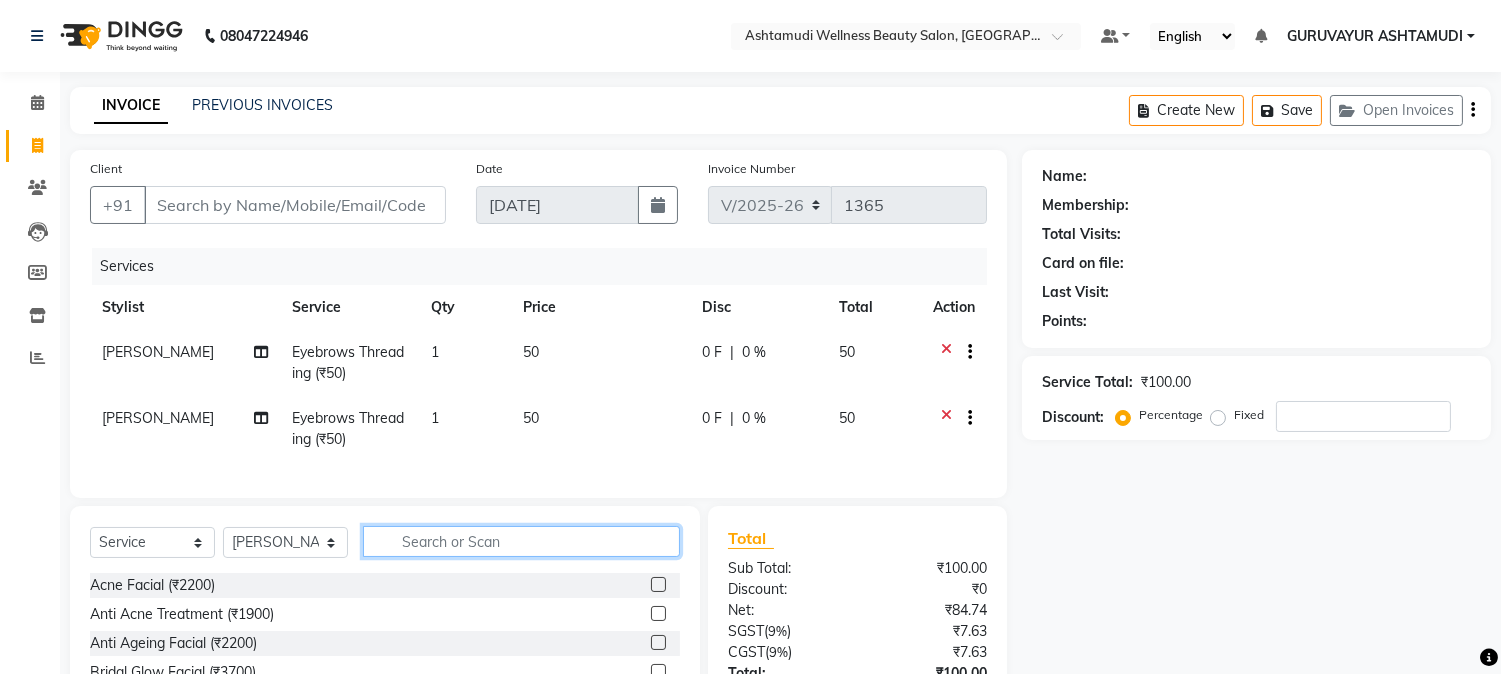 type 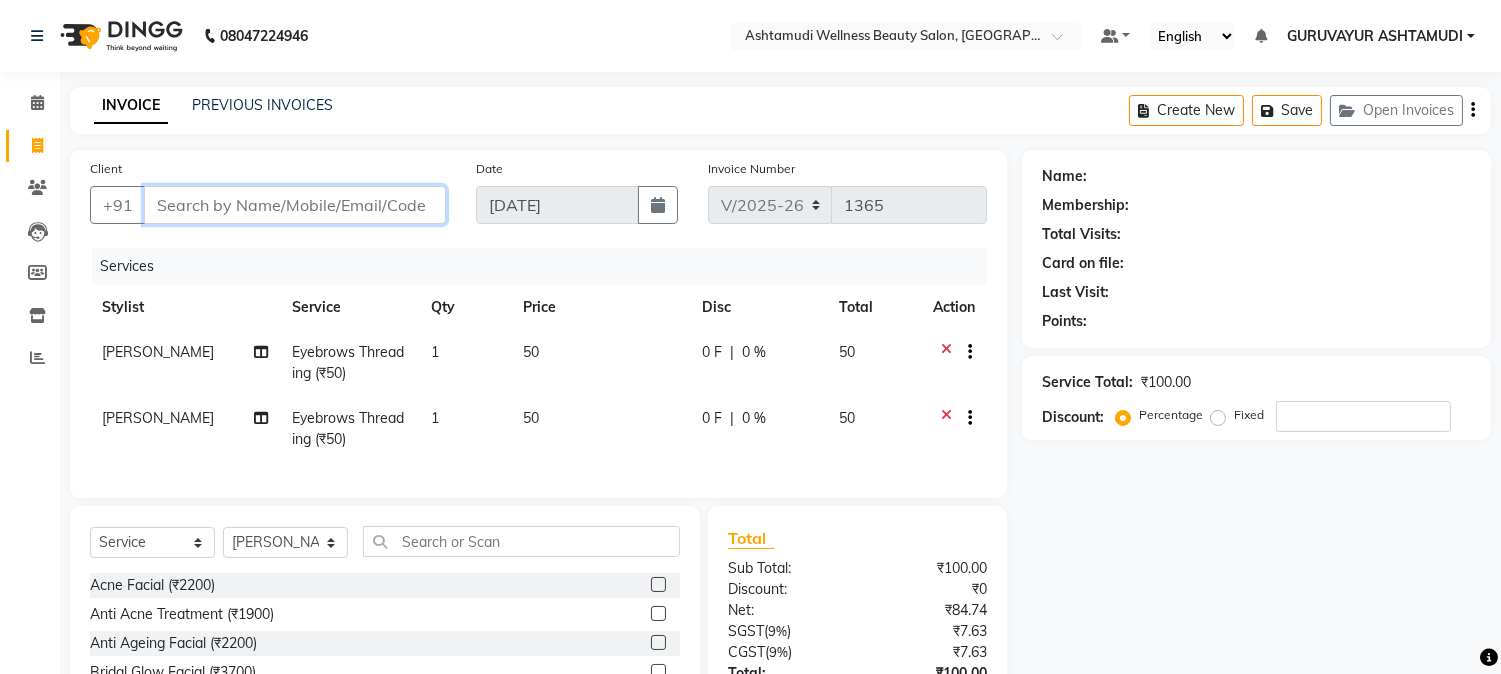 click on "Client" at bounding box center [295, 205] 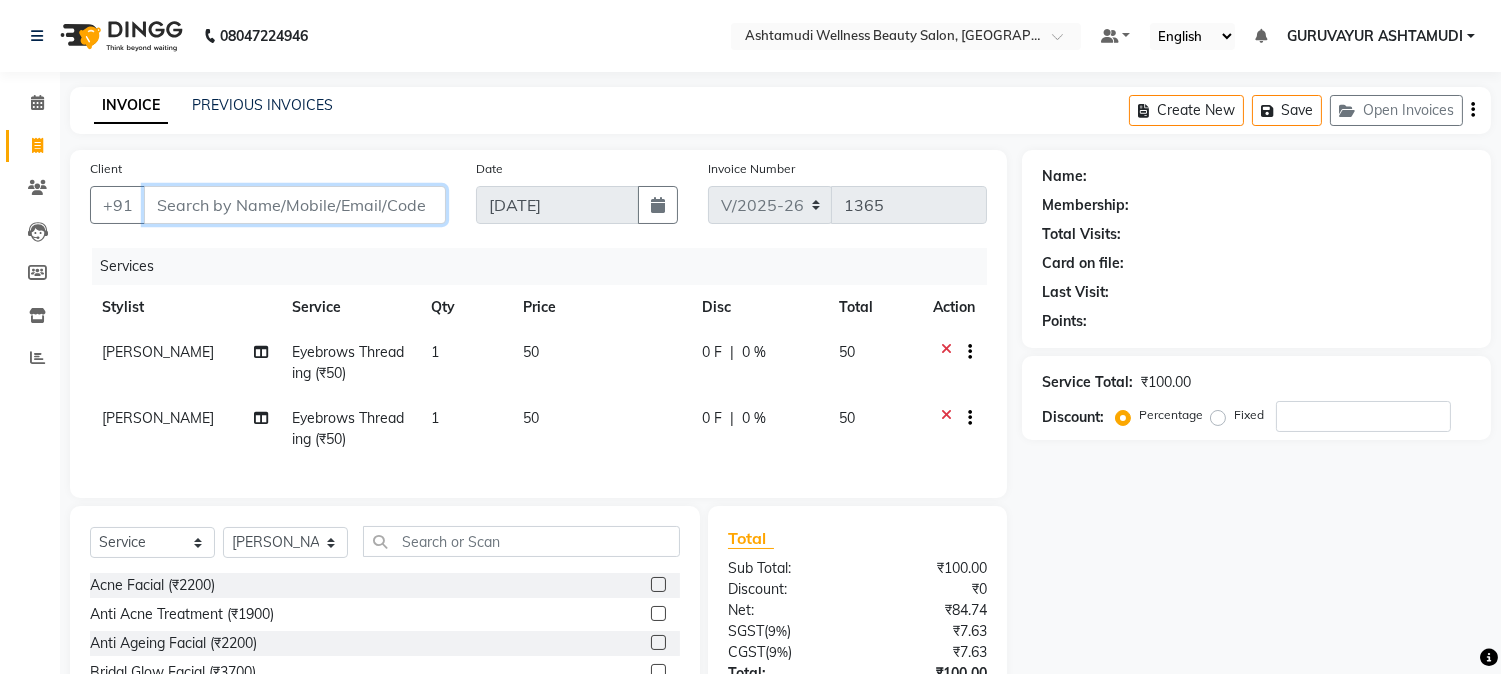 type on "9" 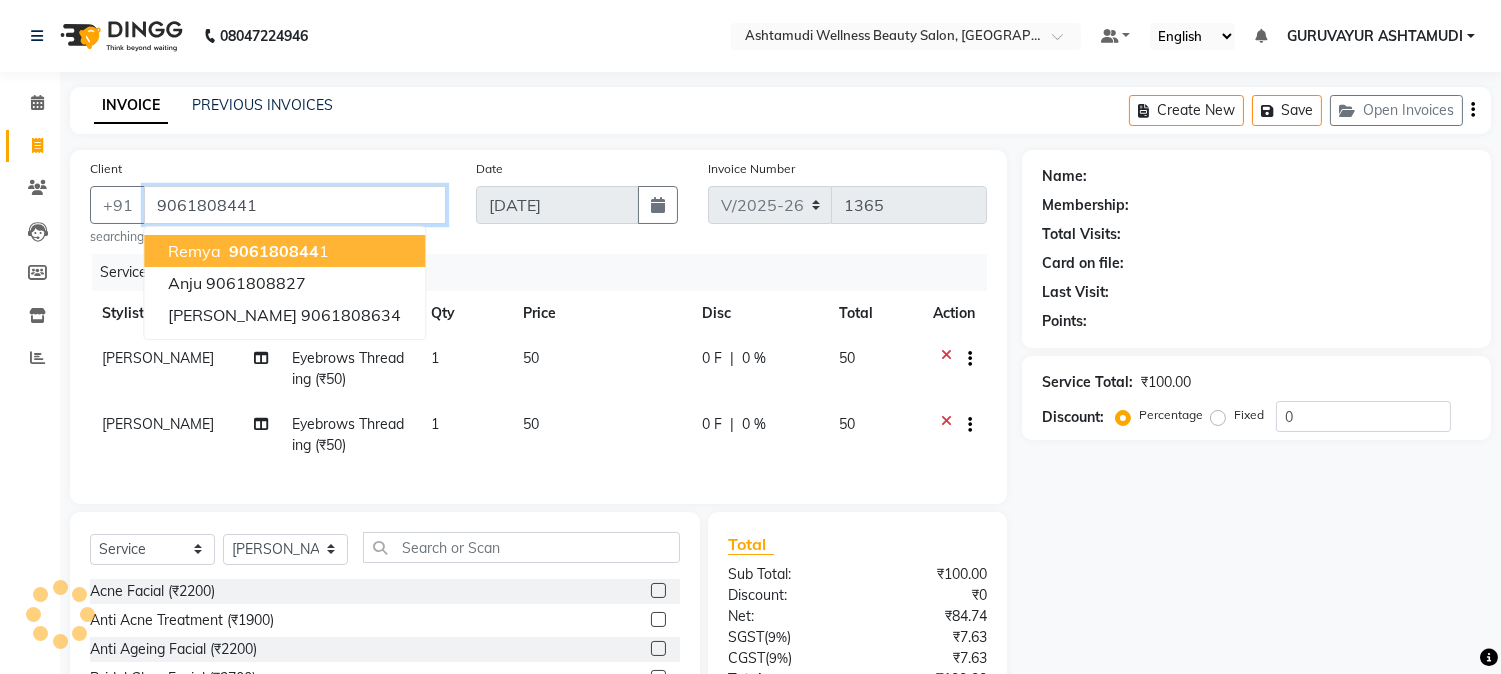 type on "9061808441" 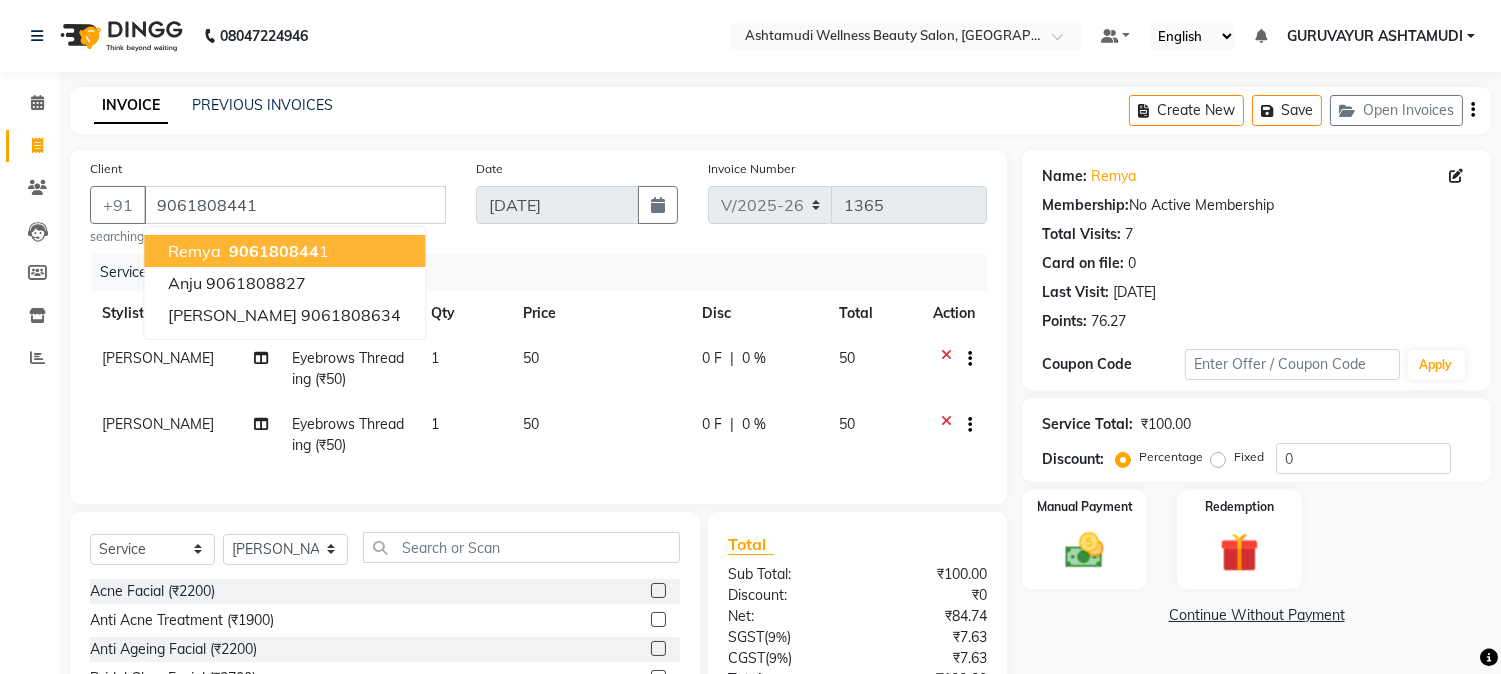 click on "Client +91 9061808441 Remya   906180844 1 Anju  9061808827 Sruthy  9061808634 searching... Date 13-07-2025 Invoice Number V/2025 V/2025-26 1365 Services Stylist Service Qty Price Disc Total Action ANJANA DAS Eyebrows Threading (₹50) 1 50 0 F | 0 % 50 PRASEETHA Eyebrows Threading (₹50) 1 50 0 F | 0 % 50 Select  Service  Product  Membership  Package Voucher Prepaid Gift Card  Select Stylist Aathithya ANILA ANJANA DAS GURUVAYUR ASHTAMUDI NEETHU Nigisha POOJA PRACHI PRASEETHA REESHMA  Rini SMITHA THANKAMANI Acne Facial (₹2200)  Anti Acne Treatment (₹1900)  Anti Ageing Facial (₹2200)  Bridal Glow Facial (₹3700)  De-Pigmentation Treatment (₹2200)  Dermalite Fairness Facial (₹2700)  Diamond Facial (₹2700)  D-Tan Cleanup (₹800)  D-Tan Facial (₹2000)  D-Tan Pack (₹400)  Fruit Facial (₹1000)  Fyc Bamboo Charcoal Facial (₹2500)  Fyc Bio Marine Facial (₹4500)  Fyc Fruit Fusion Facial (₹1700)  Fyc Luster Gold Facial (₹2700)  Fyc Pure Vit-C Facial (₹3700)  Fyc Red Wine Facial (₹2700)" 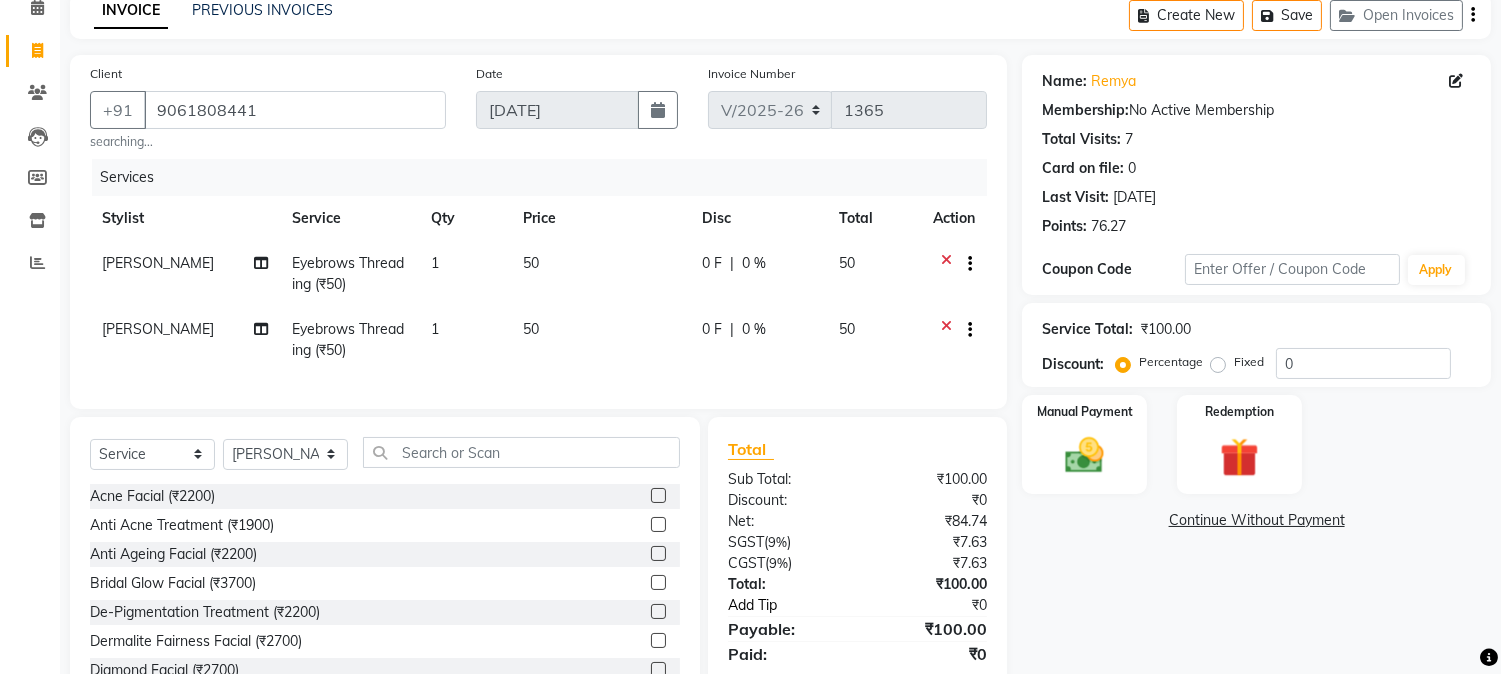 scroll, scrollTop: 180, scrollLeft: 0, axis: vertical 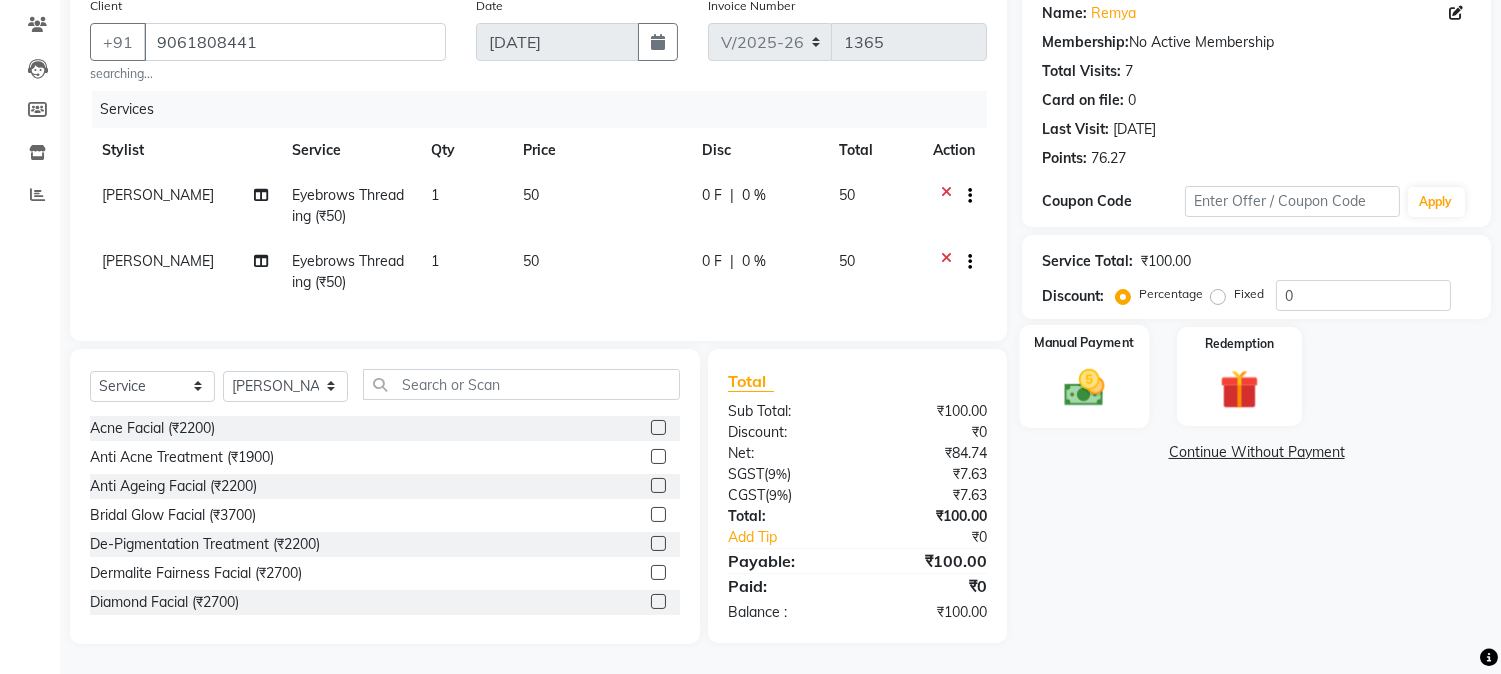 click 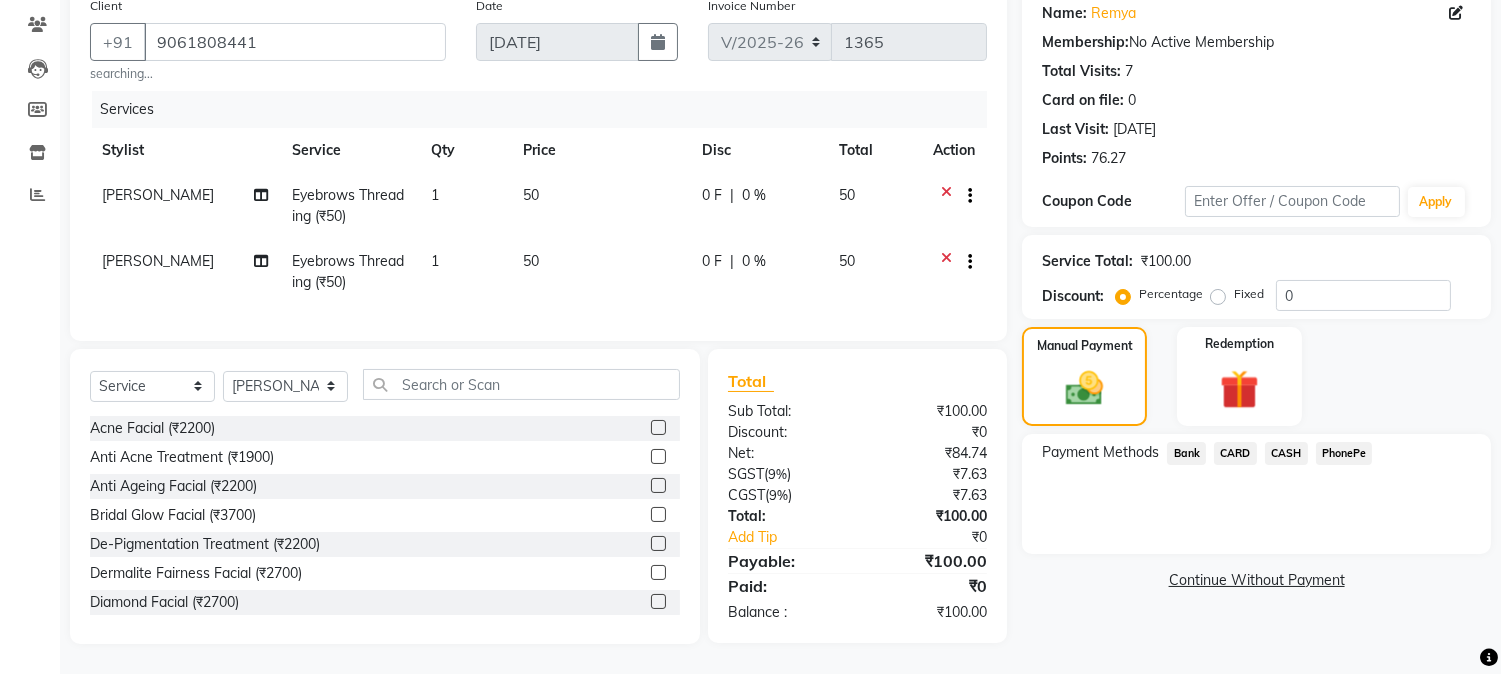 click on "PhonePe" 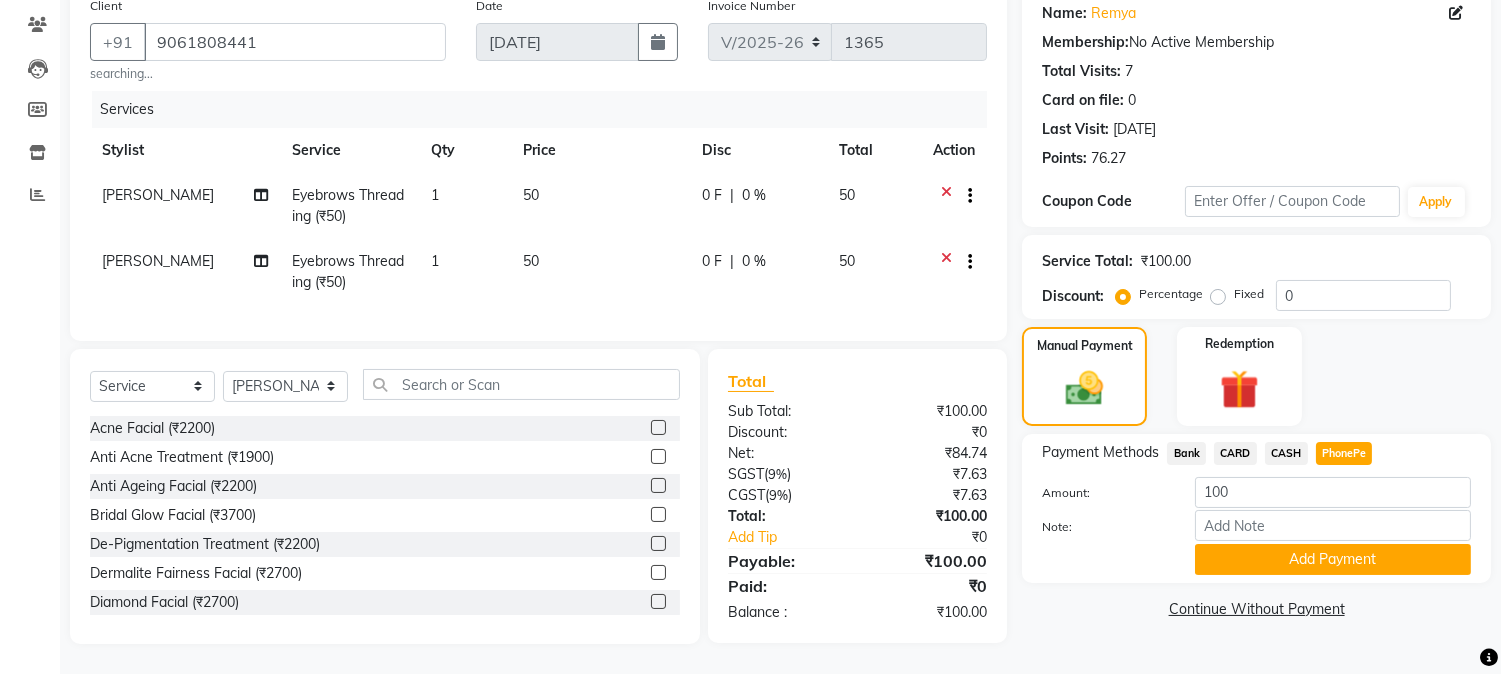 click on "CASH" 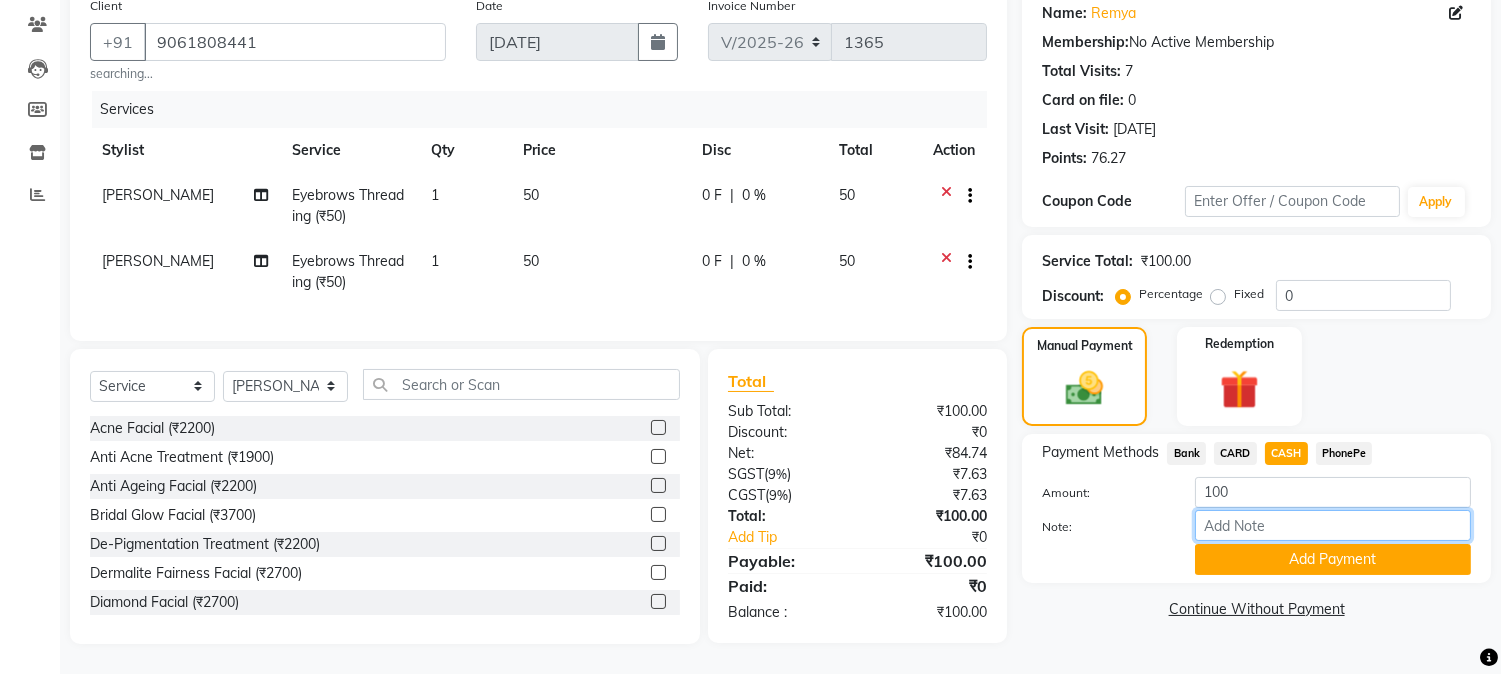 drag, startPoint x: 1254, startPoint y: 508, endPoint x: 1283, endPoint y: 470, distance: 47.801674 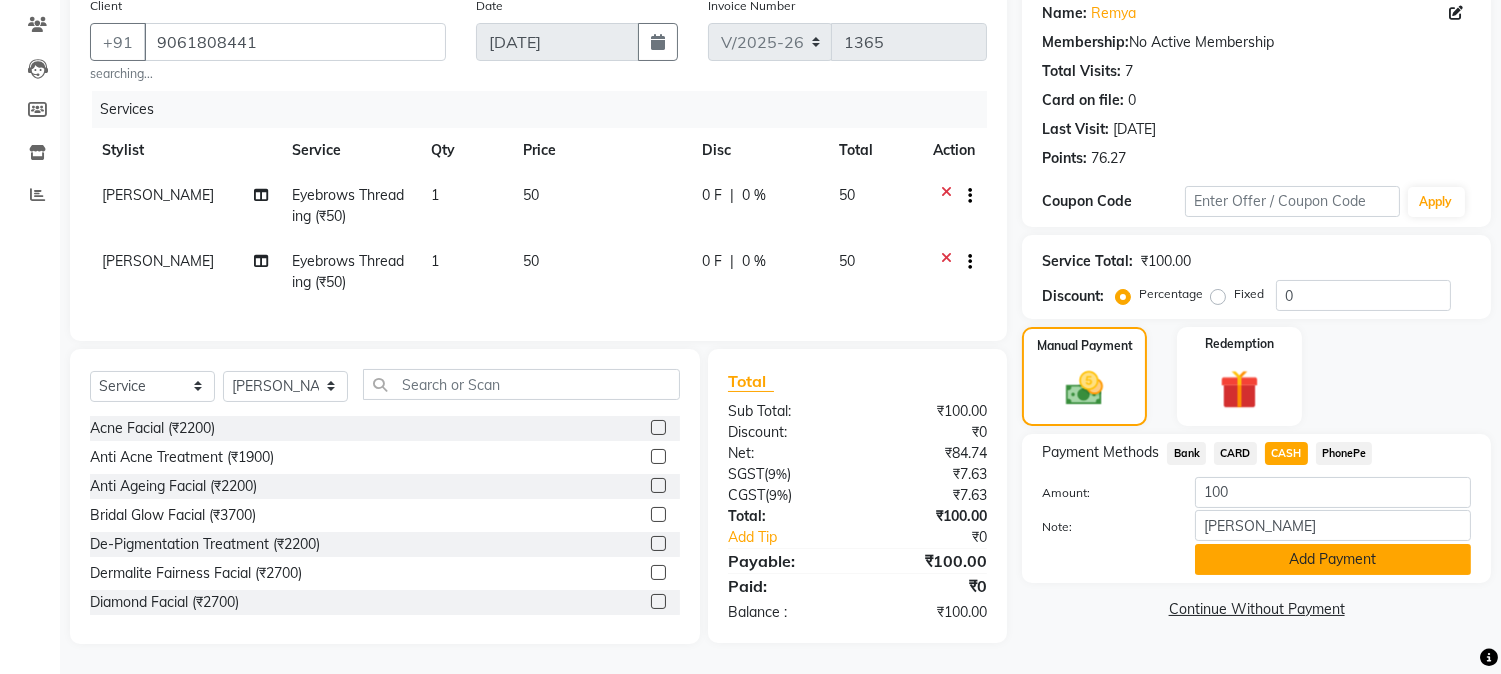 click on "Add Payment" 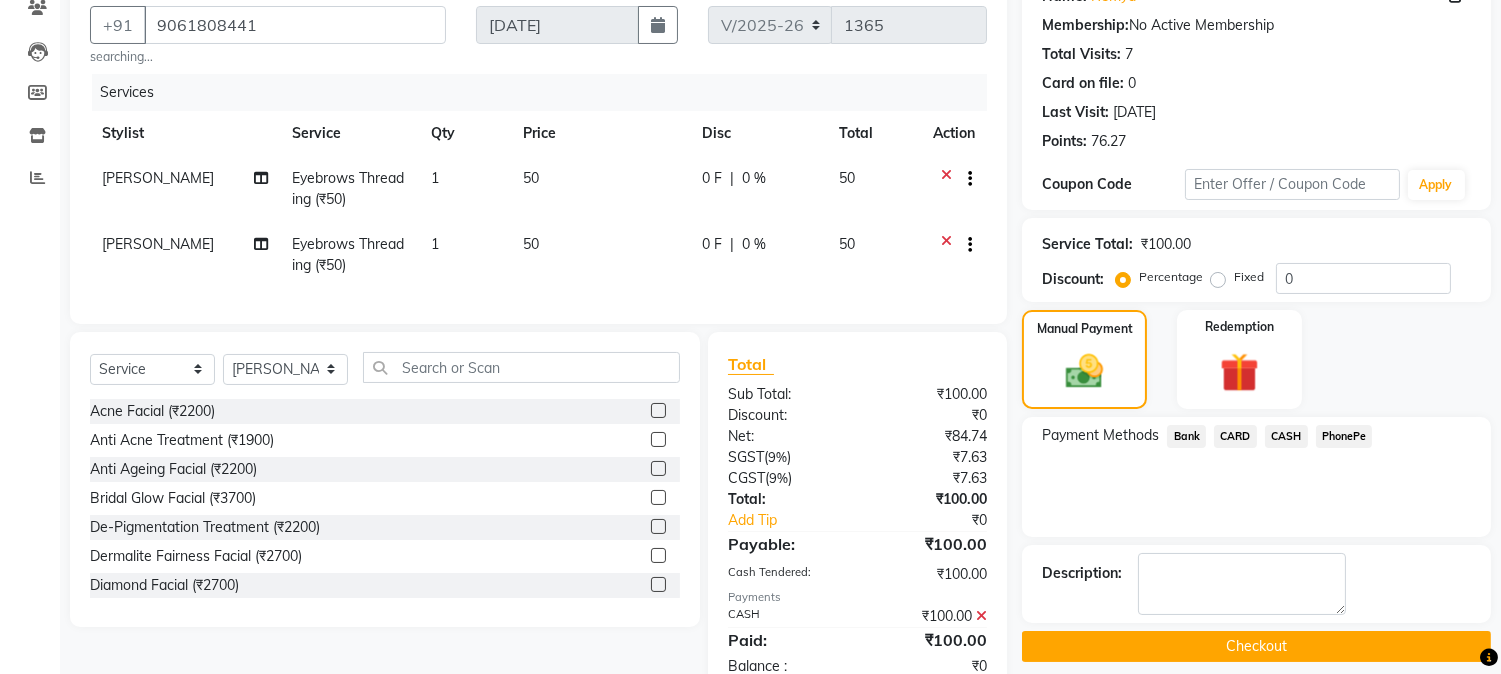 scroll, scrollTop: 250, scrollLeft: 0, axis: vertical 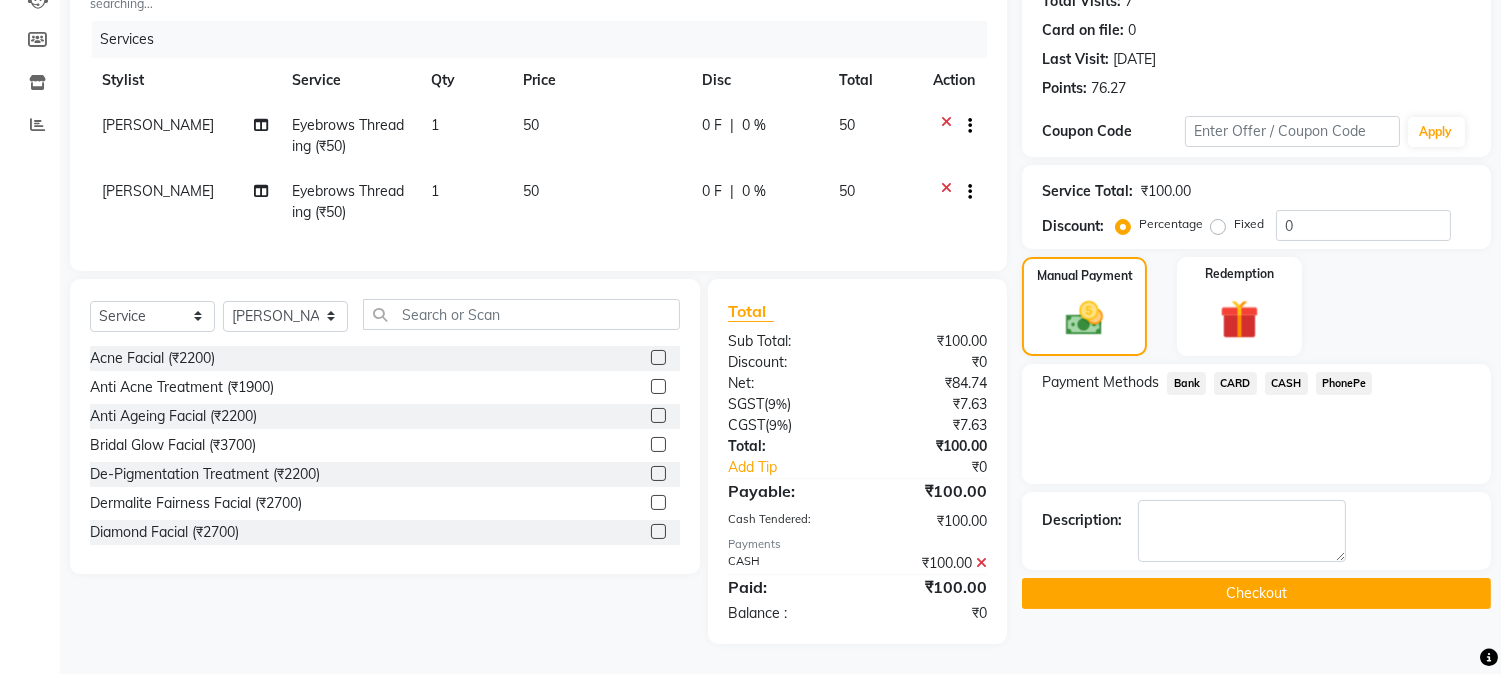 click on "Checkout" 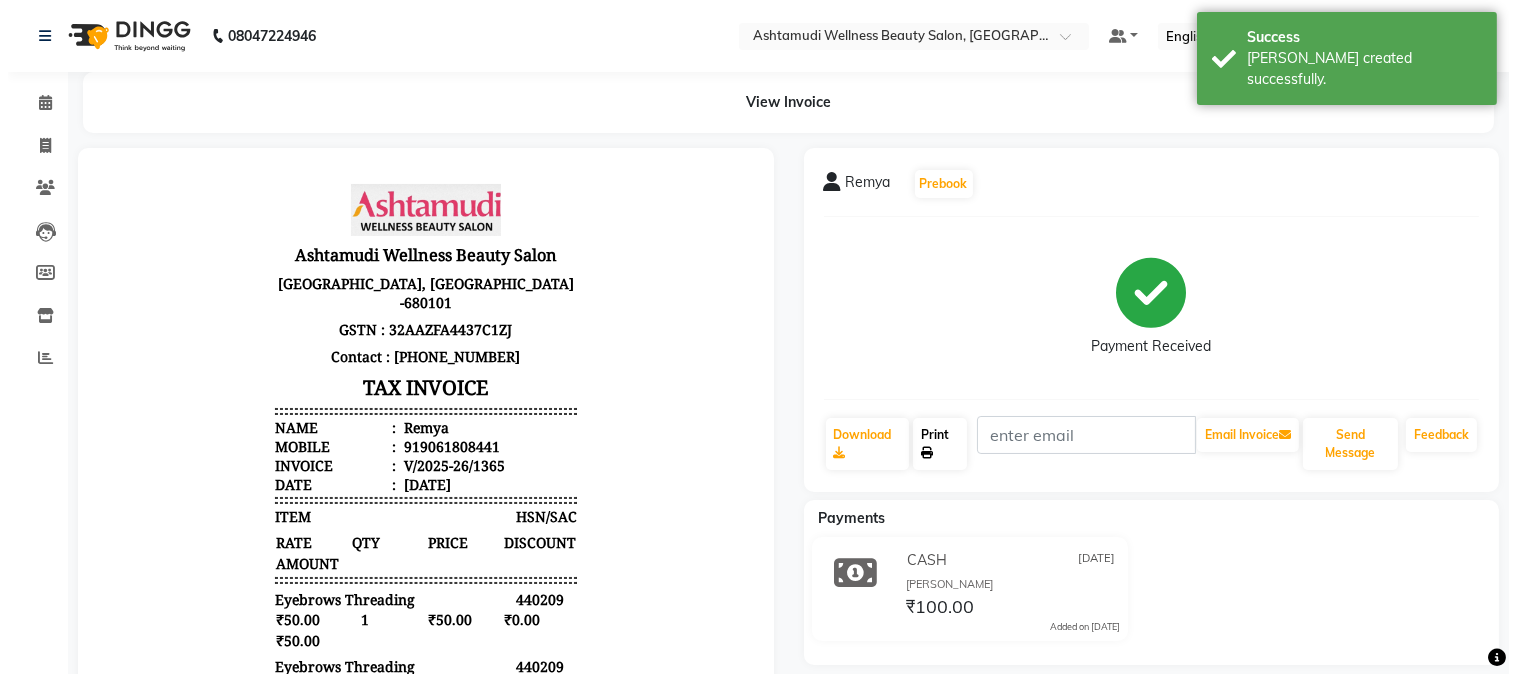 scroll, scrollTop: 0, scrollLeft: 0, axis: both 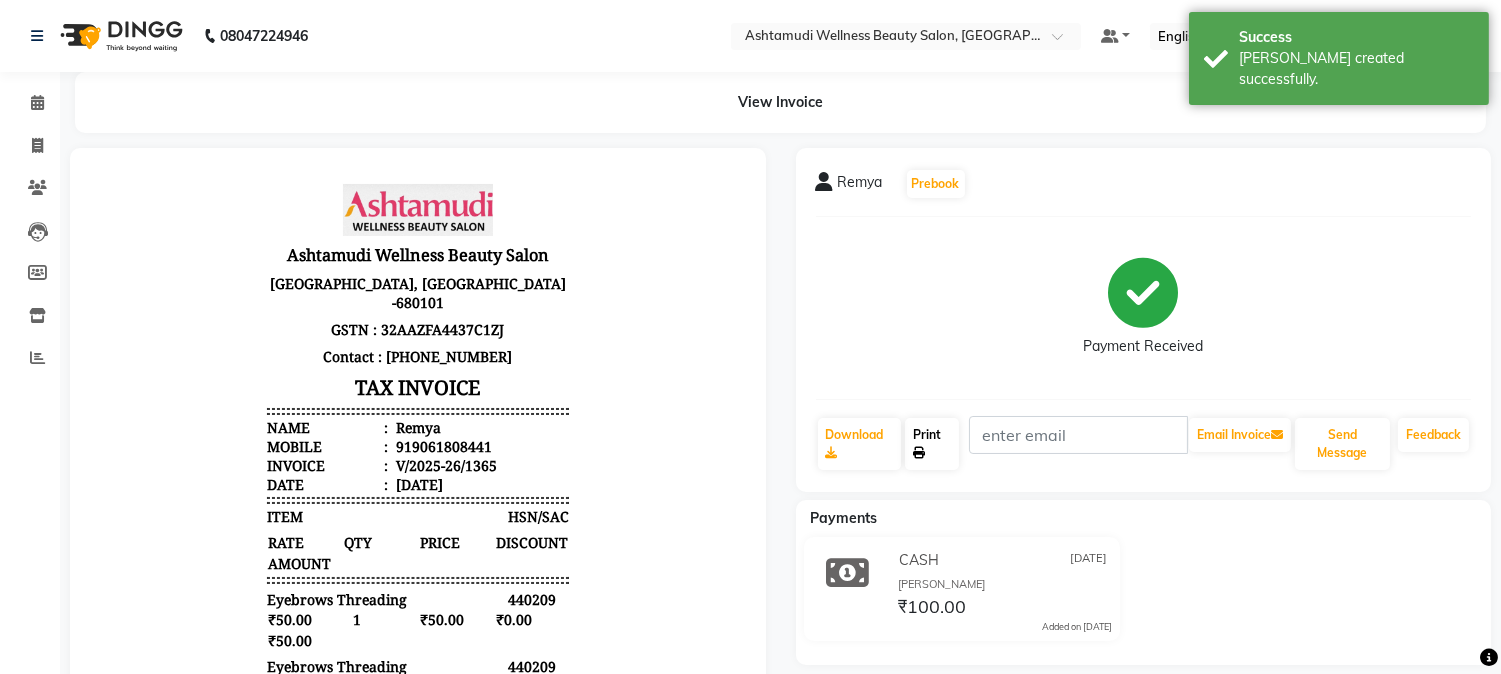 click on "Print" 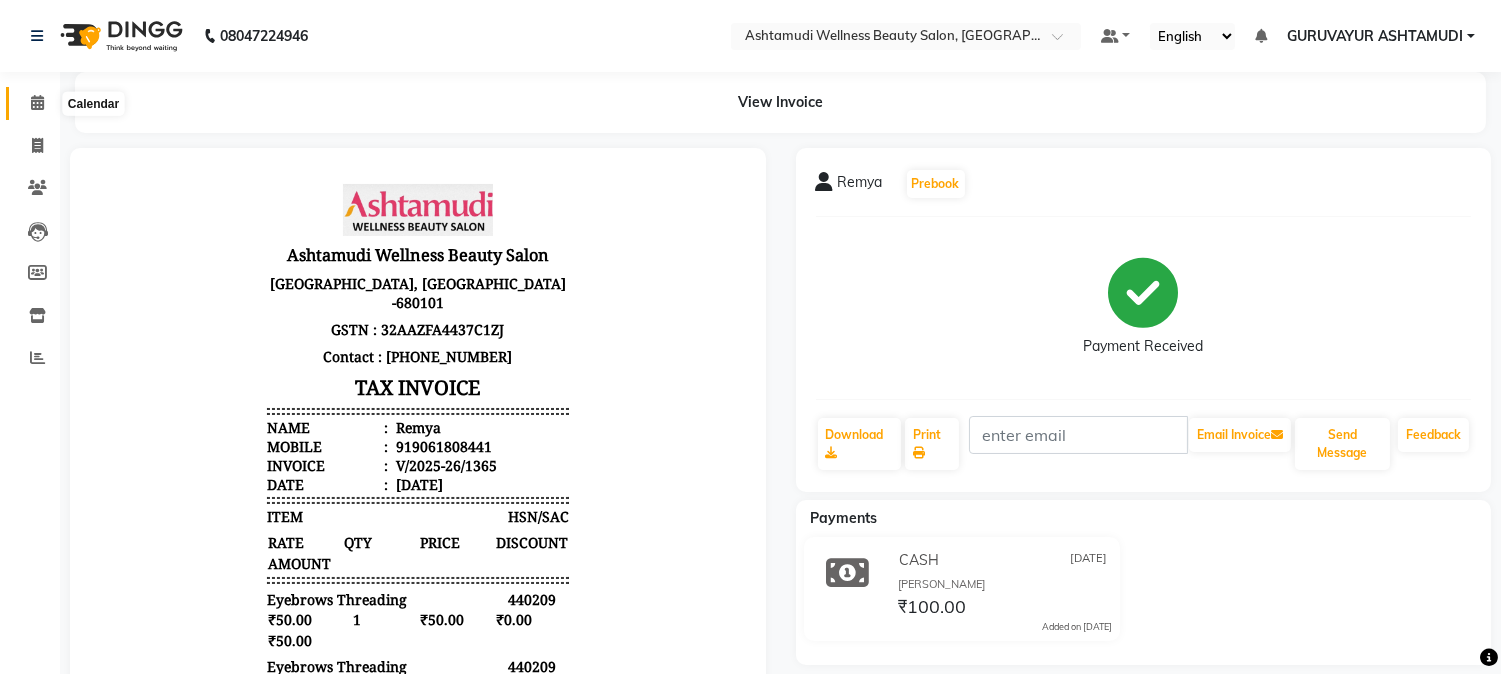 click 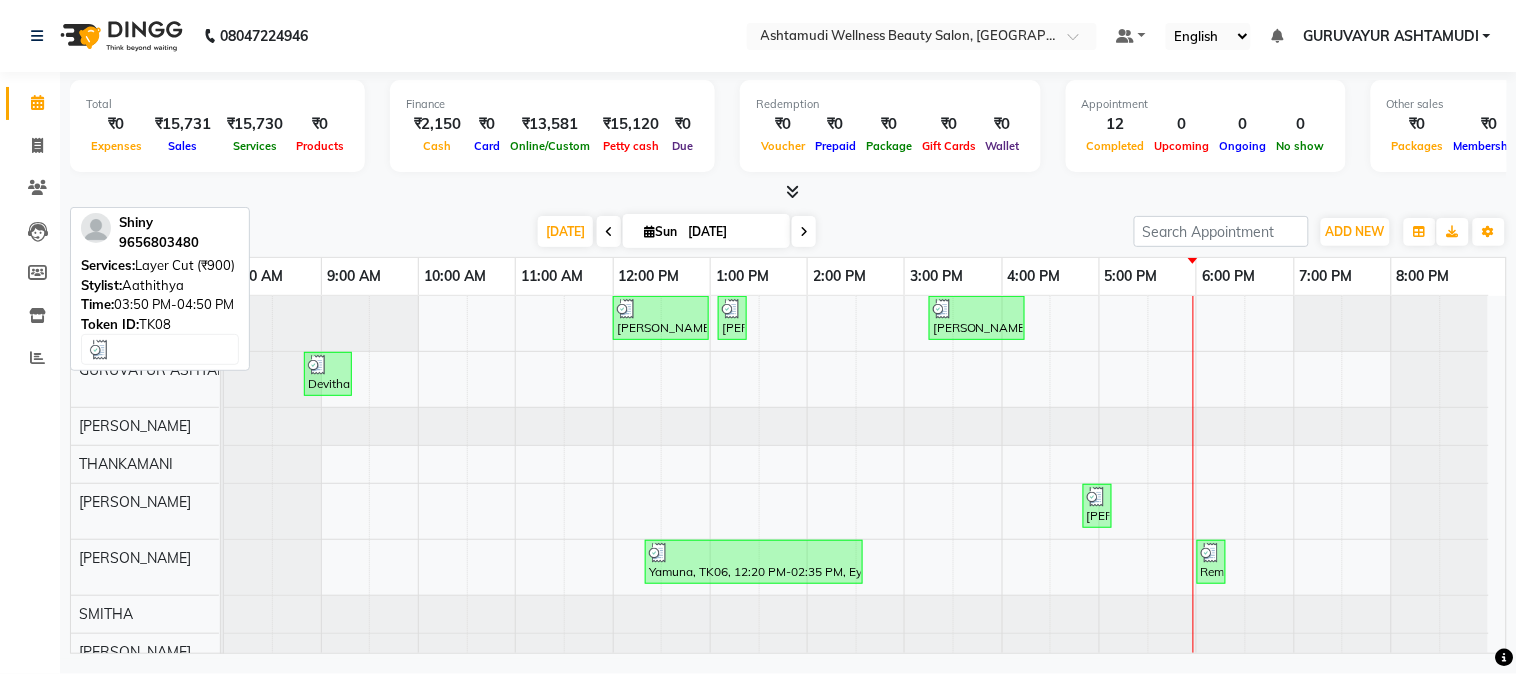 scroll, scrollTop: 278, scrollLeft: 0, axis: vertical 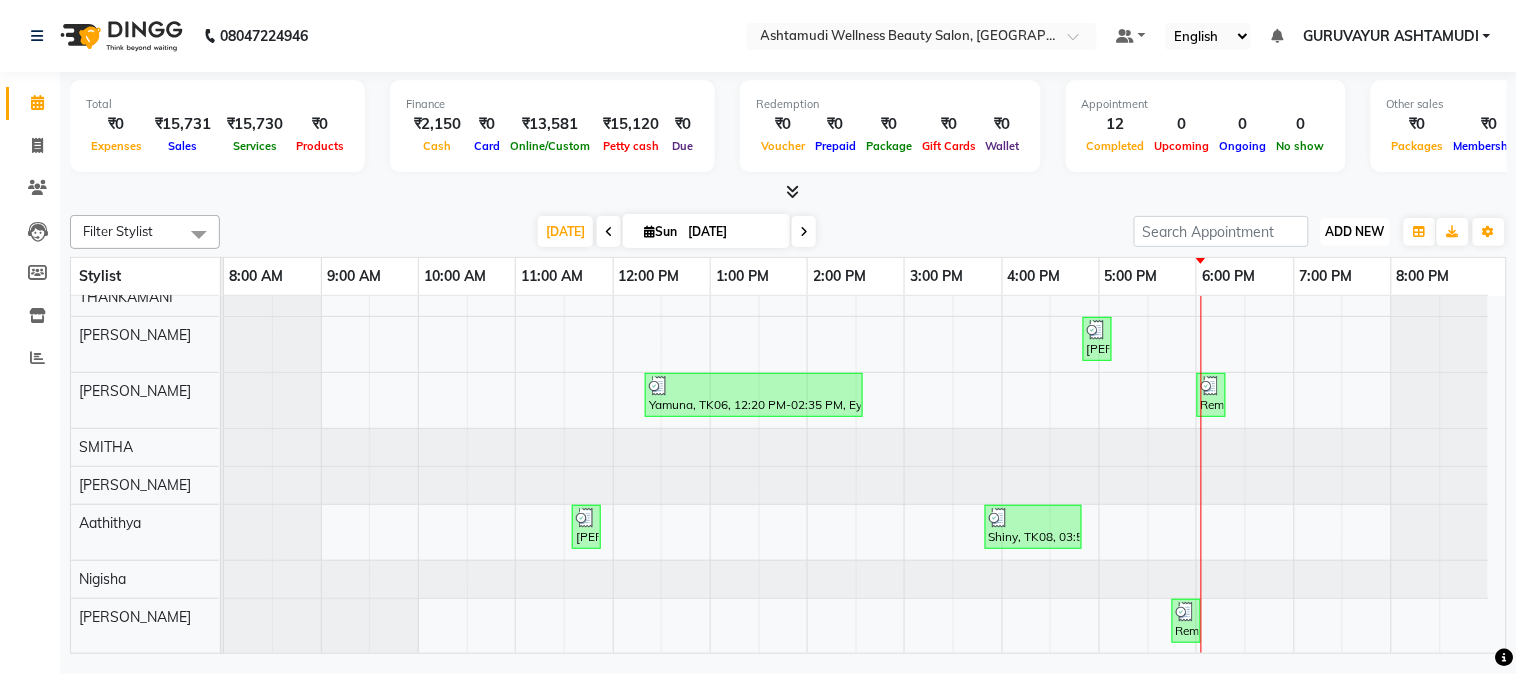 click on "ADD NEW Toggle Dropdown" at bounding box center [1355, 232] 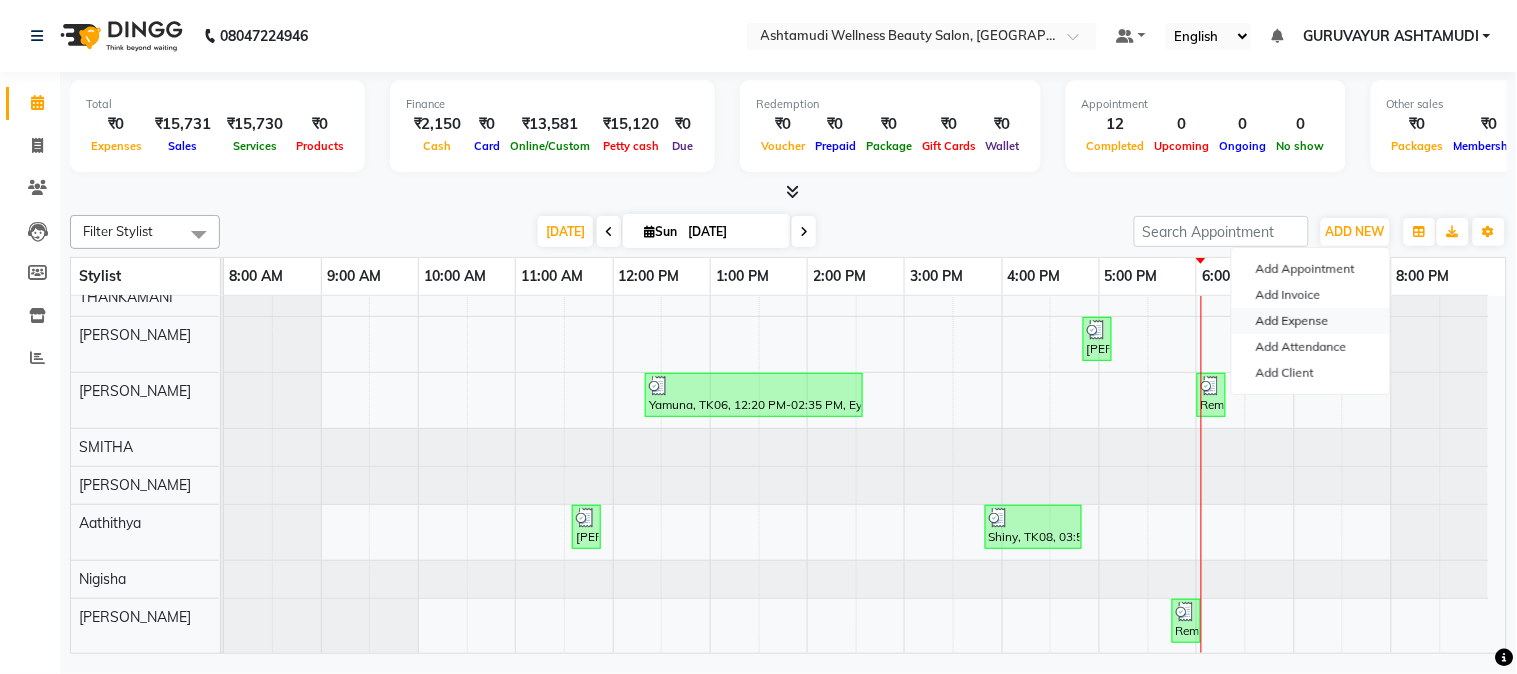 click on "Add Expense" at bounding box center (1311, 321) 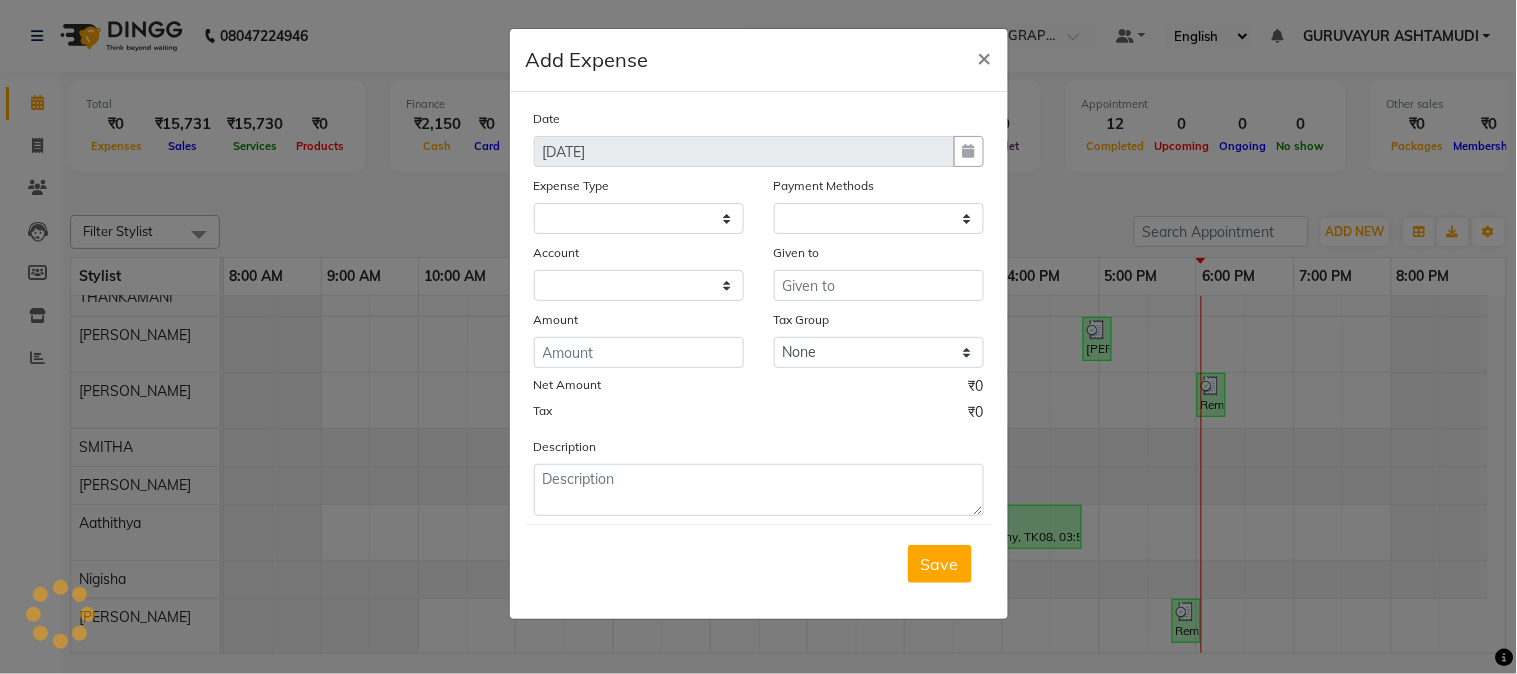 select on "1" 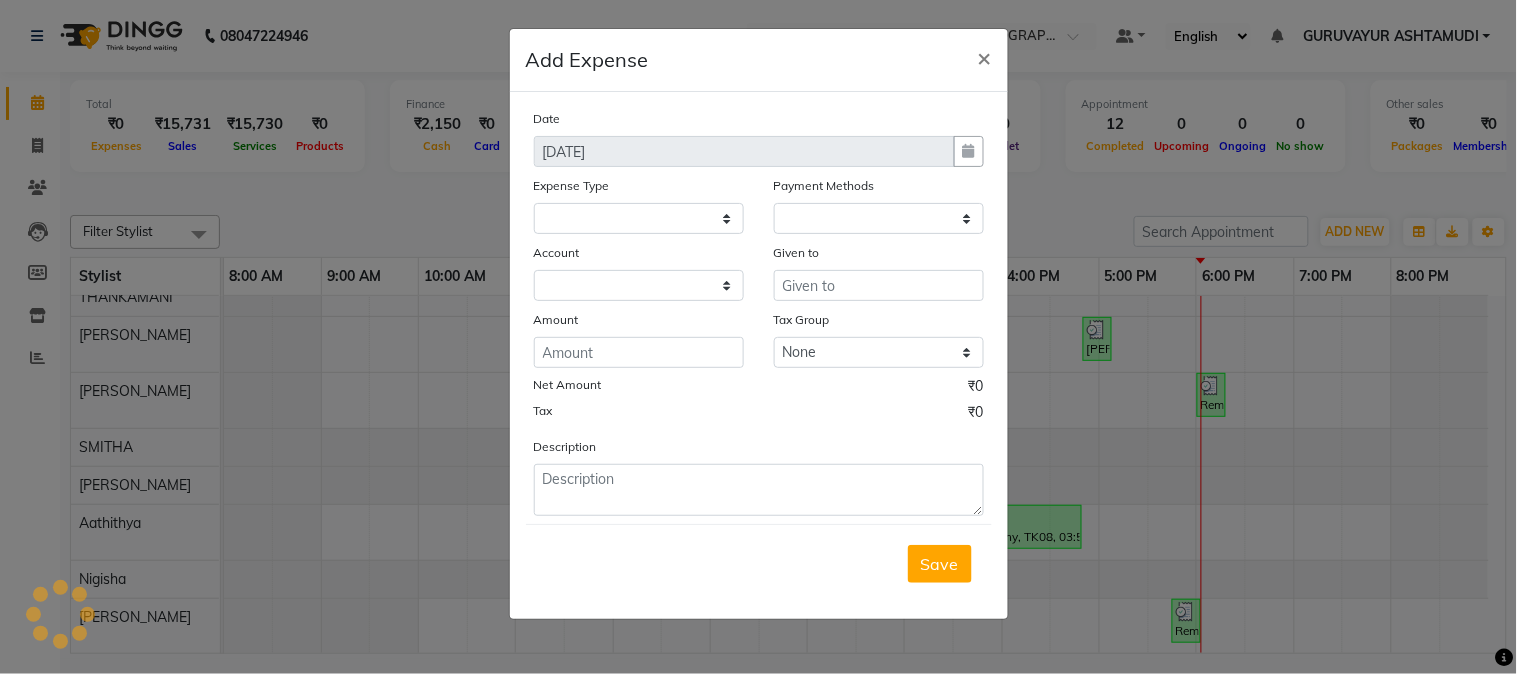 select on "3492" 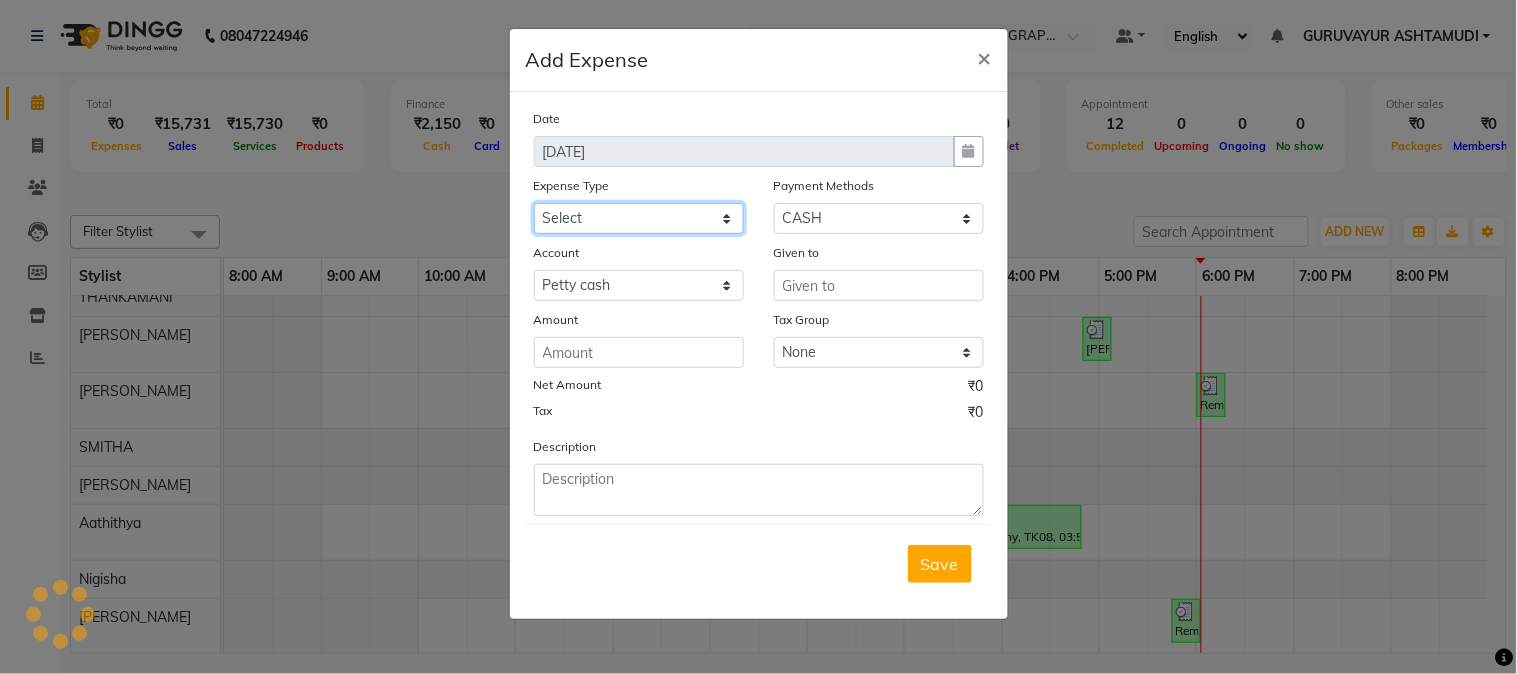 click on "Select ACCOMODATION EXPENSES ADVERTISEMENT SALES PROMOTIONAL EXPENSES Bonus BRIDAL ACCESSORIES REFUND BRIDAL COMMISSION BRIDAL FOOD BRIDAL INCENTIVES BRIDAL ORNAMENTS REFUND BRIDAL TA CASH DEPOSIT RAK BANK COMPUTER ACCESSORIES MOBILE PHONE Donation and Charity Expenses ELECTRICITY CHARGES ELECTRONICS FITTINGS Event Expense FISH FOOD EXPENSES FOOD REFRESHMENT FOR CLIENTS FOOD REFRESHMENT FOR STAFFS Freight And Forwarding Charges FUEL FOR GENERATOR FURNITURE AND EQUIPMENTS Gifts for Clients GIFTS FOR STAFFS GOKULAM CHITS HOSTEL RENT LAUNDRY EXPENSES LICENSE OTHER FEES LOADING UNLOADING CHARGES Medical Expenses MEHNDI PAYMENTS MISCELLANEOUS EXPENSES NEWSPAPER PERIODICALS Ornaments Maintenance Expense OVERTIME ALLOWANCES Payment For Pest Control Perfomance based incentives POSTAGE COURIER CHARGES Printing PRINTING STATIONERY EXPENSES PROFESSIONAL TAX REPAIRS MAINTENANCE ROUND OFF Salary SALARY ADVANCE Sales Incentives Membership Card SALES INCENTIVES PRODUCT SALES INCENTIVES SERVICES SALON ESSENTIALS SALON RENT" 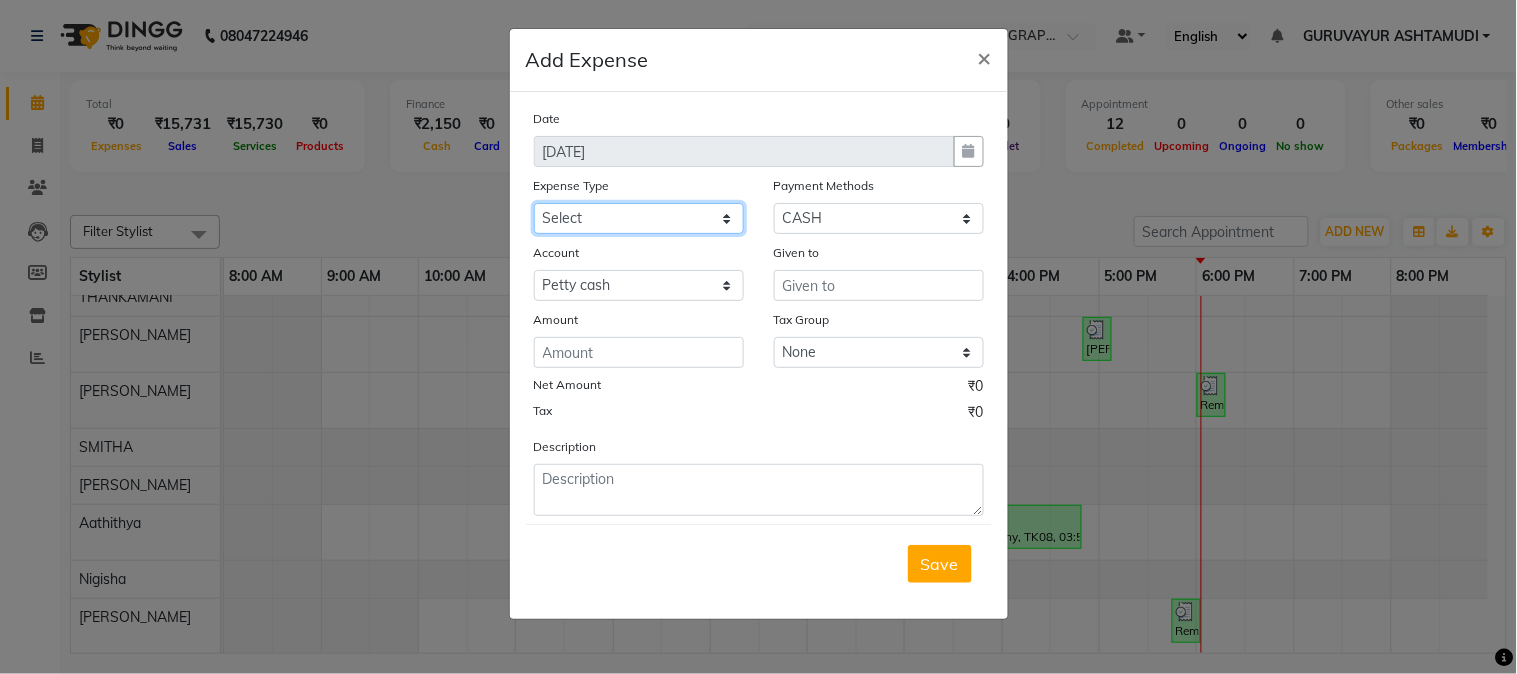 select on "6187" 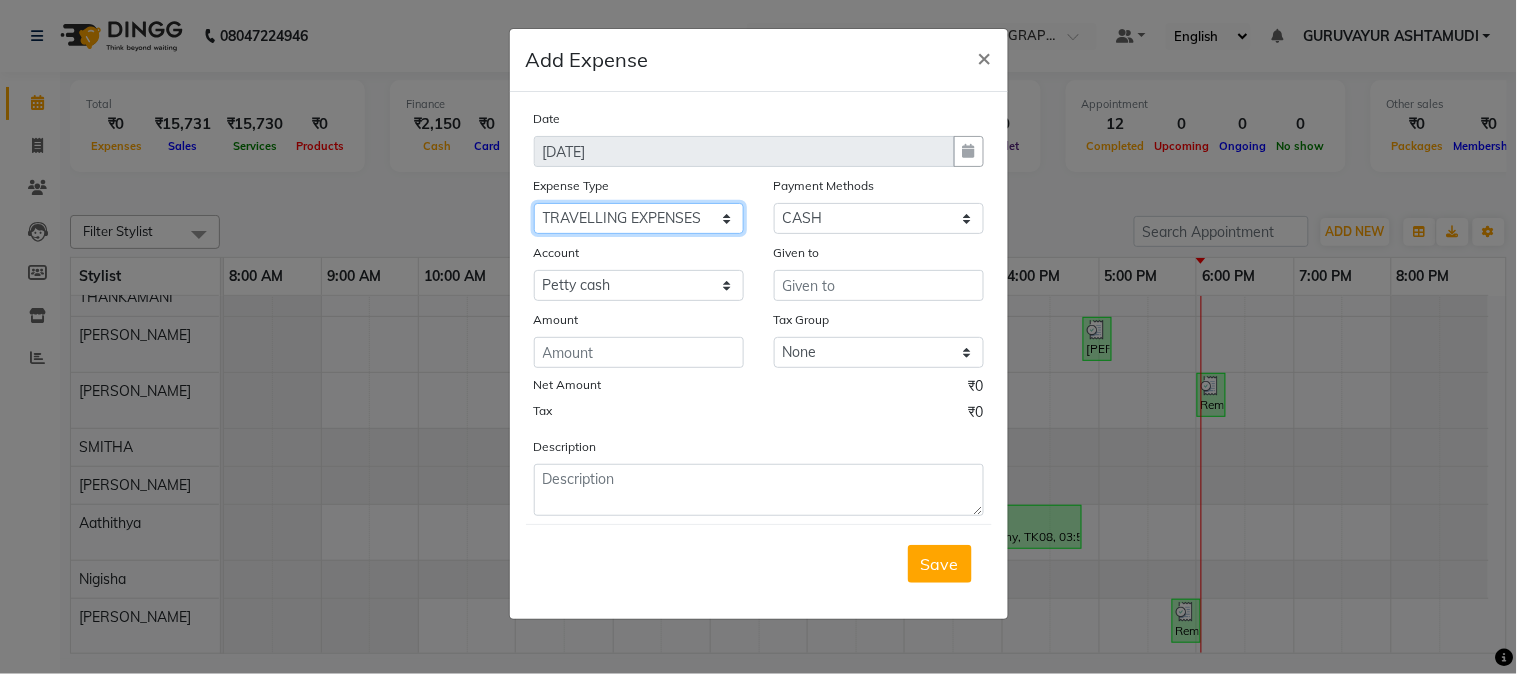 click on "Select ACCOMODATION EXPENSES ADVERTISEMENT SALES PROMOTIONAL EXPENSES Bonus BRIDAL ACCESSORIES REFUND BRIDAL COMMISSION BRIDAL FOOD BRIDAL INCENTIVES BRIDAL ORNAMENTS REFUND BRIDAL TA CASH DEPOSIT RAK BANK COMPUTER ACCESSORIES MOBILE PHONE Donation and Charity Expenses ELECTRICITY CHARGES ELECTRONICS FITTINGS Event Expense FISH FOOD EXPENSES FOOD REFRESHMENT FOR CLIENTS FOOD REFRESHMENT FOR STAFFS Freight And Forwarding Charges FUEL FOR GENERATOR FURNITURE AND EQUIPMENTS Gifts for Clients GIFTS FOR STAFFS GOKULAM CHITS HOSTEL RENT LAUNDRY EXPENSES LICENSE OTHER FEES LOADING UNLOADING CHARGES Medical Expenses MEHNDI PAYMENTS MISCELLANEOUS EXPENSES NEWSPAPER PERIODICALS Ornaments Maintenance Expense OVERTIME ALLOWANCES Payment For Pest Control Perfomance based incentives POSTAGE COURIER CHARGES Printing PRINTING STATIONERY EXPENSES PROFESSIONAL TAX REPAIRS MAINTENANCE ROUND OFF Salary SALARY ADVANCE Sales Incentives Membership Card SALES INCENTIVES PRODUCT SALES INCENTIVES SERVICES SALON ESSENTIALS SALON RENT" 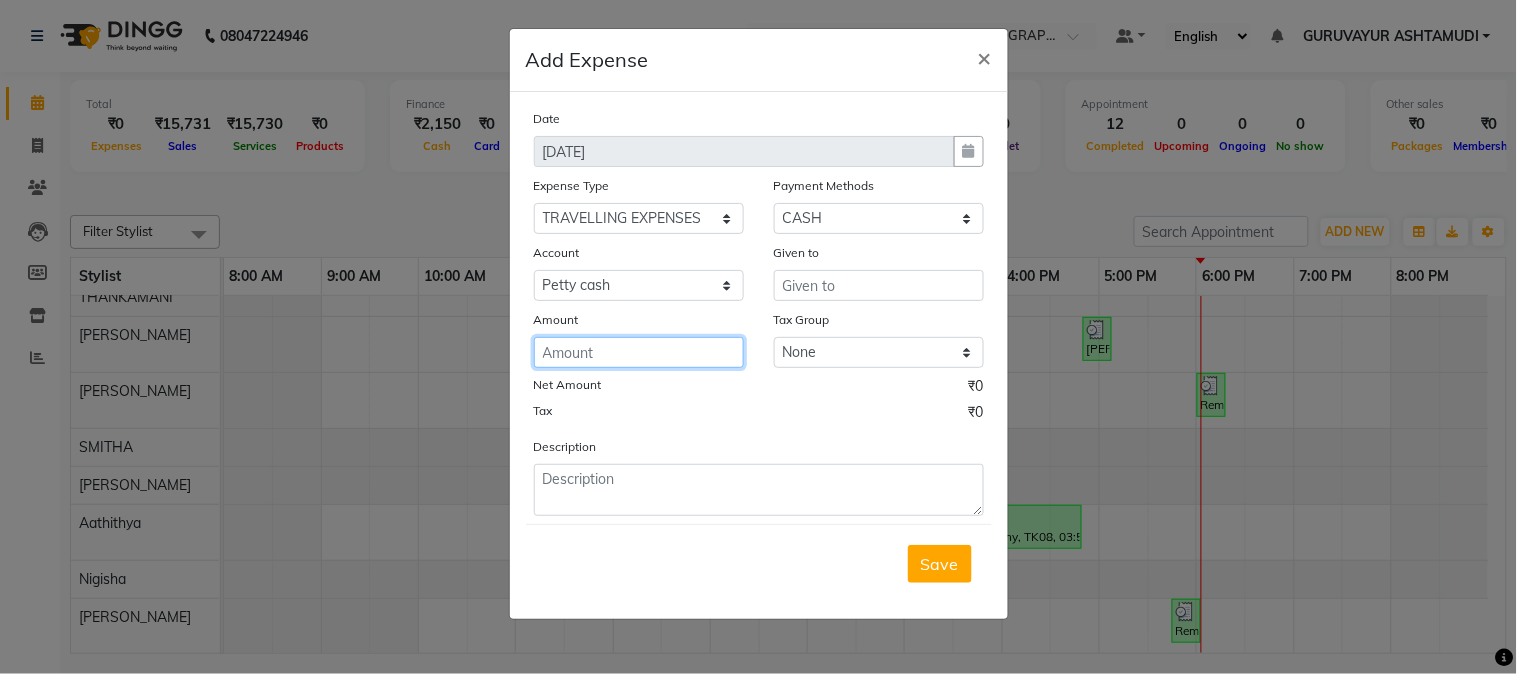 click 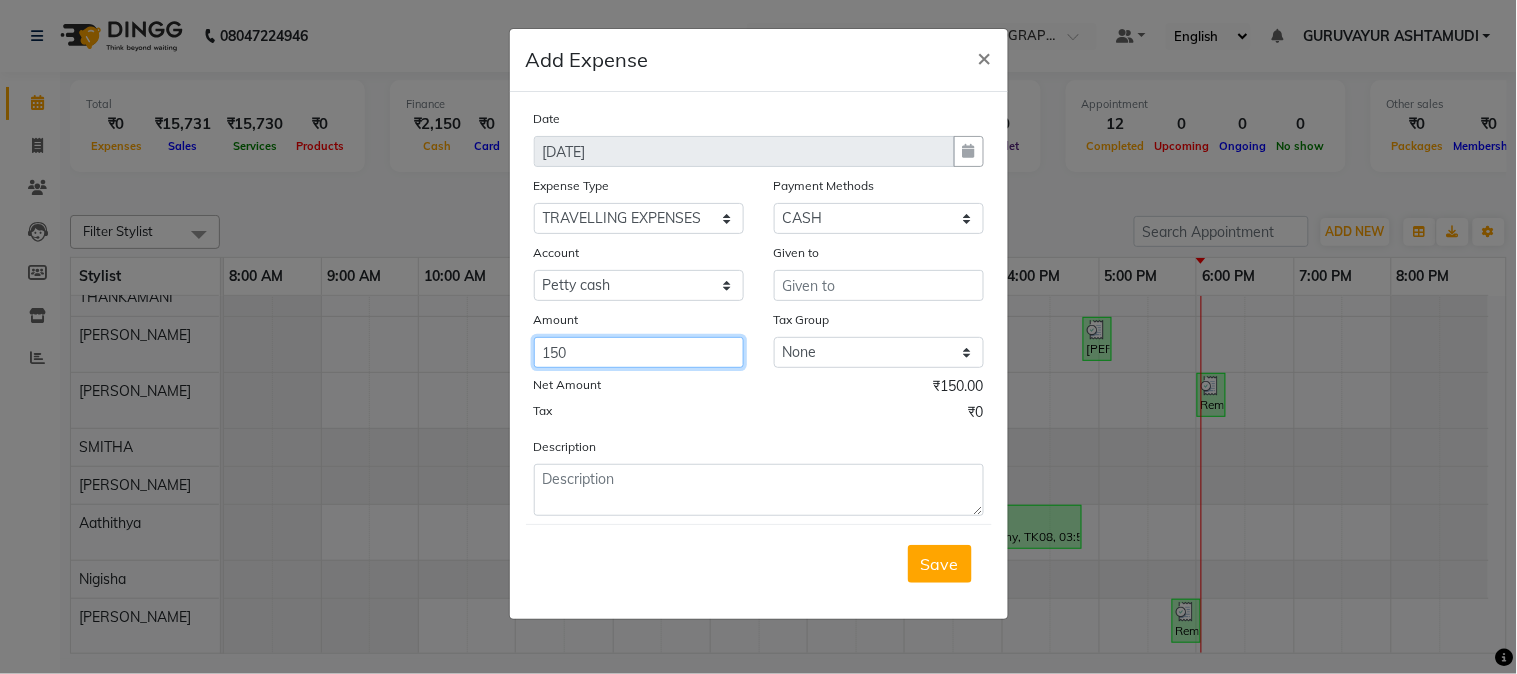 type on "150" 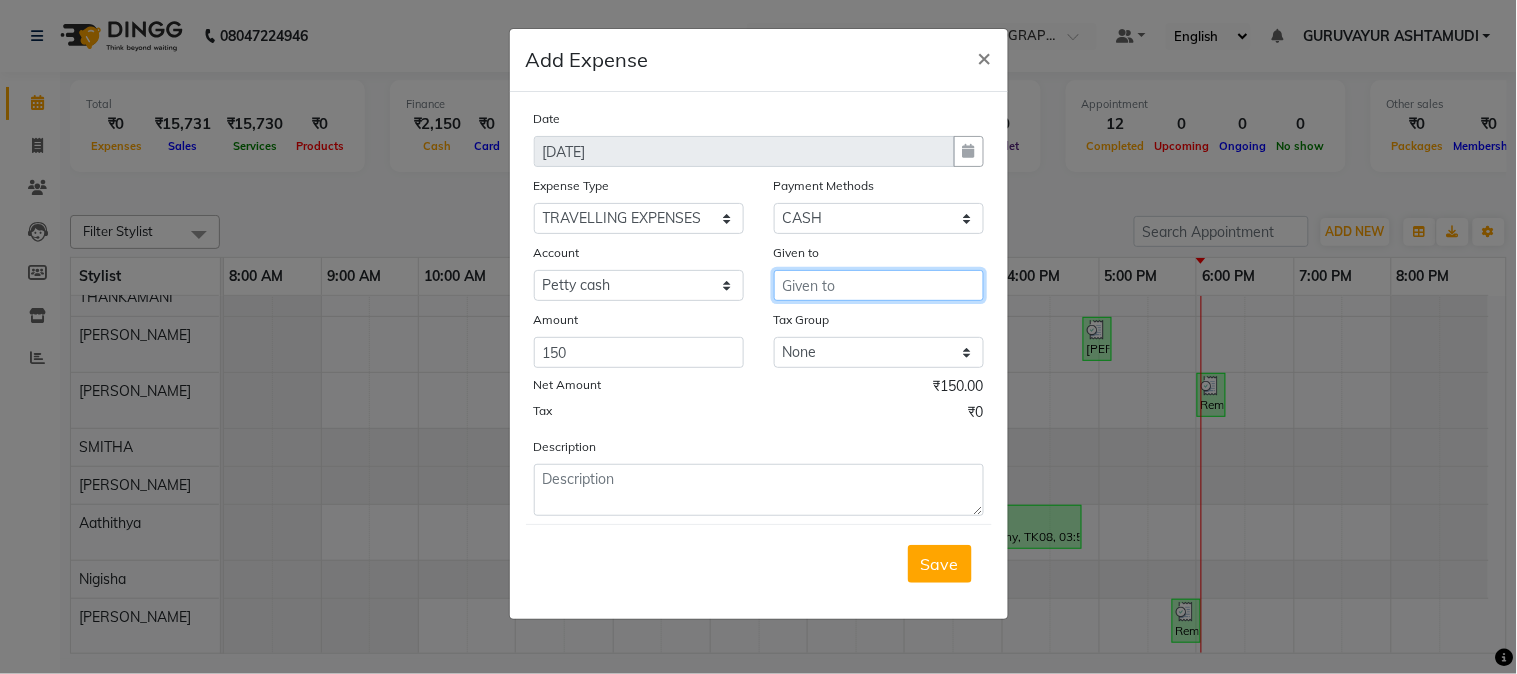 click at bounding box center (879, 285) 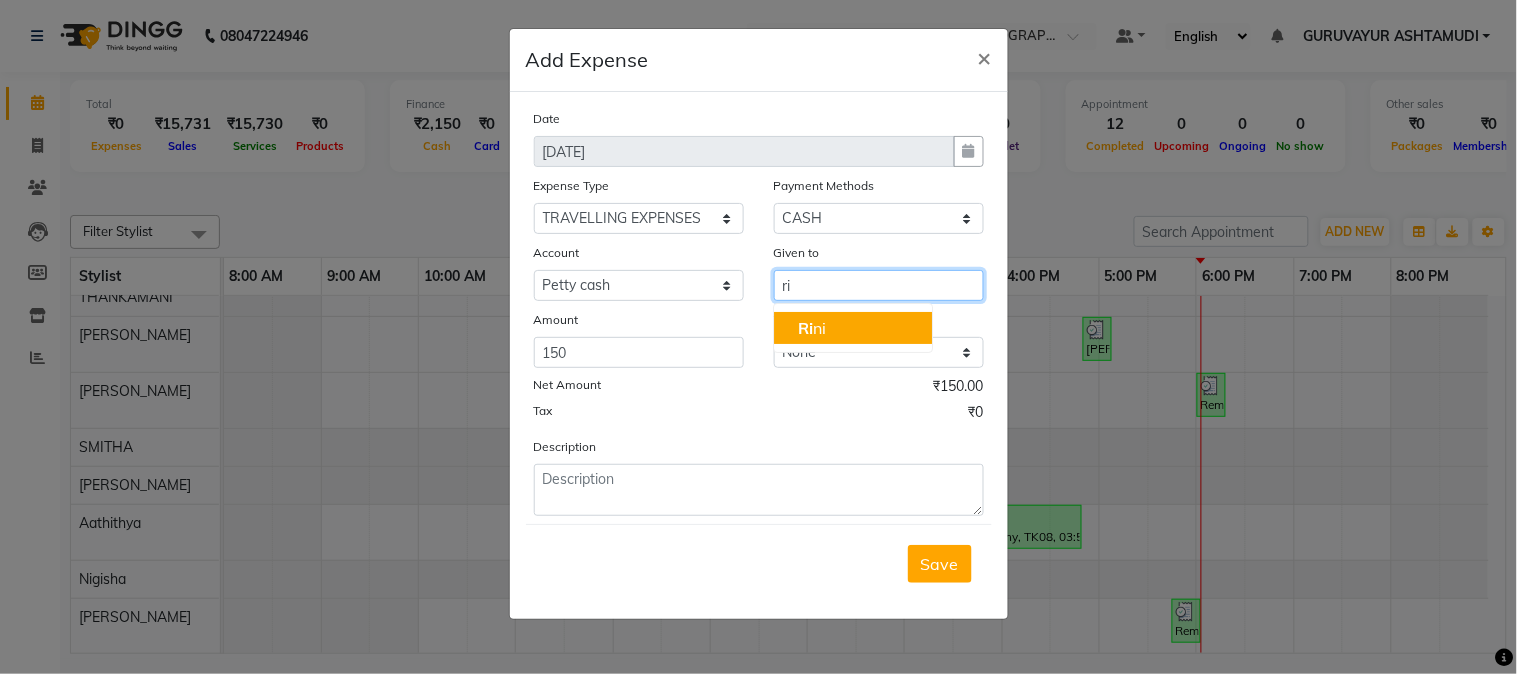 click on "Ri ni" at bounding box center (853, 328) 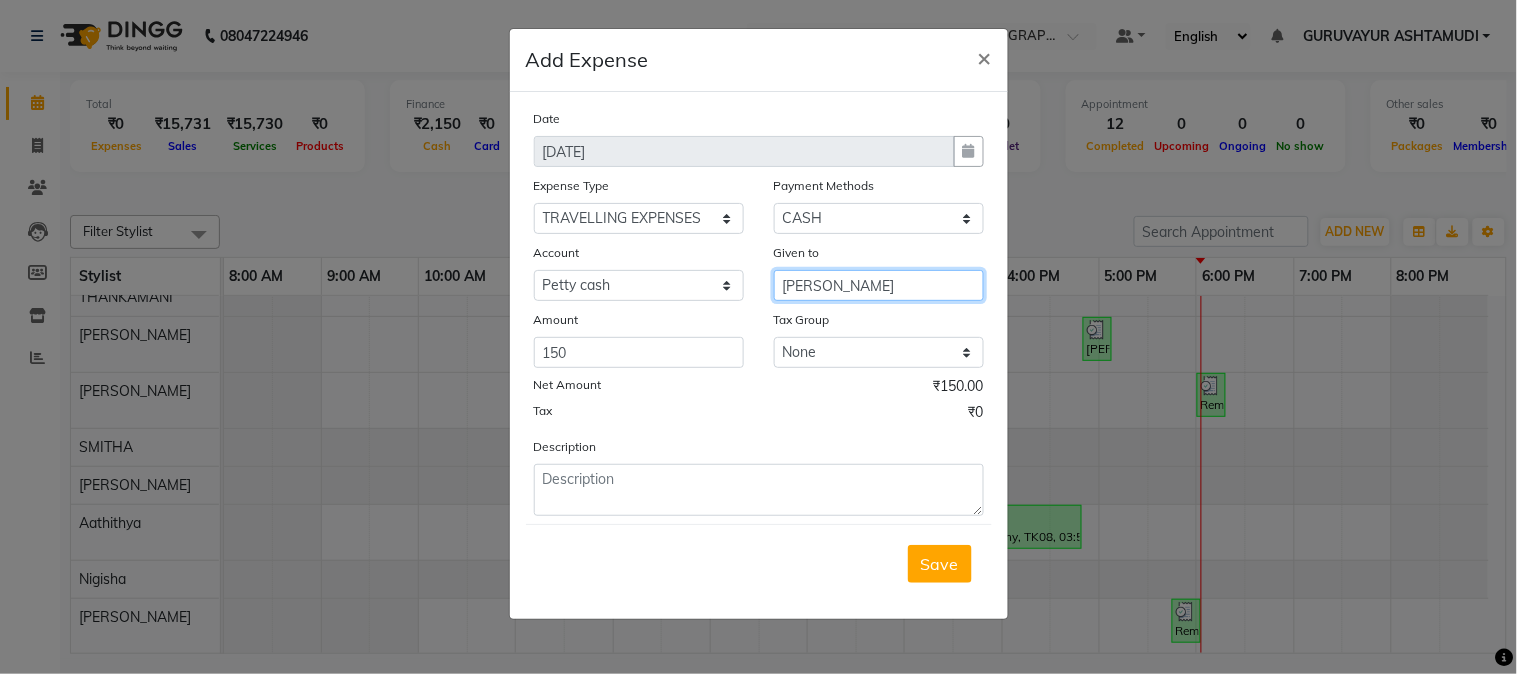type on "[PERSON_NAME]" 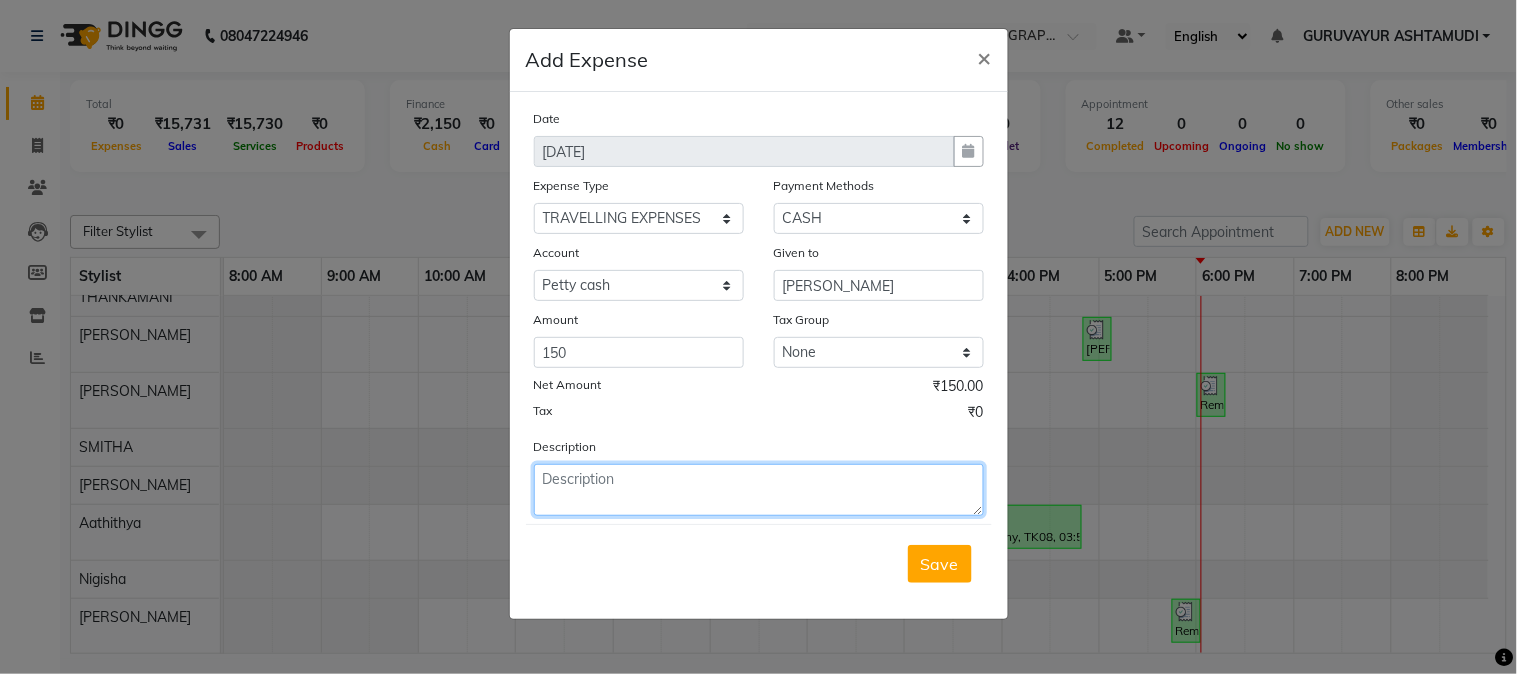 click 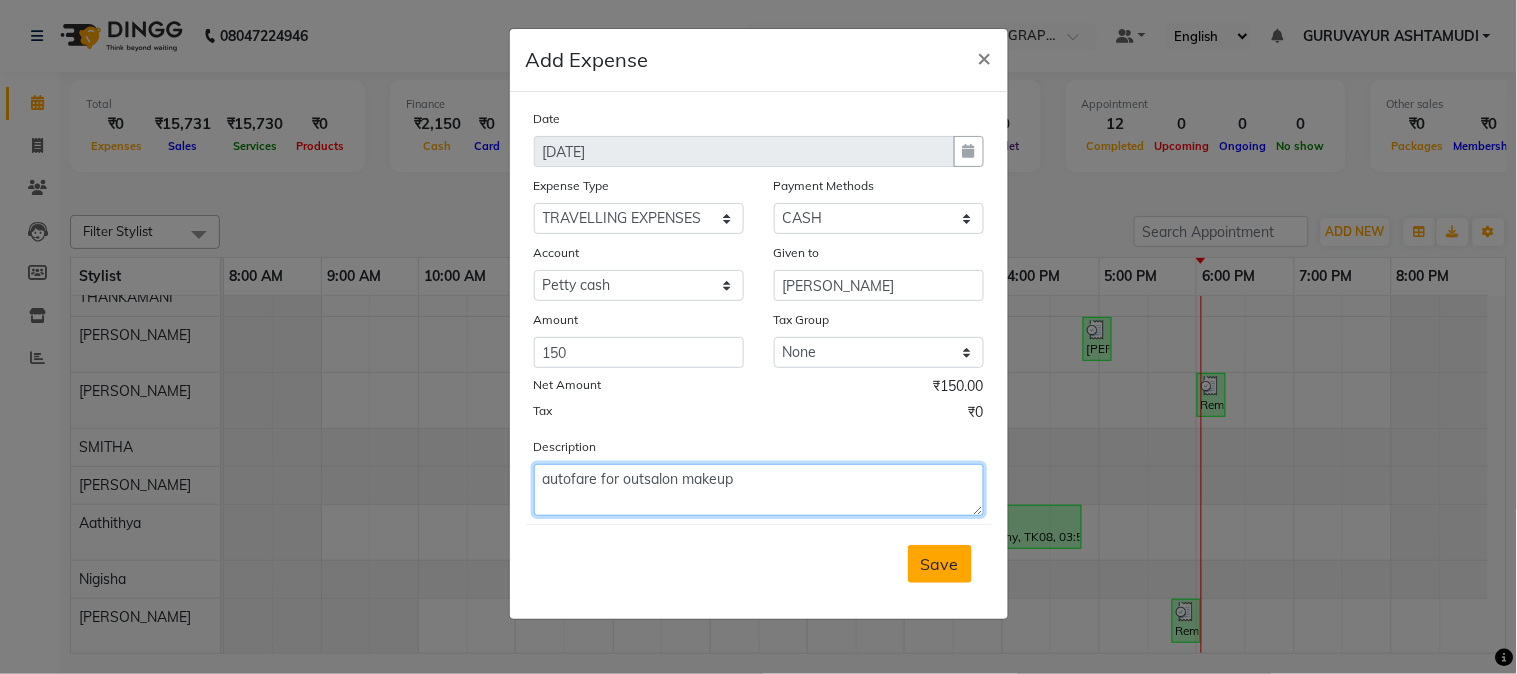 type on "autofare for outsalon makeup" 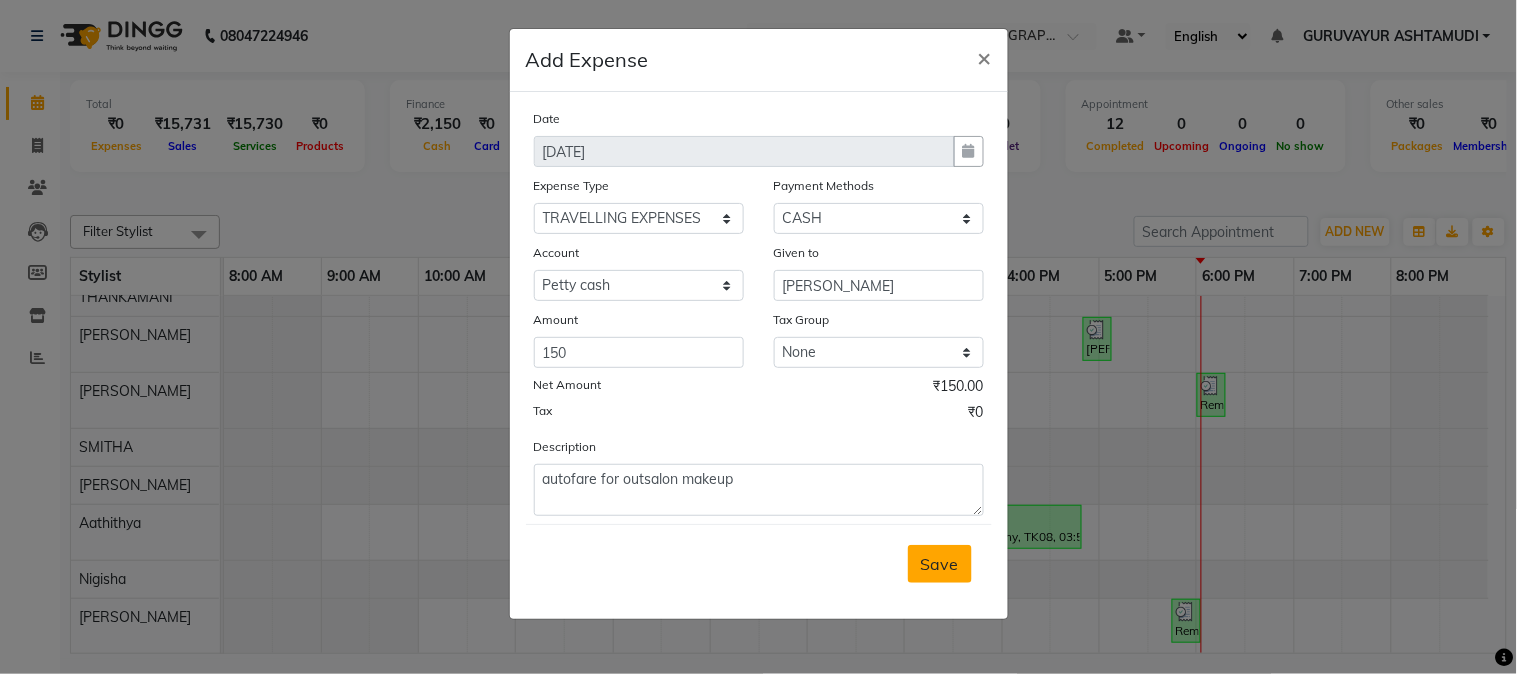 click on "Save" at bounding box center (940, 564) 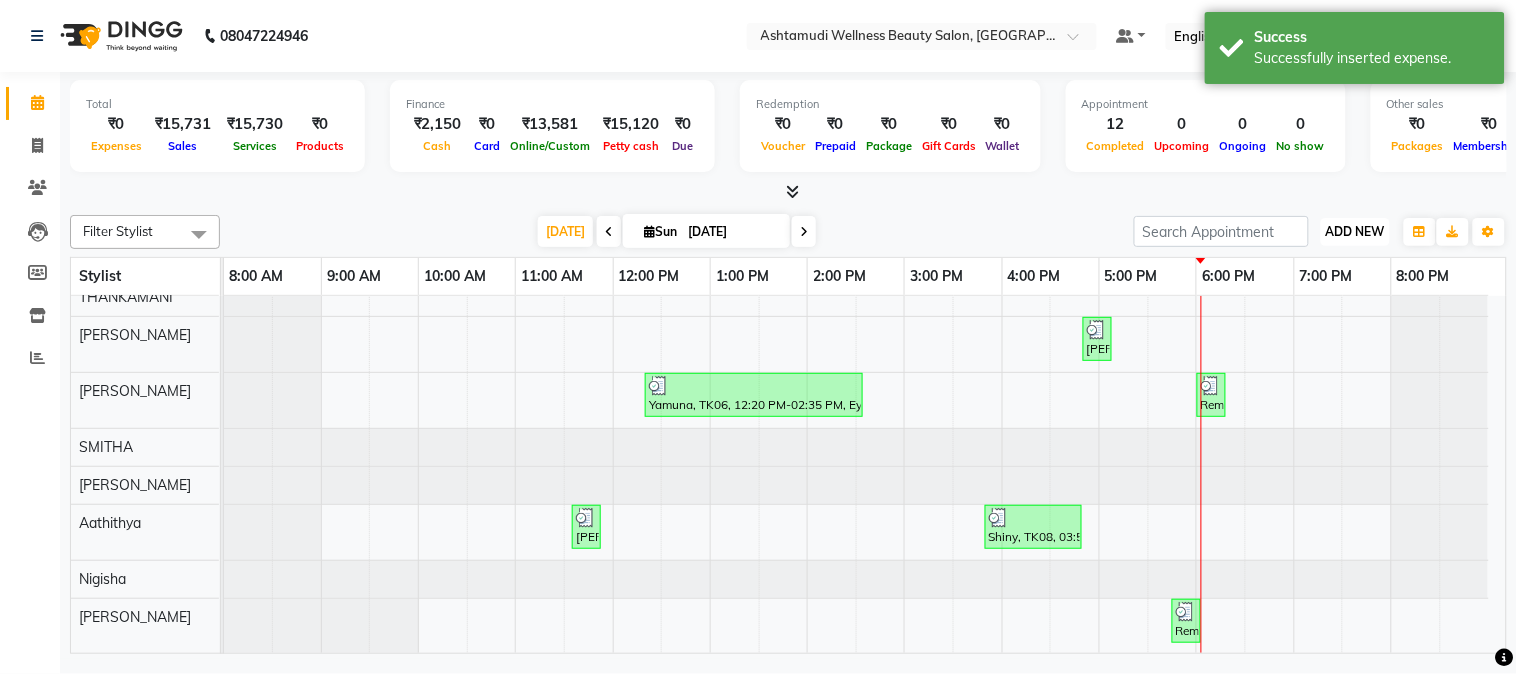 click on "ADD NEW" at bounding box center (1355, 231) 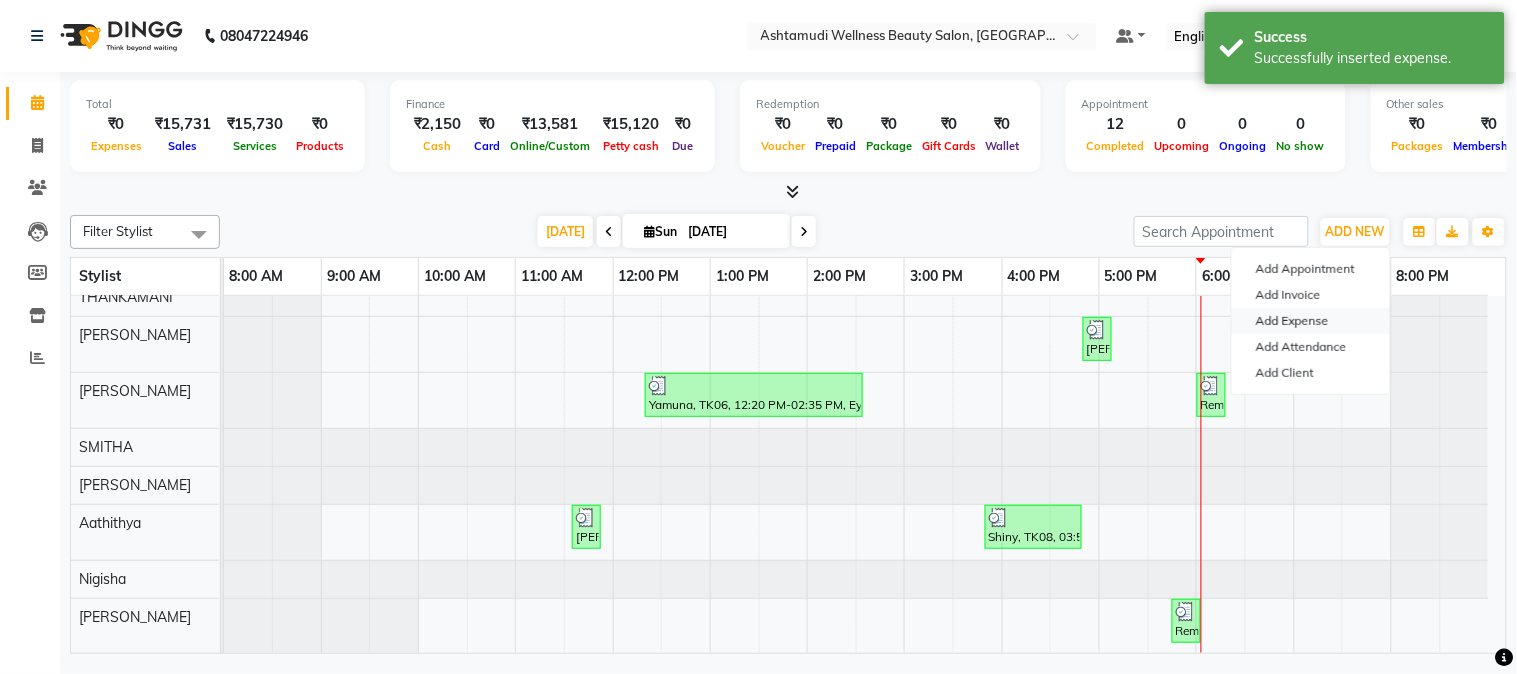 click on "Add Expense" at bounding box center (1311, 321) 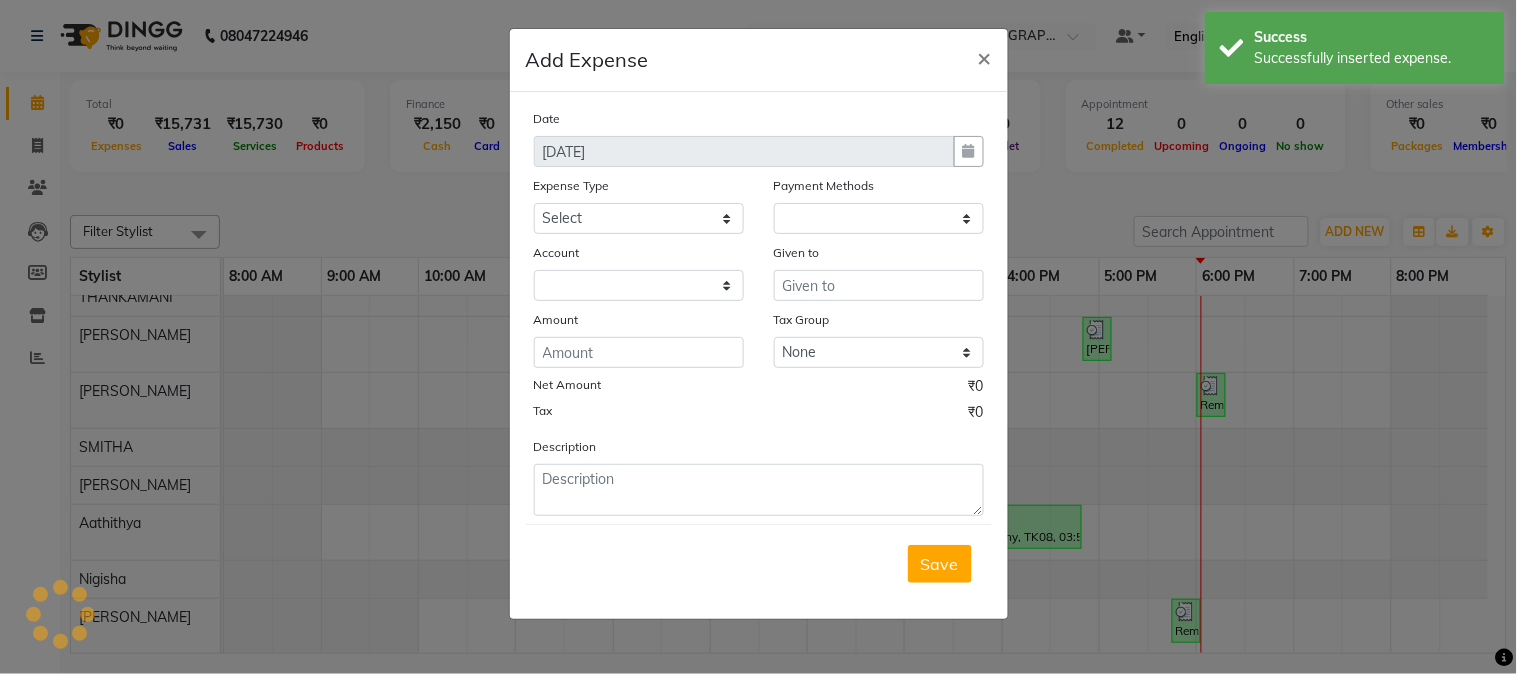 select on "1" 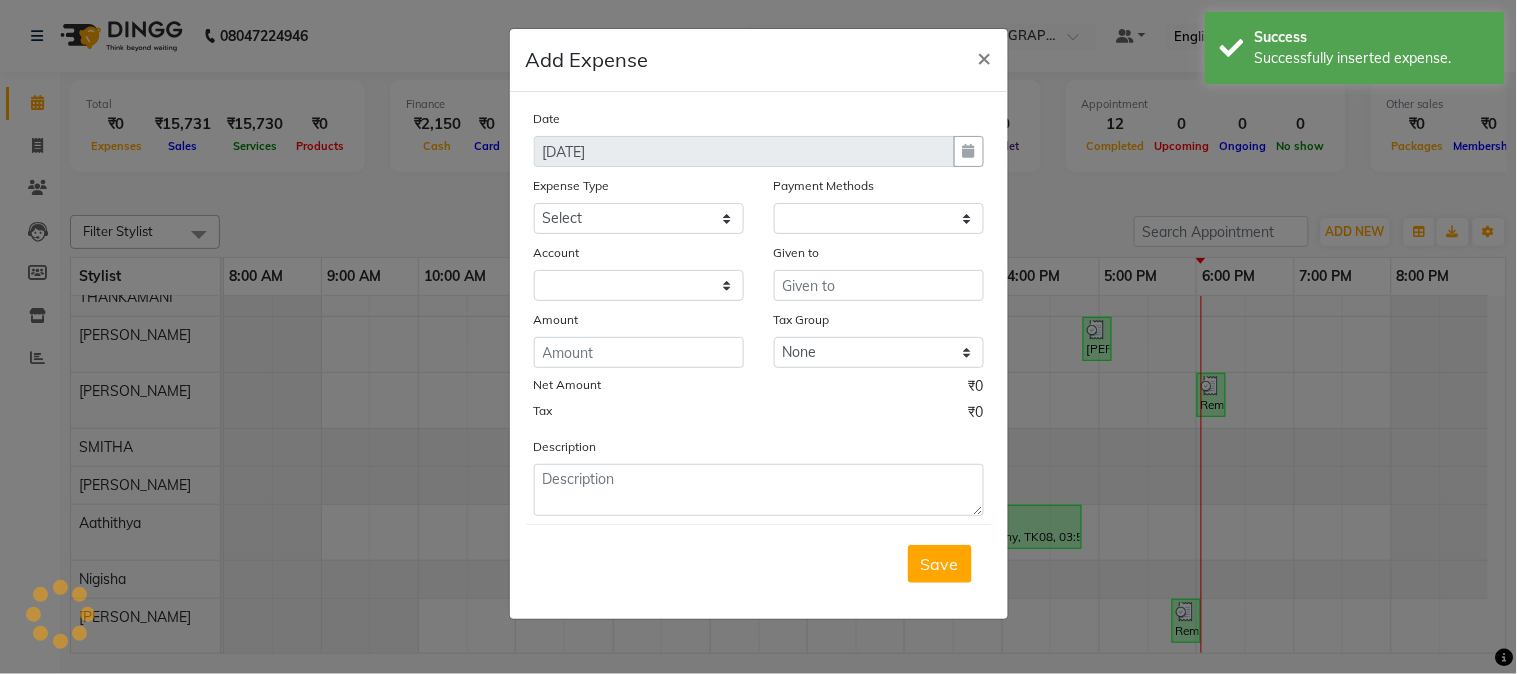 select on "3492" 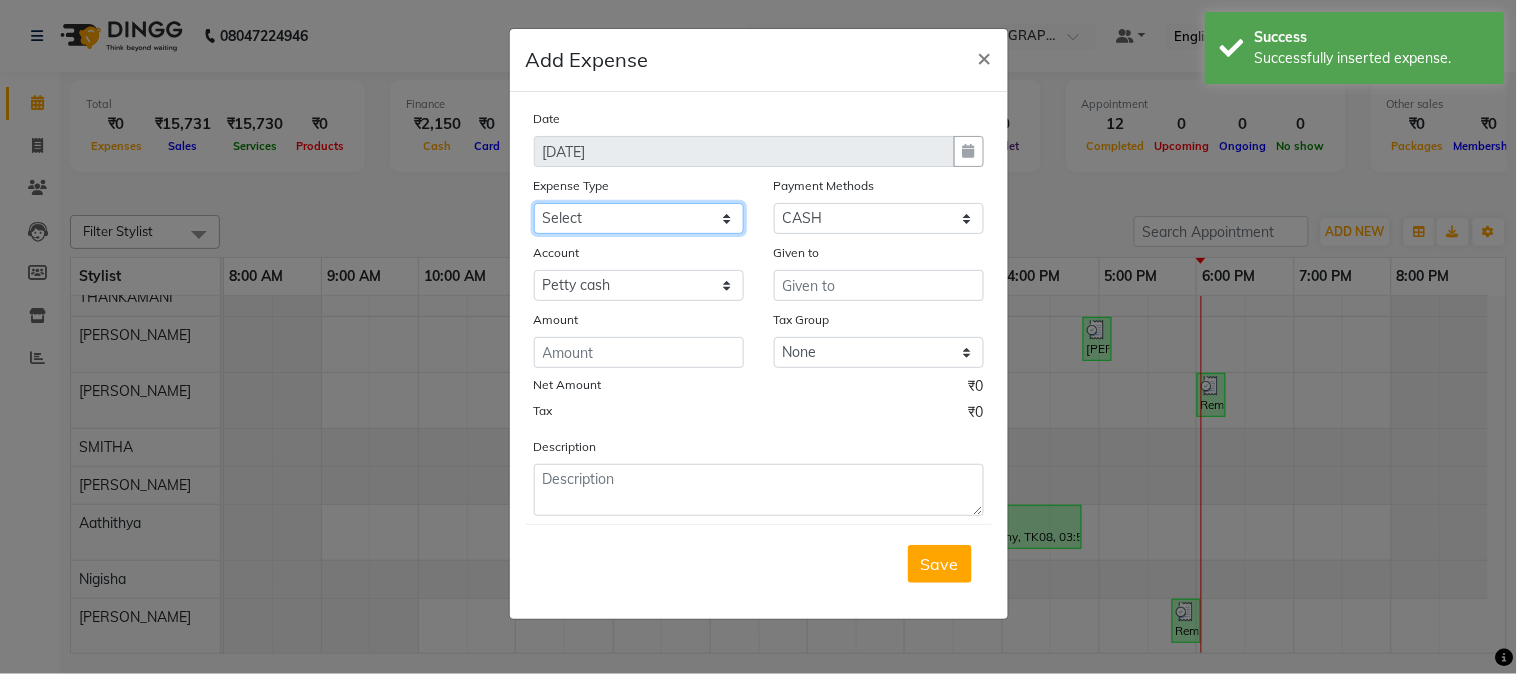click on "Select ACCOMODATION EXPENSES ADVERTISEMENT SALES PROMOTIONAL EXPENSES Bonus BRIDAL ACCESSORIES REFUND BRIDAL COMMISSION BRIDAL FOOD BRIDAL INCENTIVES BRIDAL ORNAMENTS REFUND BRIDAL TA CASH DEPOSIT RAK BANK COMPUTER ACCESSORIES MOBILE PHONE Donation and Charity Expenses ELECTRICITY CHARGES ELECTRONICS FITTINGS Event Expense FISH FOOD EXPENSES FOOD REFRESHMENT FOR CLIENTS FOOD REFRESHMENT FOR STAFFS Freight And Forwarding Charges FUEL FOR GENERATOR FURNITURE AND EQUIPMENTS Gifts for Clients GIFTS FOR STAFFS GOKULAM CHITS HOSTEL RENT LAUNDRY EXPENSES LICENSE OTHER FEES LOADING UNLOADING CHARGES Medical Expenses MEHNDI PAYMENTS MISCELLANEOUS EXPENSES NEWSPAPER PERIODICALS Ornaments Maintenance Expense OVERTIME ALLOWANCES Payment For Pest Control Perfomance based incentives POSTAGE COURIER CHARGES Printing PRINTING STATIONERY EXPENSES PROFESSIONAL TAX REPAIRS MAINTENANCE ROUND OFF Salary SALARY ADVANCE Sales Incentives Membership Card SALES INCENTIVES PRODUCT SALES INCENTIVES SERVICES SALON ESSENTIALS SALON RENT" 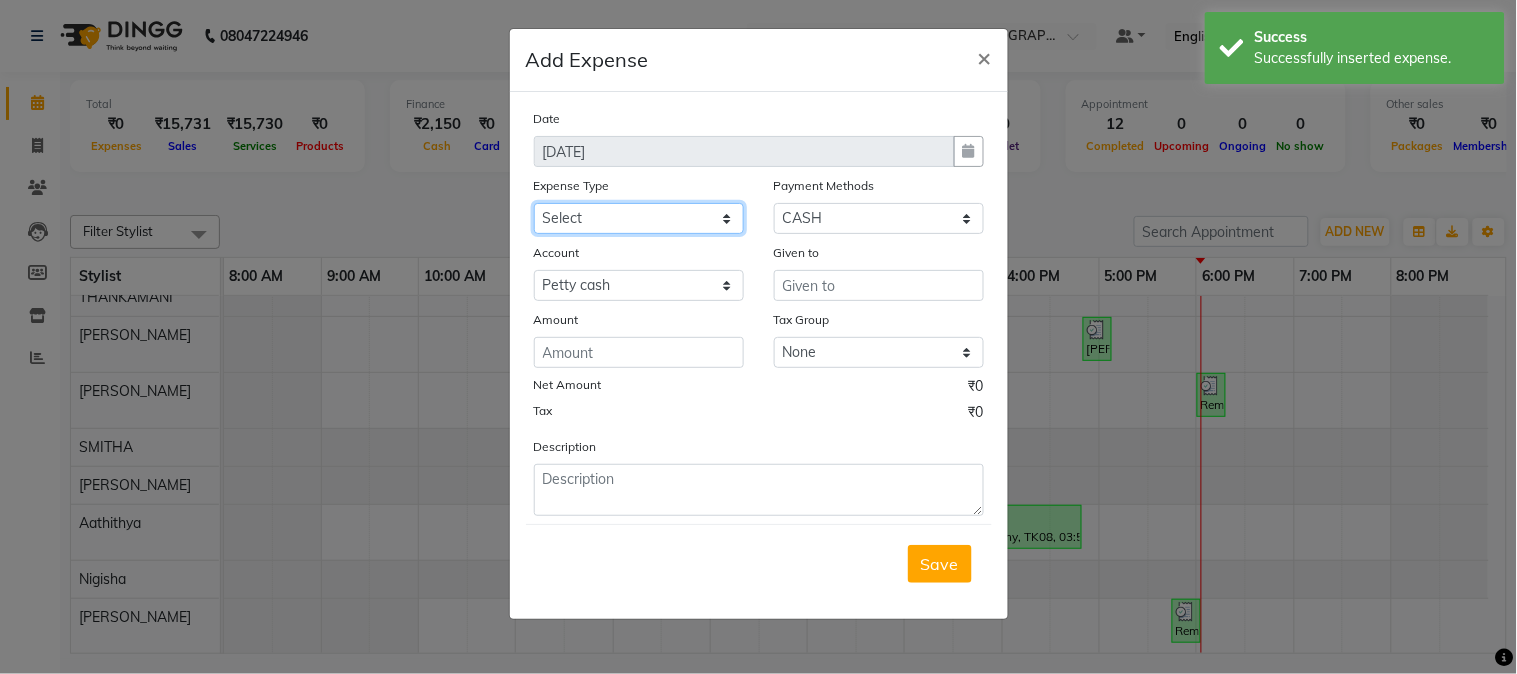 select on "6166" 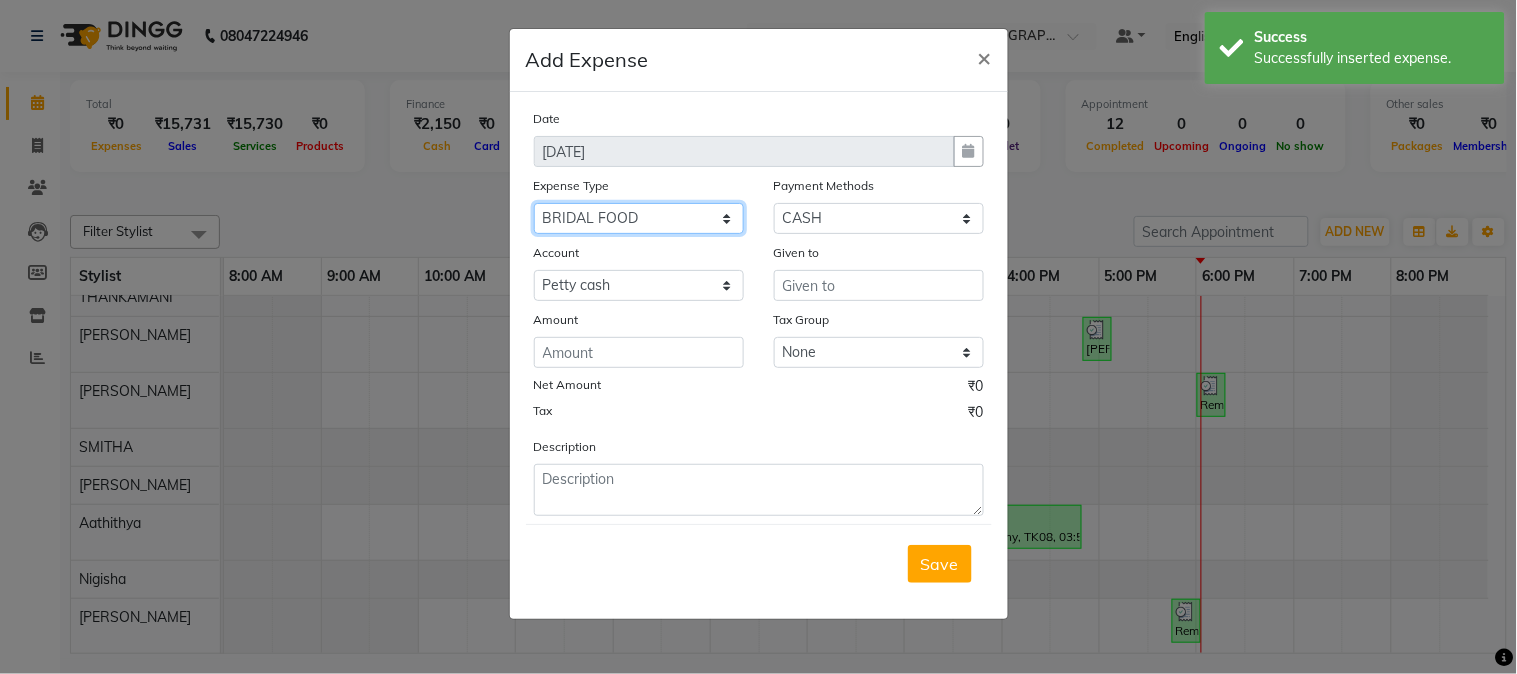 click on "Select ACCOMODATION EXPENSES ADVERTISEMENT SALES PROMOTIONAL EXPENSES Bonus BRIDAL ACCESSORIES REFUND BRIDAL COMMISSION BRIDAL FOOD BRIDAL INCENTIVES BRIDAL ORNAMENTS REFUND BRIDAL TA CASH DEPOSIT RAK BANK COMPUTER ACCESSORIES MOBILE PHONE Donation and Charity Expenses ELECTRICITY CHARGES ELECTRONICS FITTINGS Event Expense FISH FOOD EXPENSES FOOD REFRESHMENT FOR CLIENTS FOOD REFRESHMENT FOR STAFFS Freight And Forwarding Charges FUEL FOR GENERATOR FURNITURE AND EQUIPMENTS Gifts for Clients GIFTS FOR STAFFS GOKULAM CHITS HOSTEL RENT LAUNDRY EXPENSES LICENSE OTHER FEES LOADING UNLOADING CHARGES Medical Expenses MEHNDI PAYMENTS MISCELLANEOUS EXPENSES NEWSPAPER PERIODICALS Ornaments Maintenance Expense OVERTIME ALLOWANCES Payment For Pest Control Perfomance based incentives POSTAGE COURIER CHARGES Printing PRINTING STATIONERY EXPENSES PROFESSIONAL TAX REPAIRS MAINTENANCE ROUND OFF Salary SALARY ADVANCE Sales Incentives Membership Card SALES INCENTIVES PRODUCT SALES INCENTIVES SERVICES SALON ESSENTIALS SALON RENT" 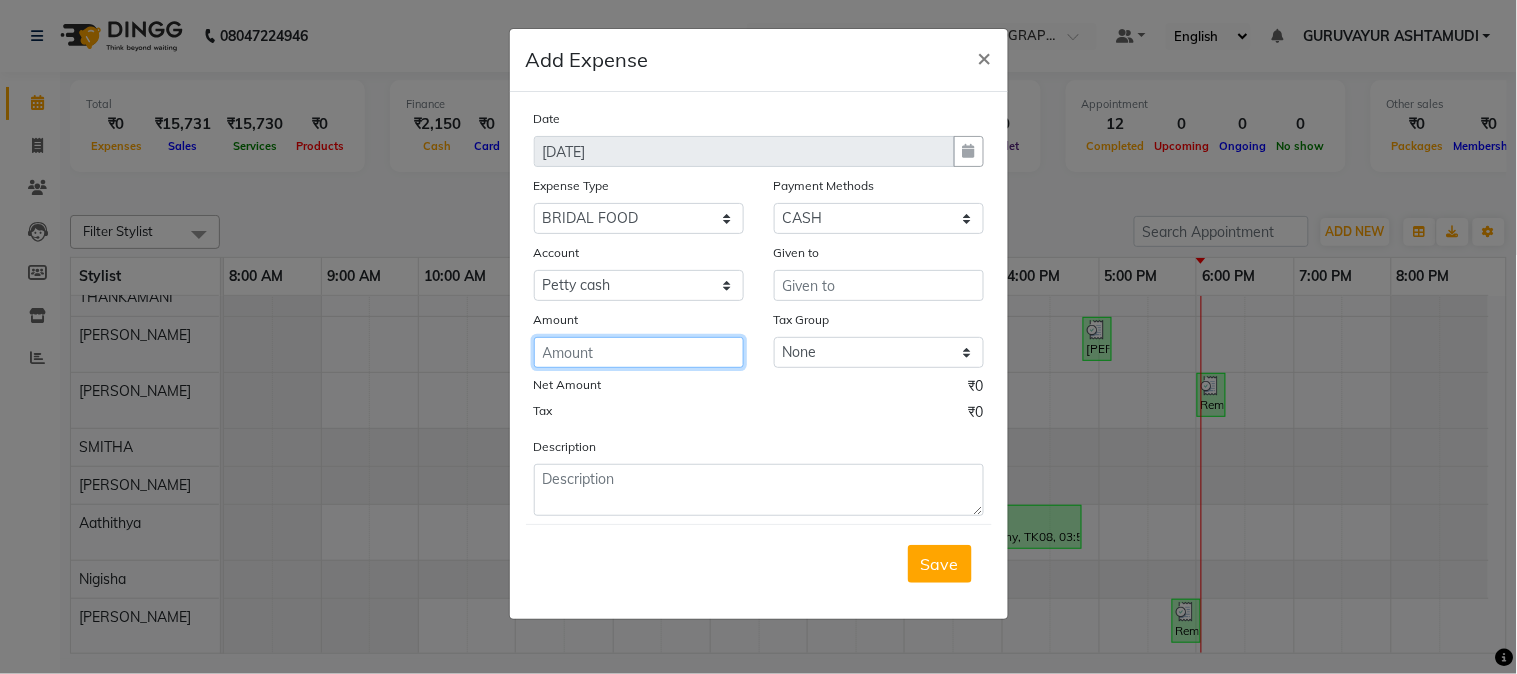 click 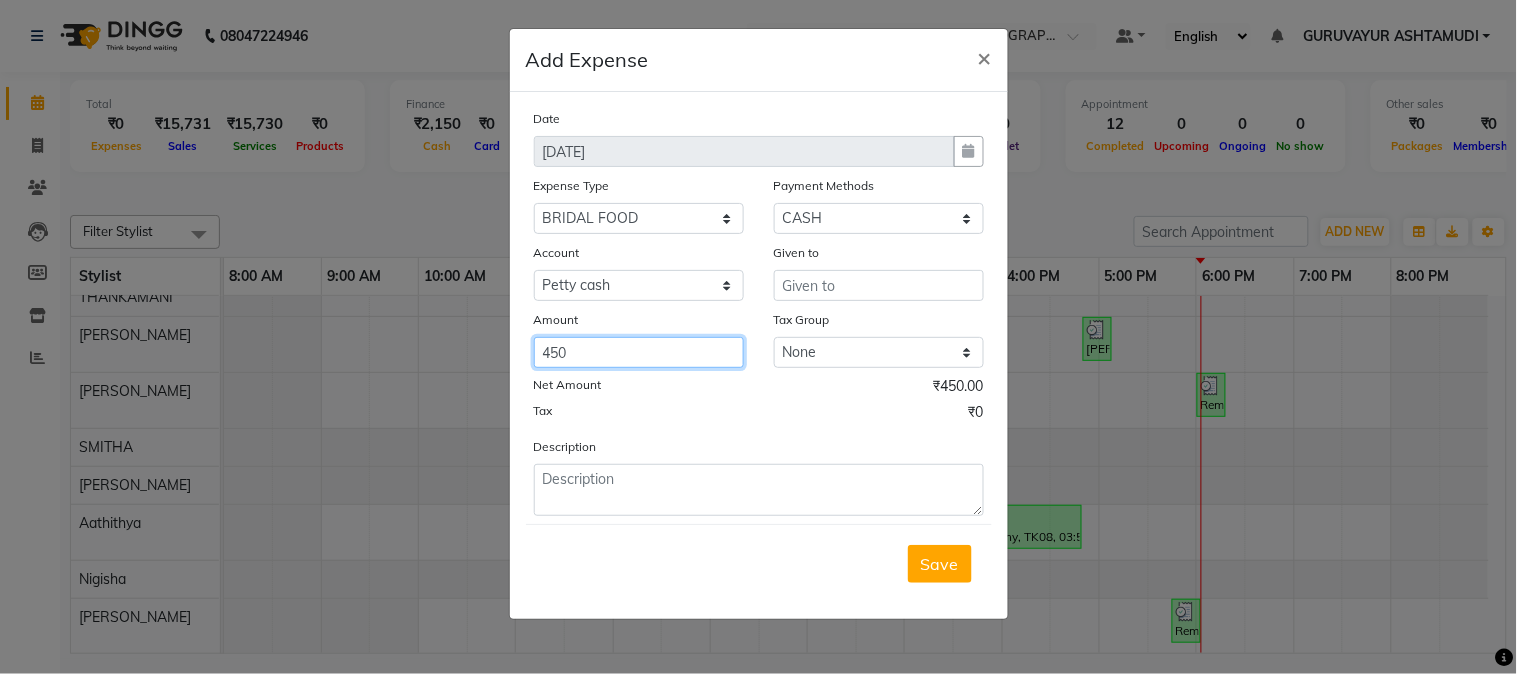 type on "450" 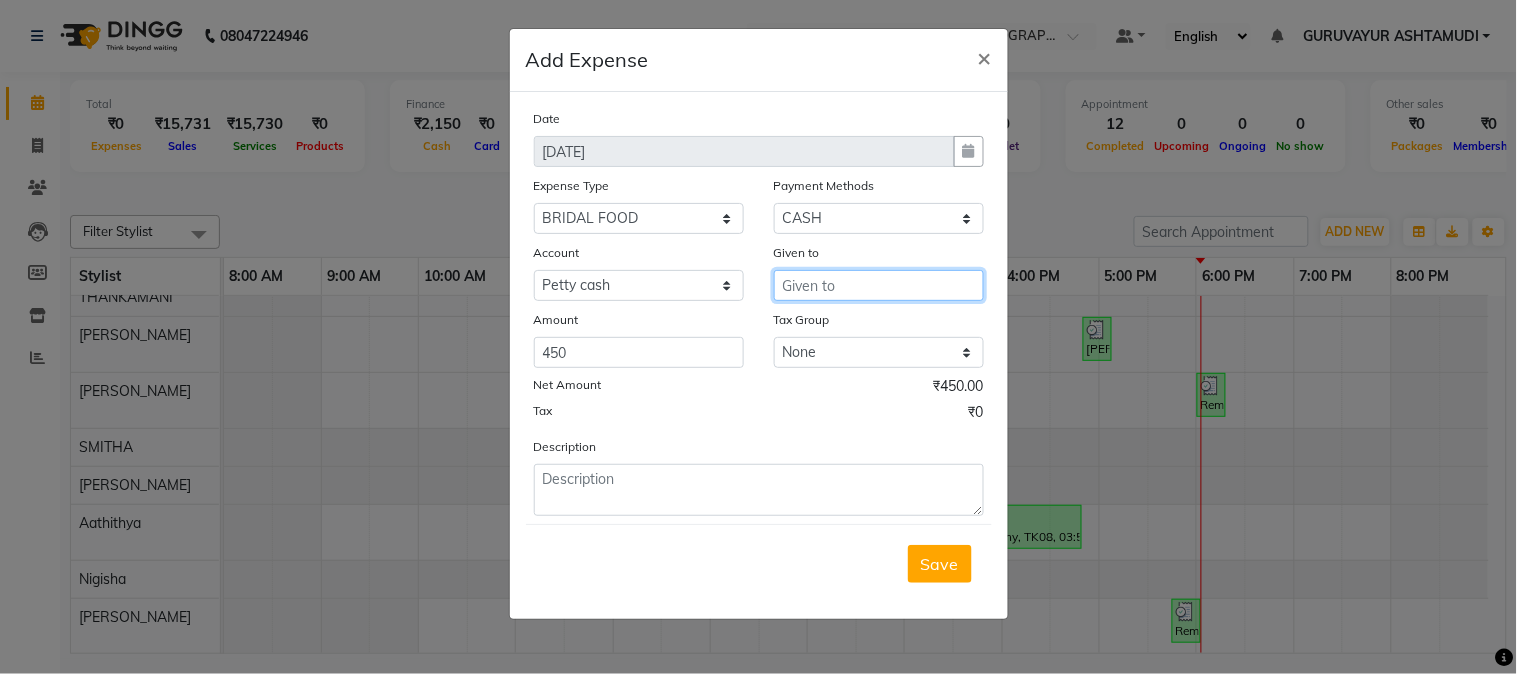 click at bounding box center [879, 285] 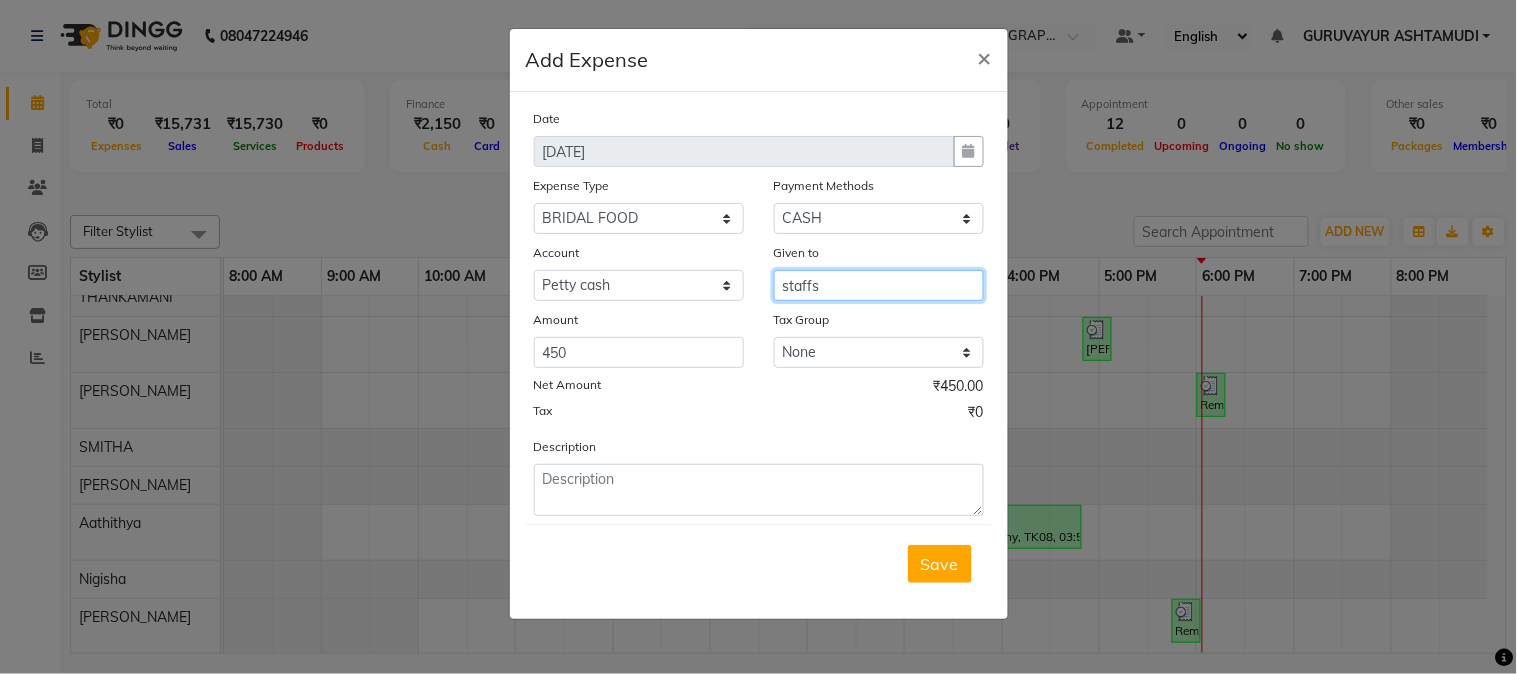 type on "staffs" 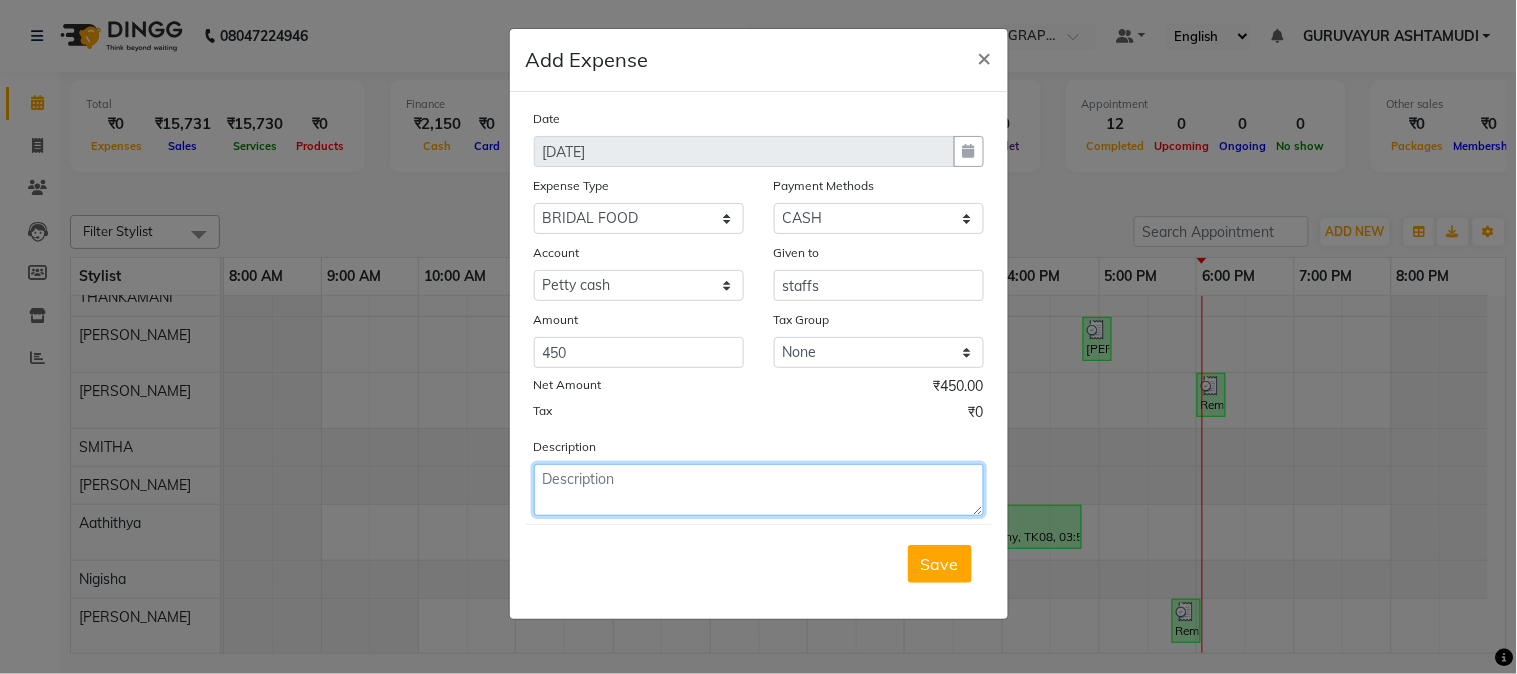 click 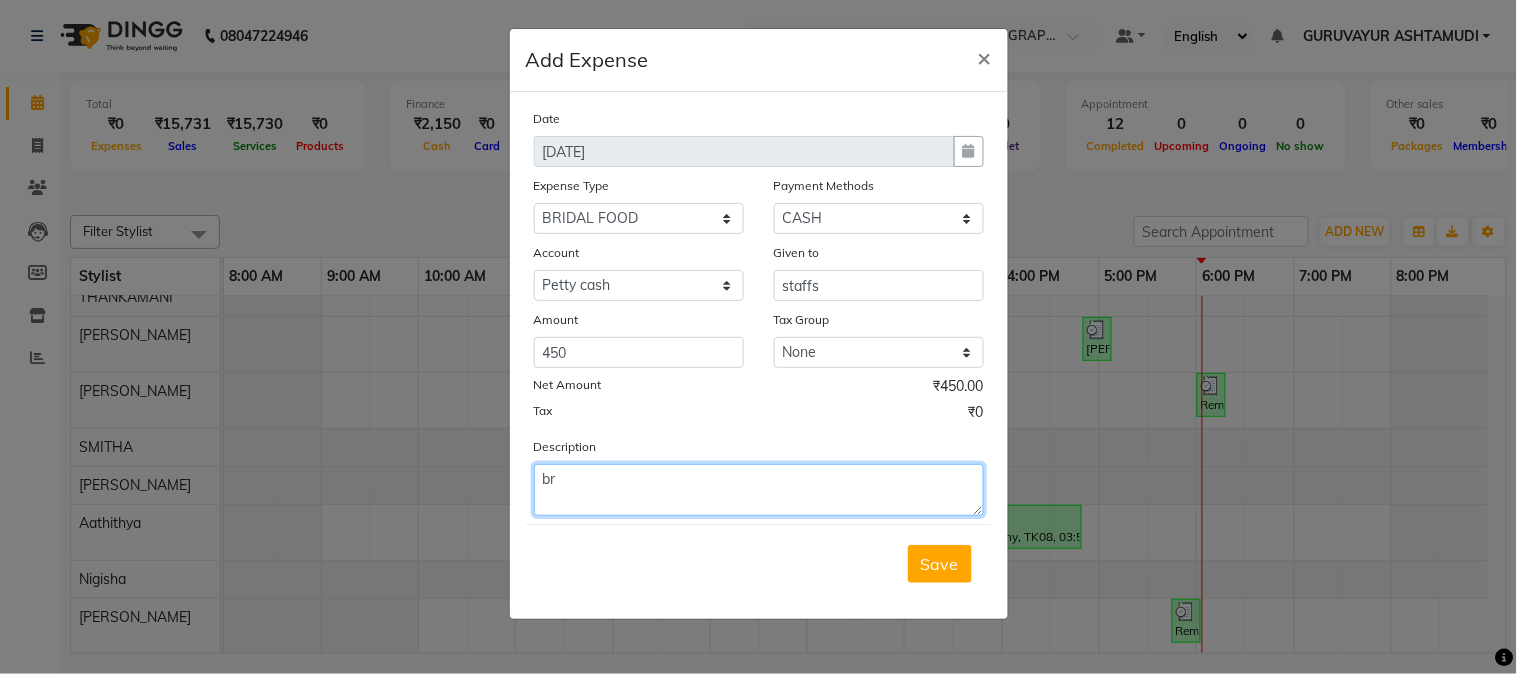 type on "b" 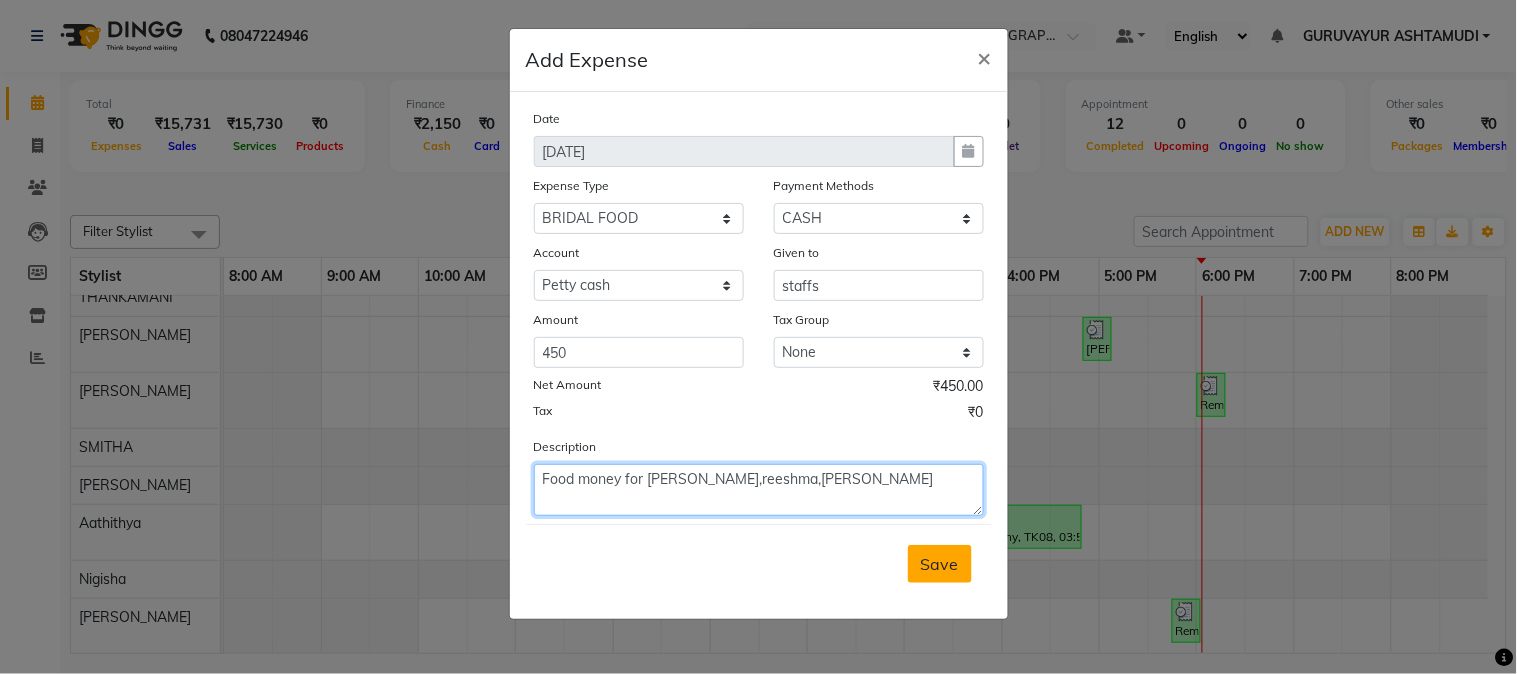 type on "Food money for anila,reeshma,rini" 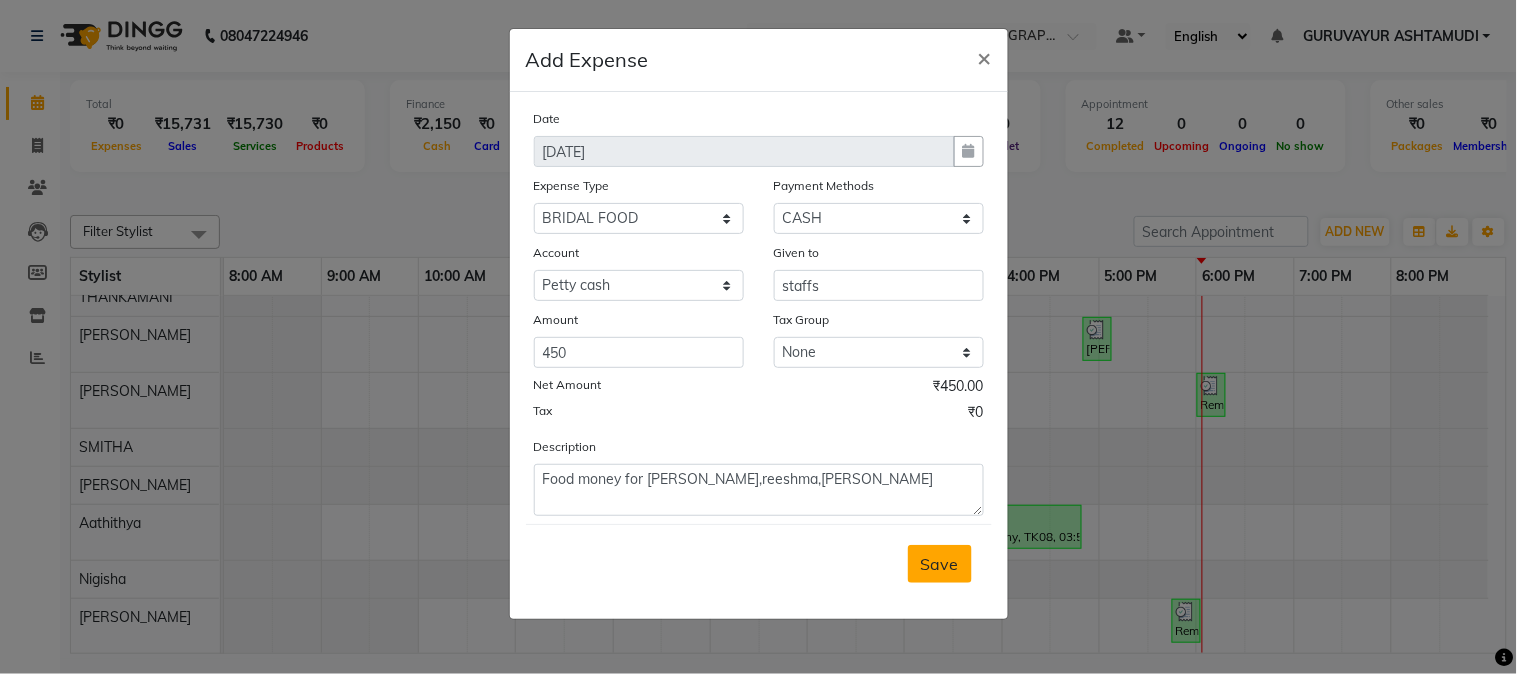 click on "Save" at bounding box center [940, 564] 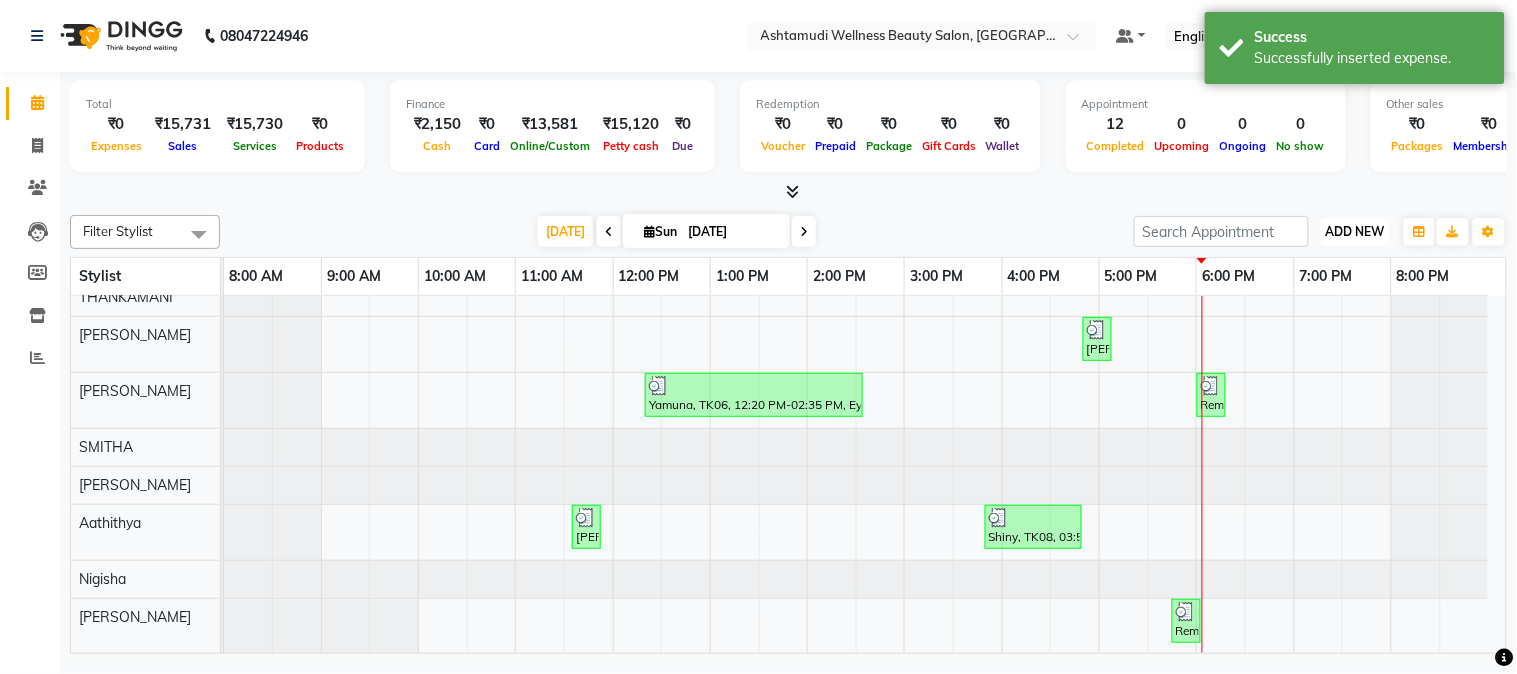 click on "ADD NEW" at bounding box center [1355, 231] 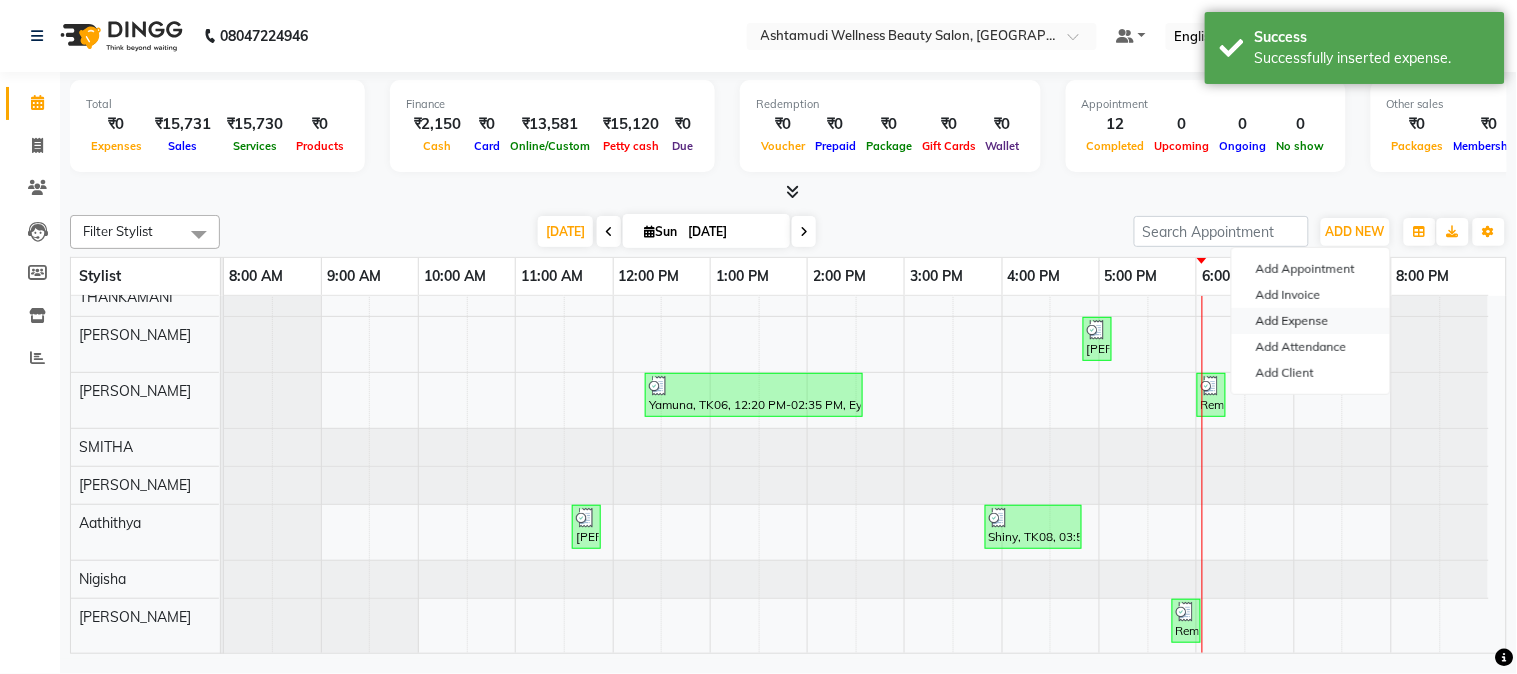 click on "Add Expense" at bounding box center (1311, 321) 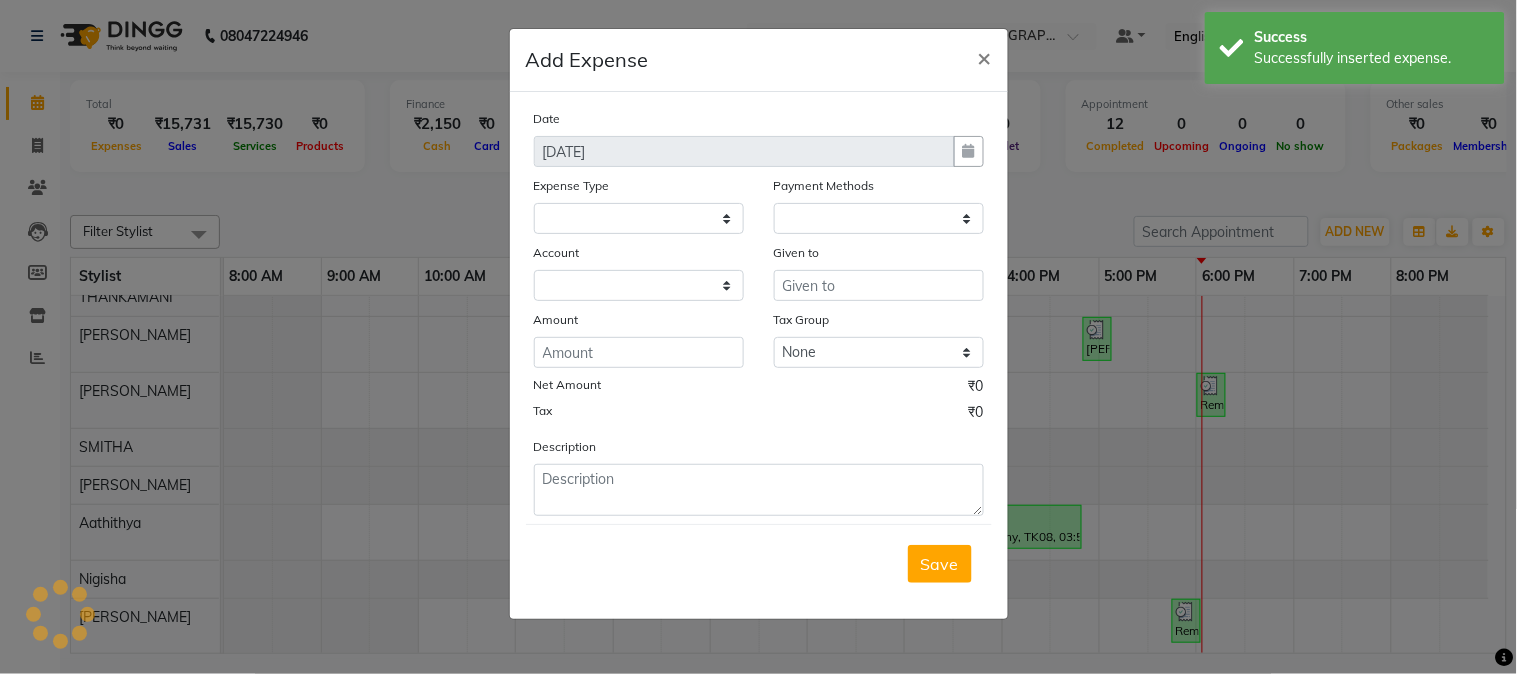 select on "1" 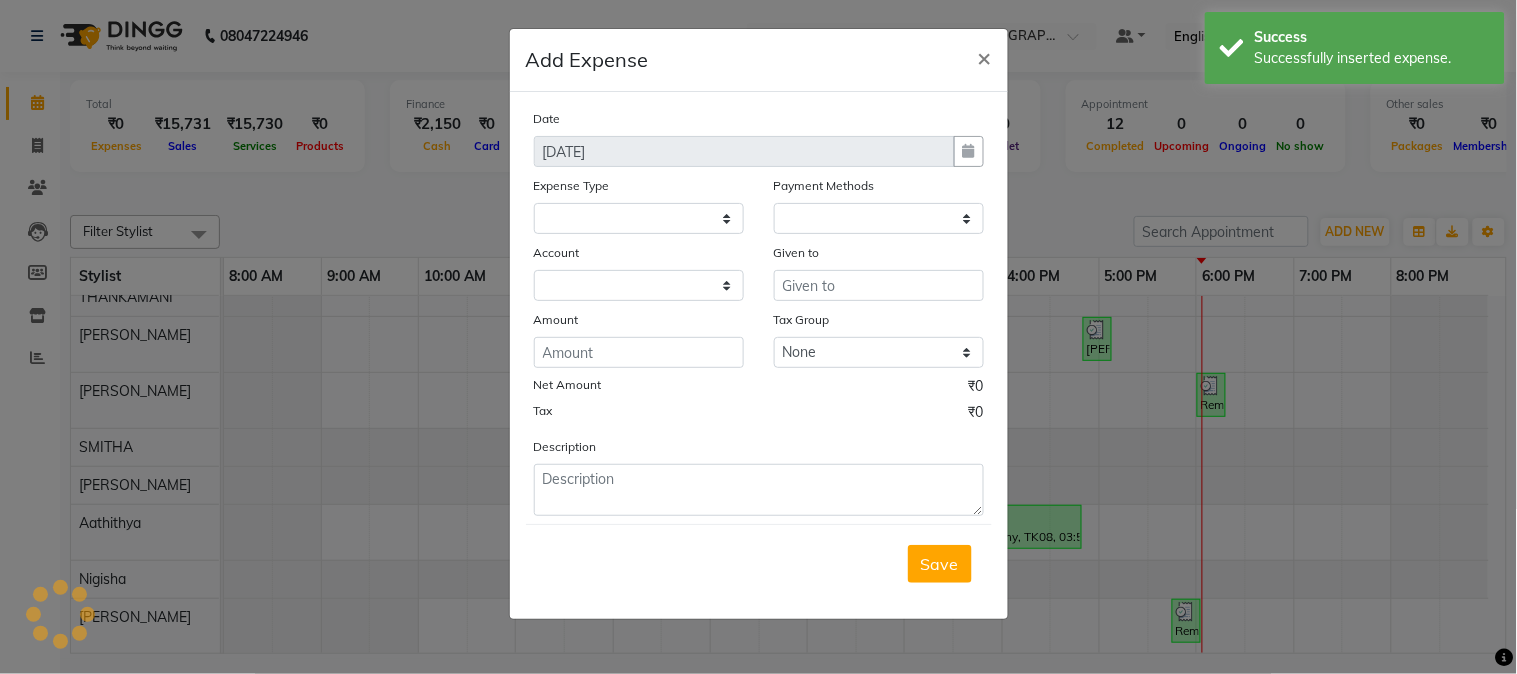 select on "3492" 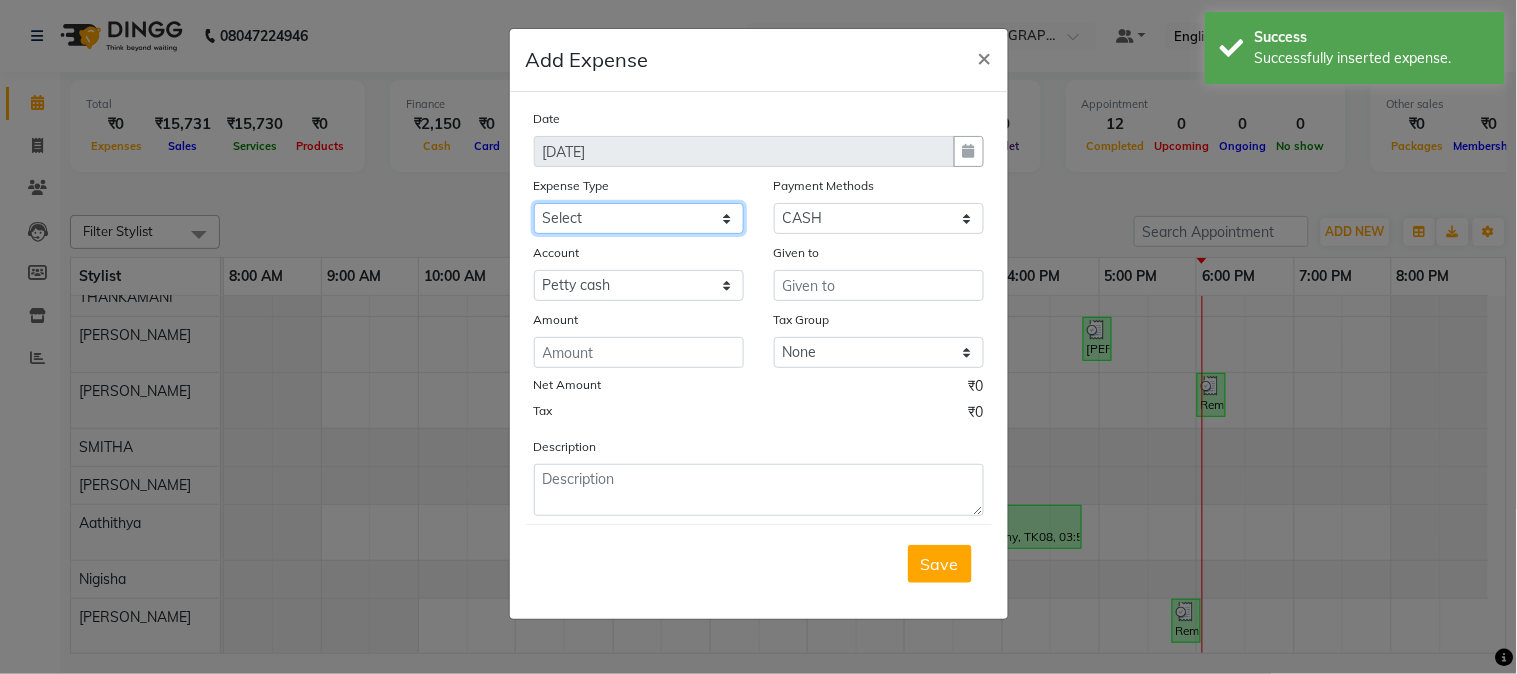 click on "Select ACCOMODATION EXPENSES ADVERTISEMENT SALES PROMOTIONAL EXPENSES Bonus BRIDAL ACCESSORIES REFUND BRIDAL COMMISSION BRIDAL FOOD BRIDAL INCENTIVES BRIDAL ORNAMENTS REFUND BRIDAL TA CASH DEPOSIT RAK BANK COMPUTER ACCESSORIES MOBILE PHONE Donation and Charity Expenses ELECTRICITY CHARGES ELECTRONICS FITTINGS Event Expense FISH FOOD EXPENSES FOOD REFRESHMENT FOR CLIENTS FOOD REFRESHMENT FOR STAFFS Freight And Forwarding Charges FUEL FOR GENERATOR FURNITURE AND EQUIPMENTS Gifts for Clients GIFTS FOR STAFFS GOKULAM CHITS HOSTEL RENT LAUNDRY EXPENSES LICENSE OTHER FEES LOADING UNLOADING CHARGES Medical Expenses MEHNDI PAYMENTS MISCELLANEOUS EXPENSES NEWSPAPER PERIODICALS Ornaments Maintenance Expense OVERTIME ALLOWANCES Payment For Pest Control Perfomance based incentives POSTAGE COURIER CHARGES Printing PRINTING STATIONERY EXPENSES PROFESSIONAL TAX REPAIRS MAINTENANCE ROUND OFF Salary SALARY ADVANCE Sales Incentives Membership Card SALES INCENTIVES PRODUCT SALES INCENTIVES SERVICES SALON ESSENTIALS SALON RENT" 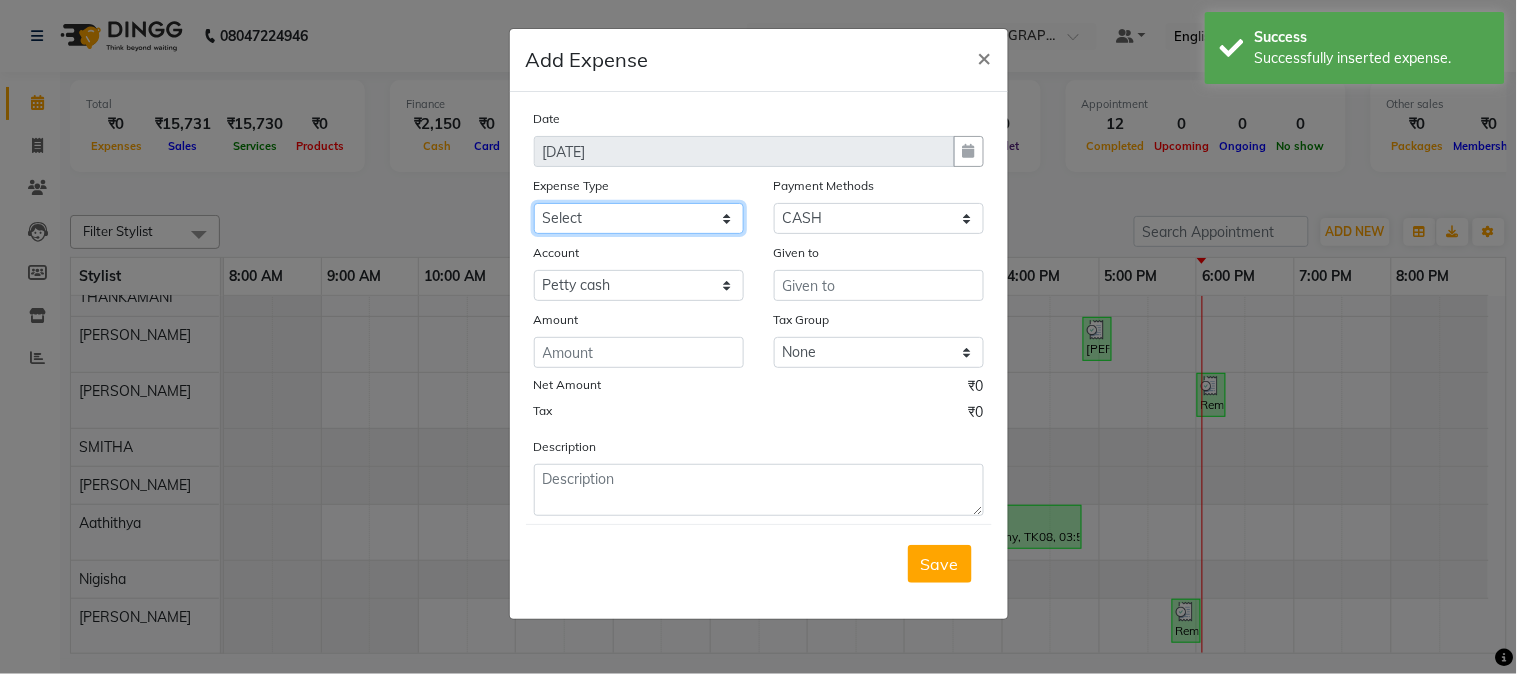 select on "6180" 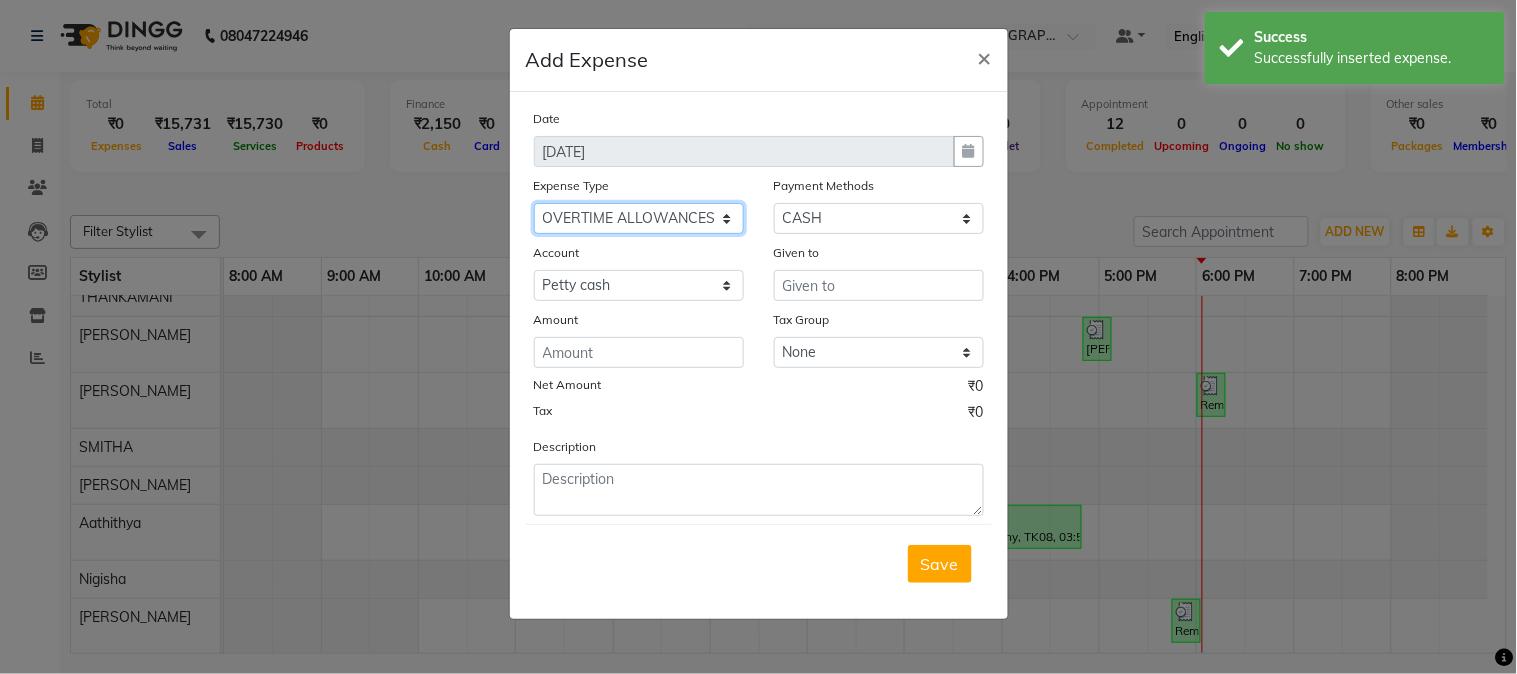 click on "Select ACCOMODATION EXPENSES ADVERTISEMENT SALES PROMOTIONAL EXPENSES Bonus BRIDAL ACCESSORIES REFUND BRIDAL COMMISSION BRIDAL FOOD BRIDAL INCENTIVES BRIDAL ORNAMENTS REFUND BRIDAL TA CASH DEPOSIT RAK BANK COMPUTER ACCESSORIES MOBILE PHONE Donation and Charity Expenses ELECTRICITY CHARGES ELECTRONICS FITTINGS Event Expense FISH FOOD EXPENSES FOOD REFRESHMENT FOR CLIENTS FOOD REFRESHMENT FOR STAFFS Freight And Forwarding Charges FUEL FOR GENERATOR FURNITURE AND EQUIPMENTS Gifts for Clients GIFTS FOR STAFFS GOKULAM CHITS HOSTEL RENT LAUNDRY EXPENSES LICENSE OTHER FEES LOADING UNLOADING CHARGES Medical Expenses MEHNDI PAYMENTS MISCELLANEOUS EXPENSES NEWSPAPER PERIODICALS Ornaments Maintenance Expense OVERTIME ALLOWANCES Payment For Pest Control Perfomance based incentives POSTAGE COURIER CHARGES Printing PRINTING STATIONERY EXPENSES PROFESSIONAL TAX REPAIRS MAINTENANCE ROUND OFF Salary SALARY ADVANCE Sales Incentives Membership Card SALES INCENTIVES PRODUCT SALES INCENTIVES SERVICES SALON ESSENTIALS SALON RENT" 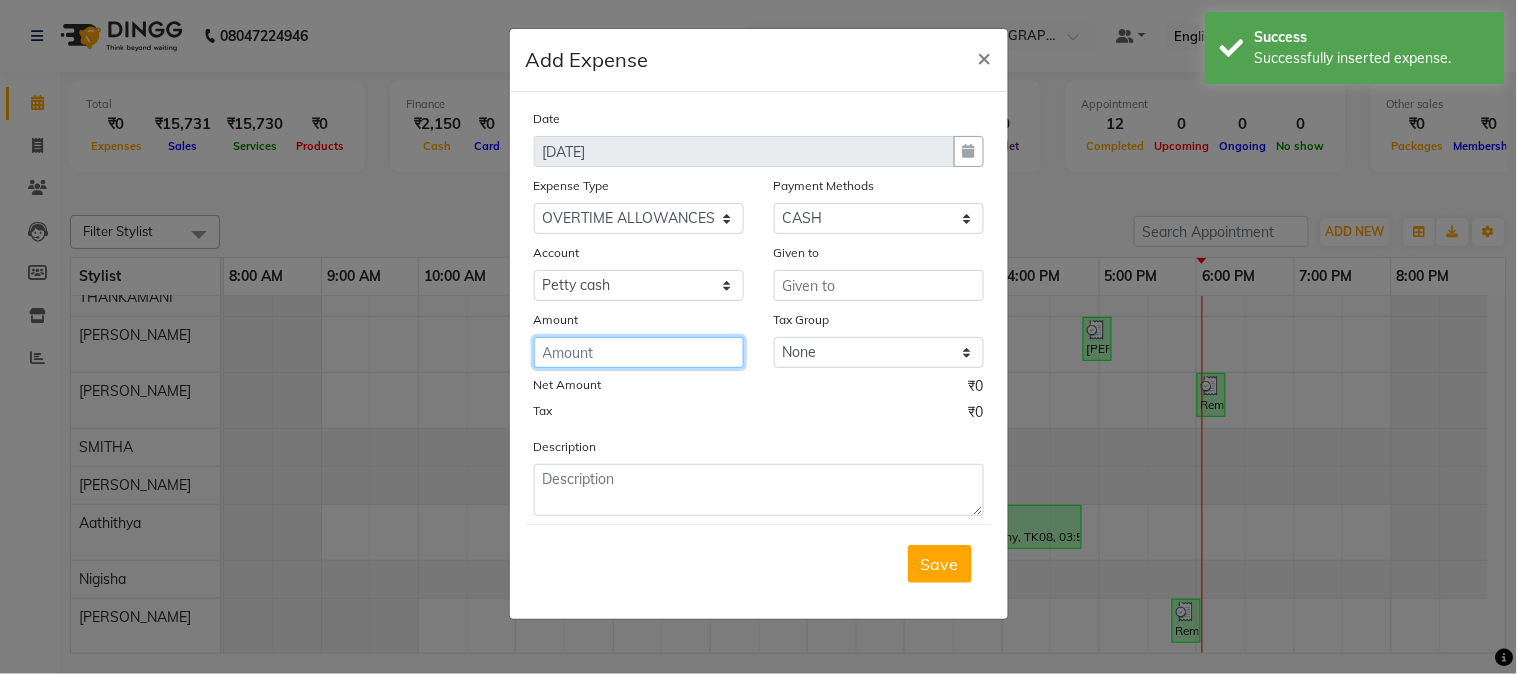 click 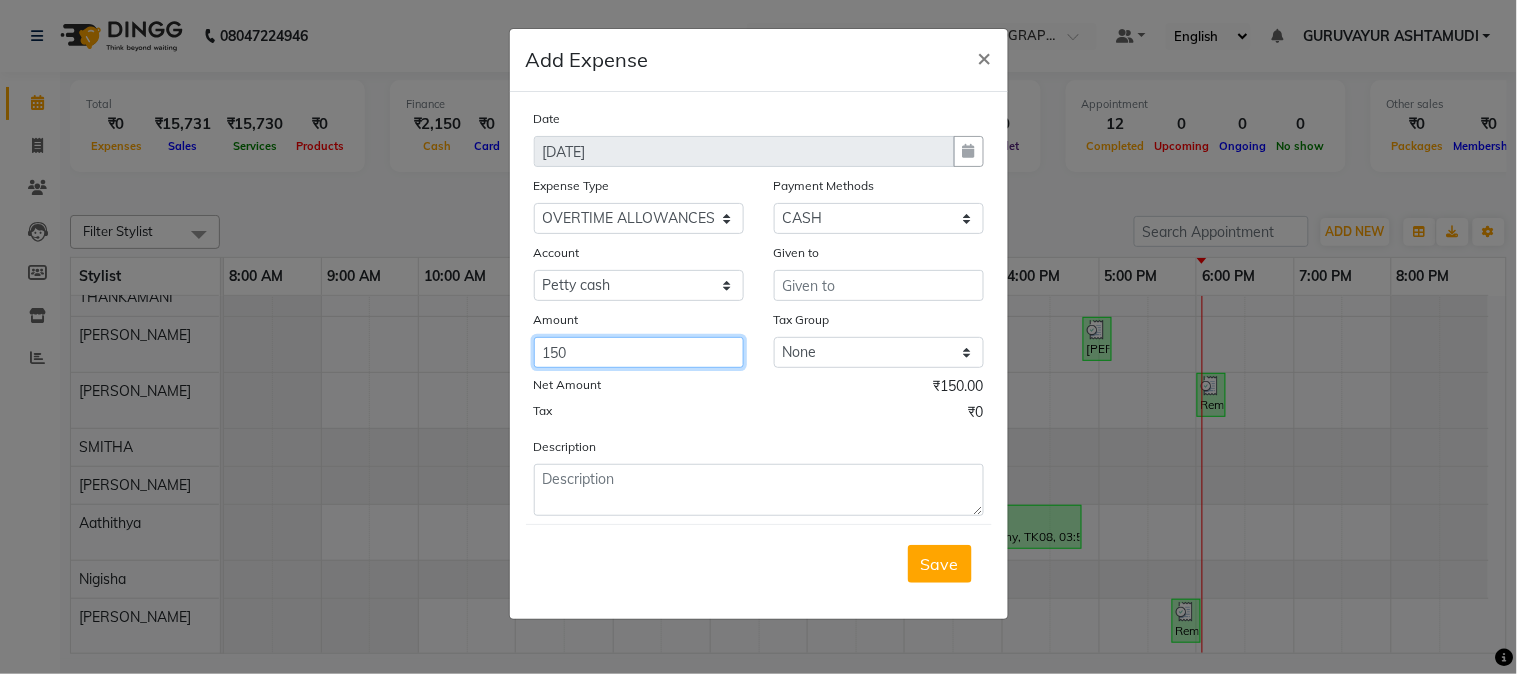 type on "150" 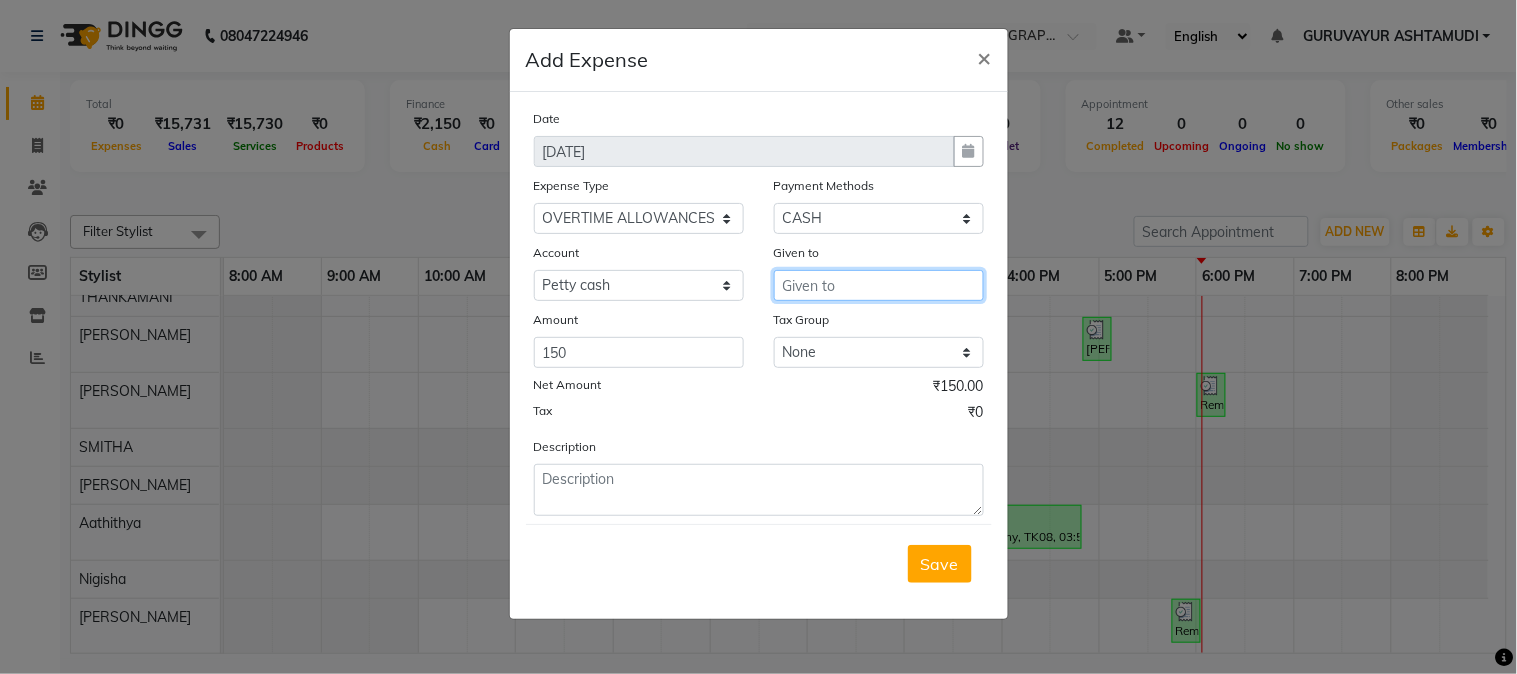 click at bounding box center (879, 285) 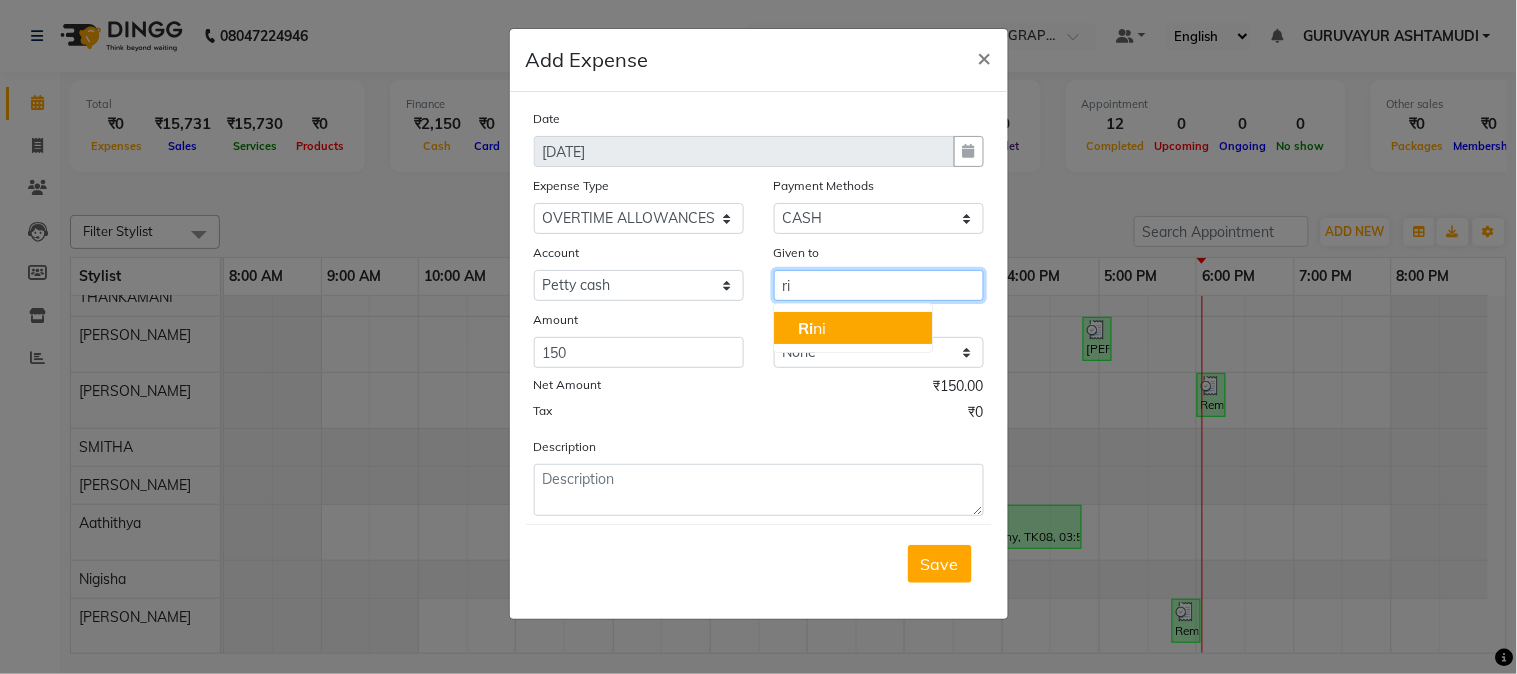 click on "Ri ni" at bounding box center (812, 328) 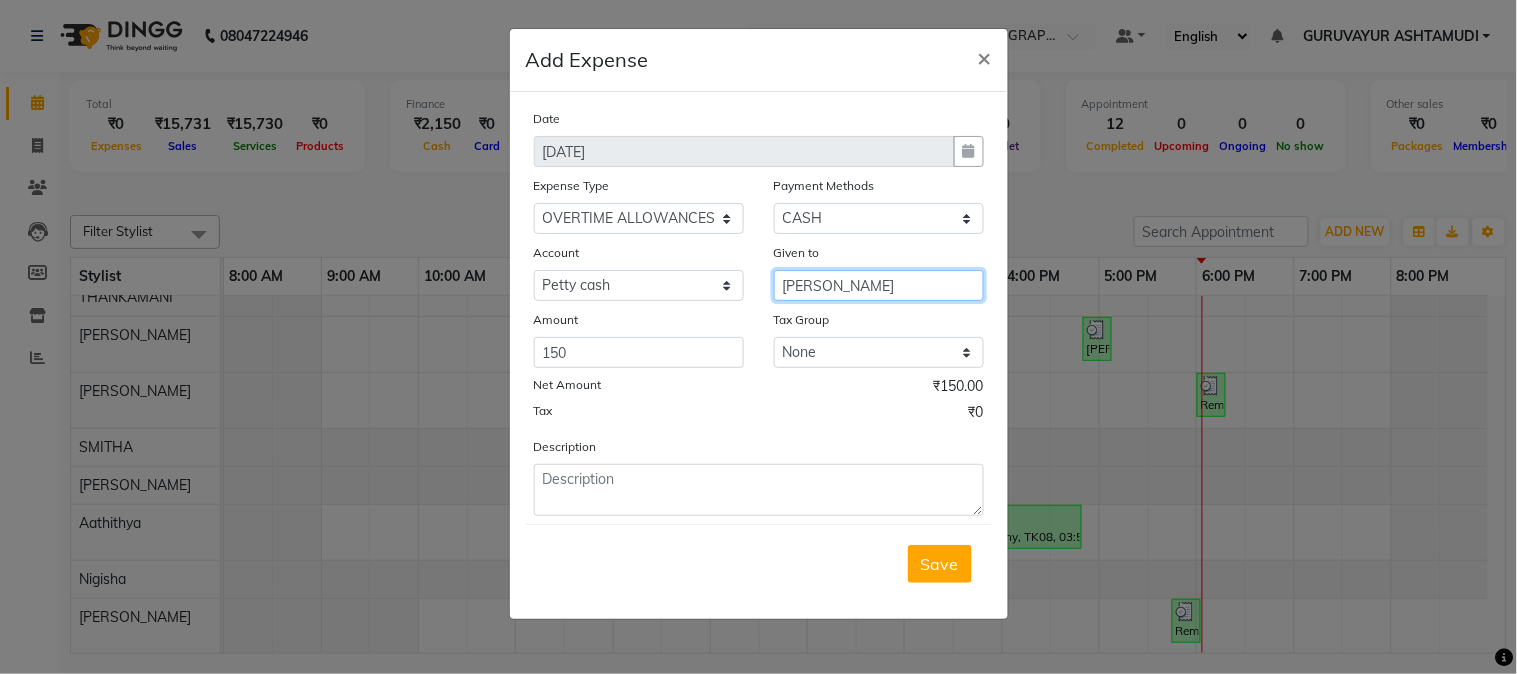 type on "[PERSON_NAME]" 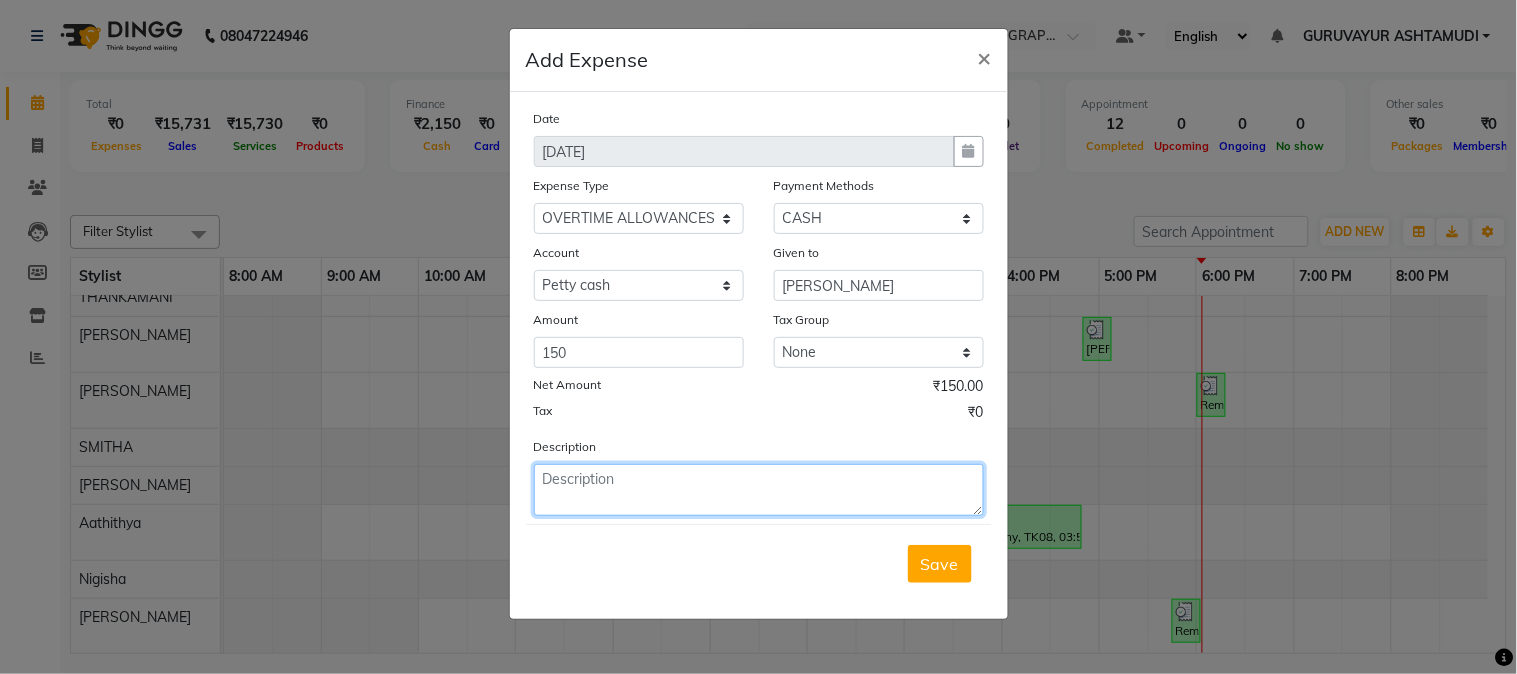 click 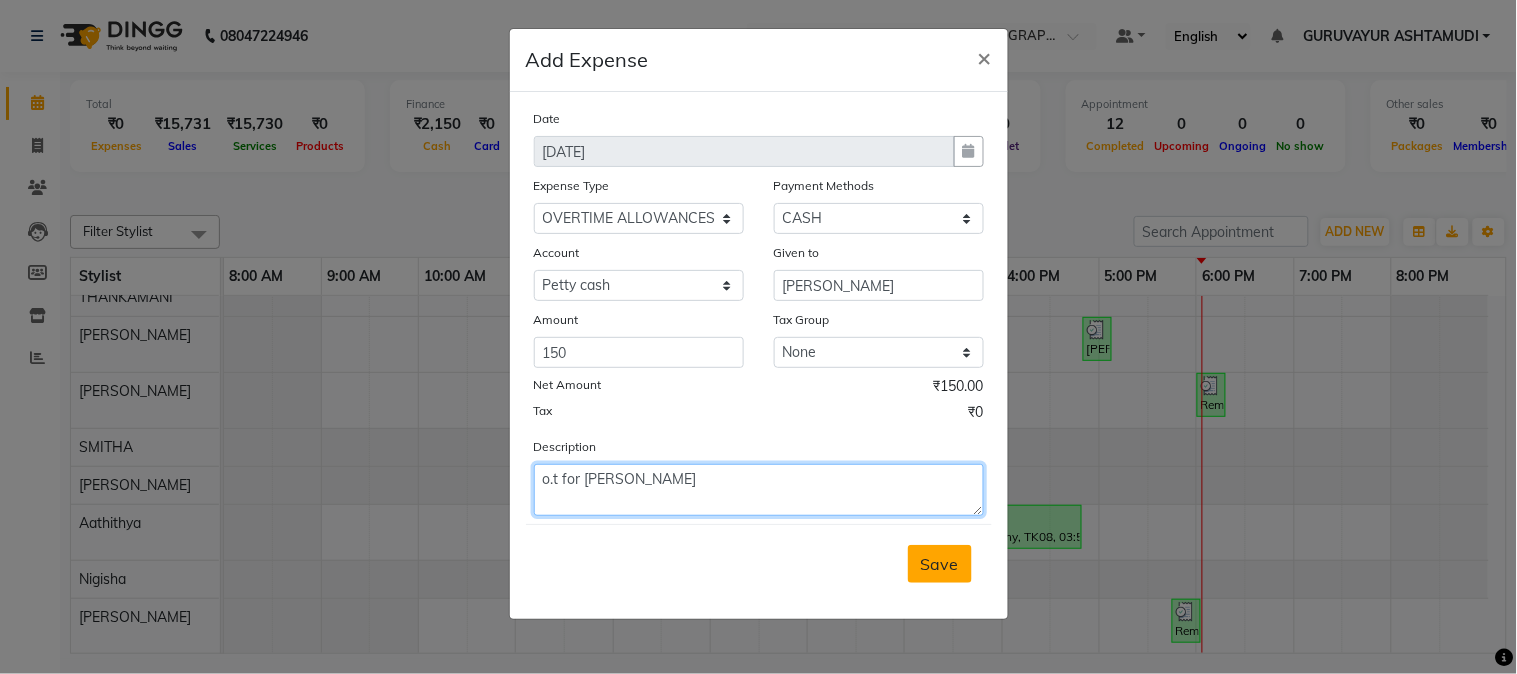 type on "o.t for rini" 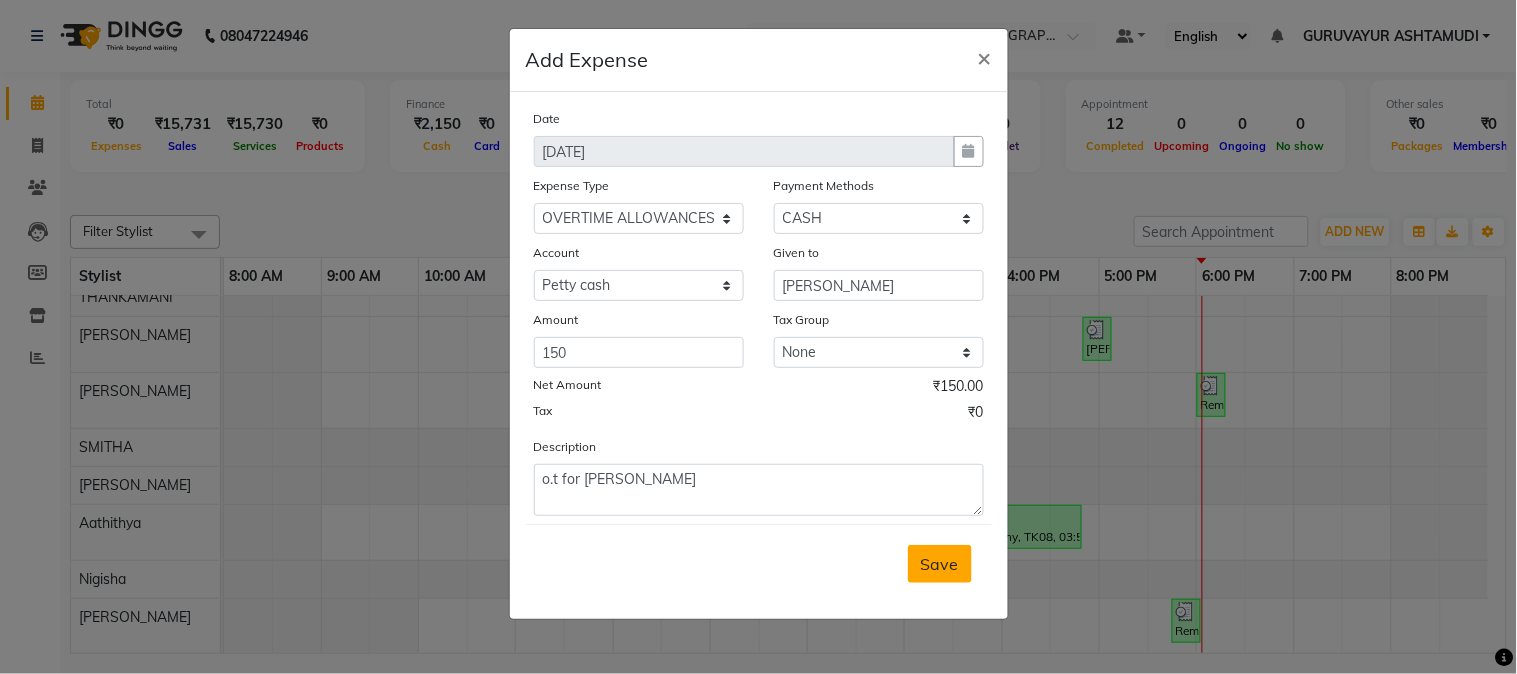 click on "Save" at bounding box center [940, 564] 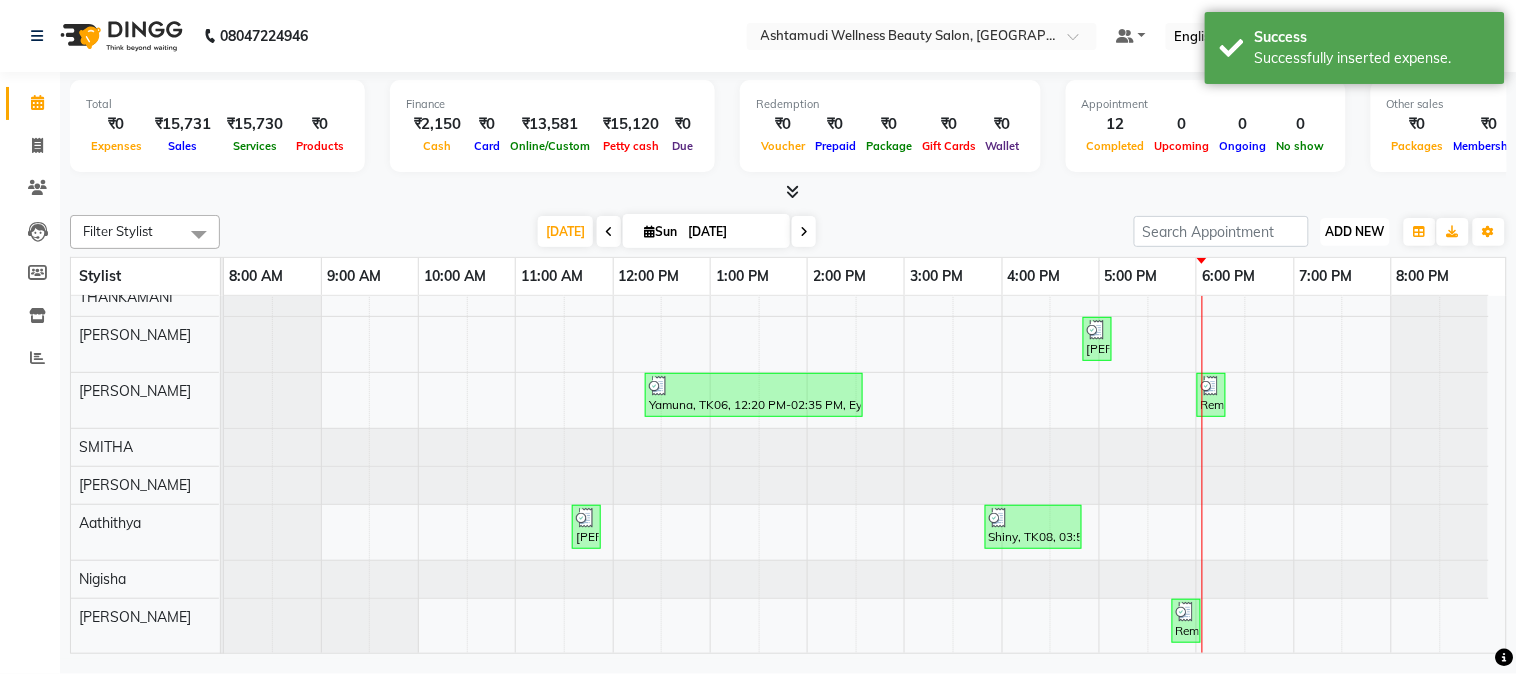 click on "ADD NEW" at bounding box center [1355, 231] 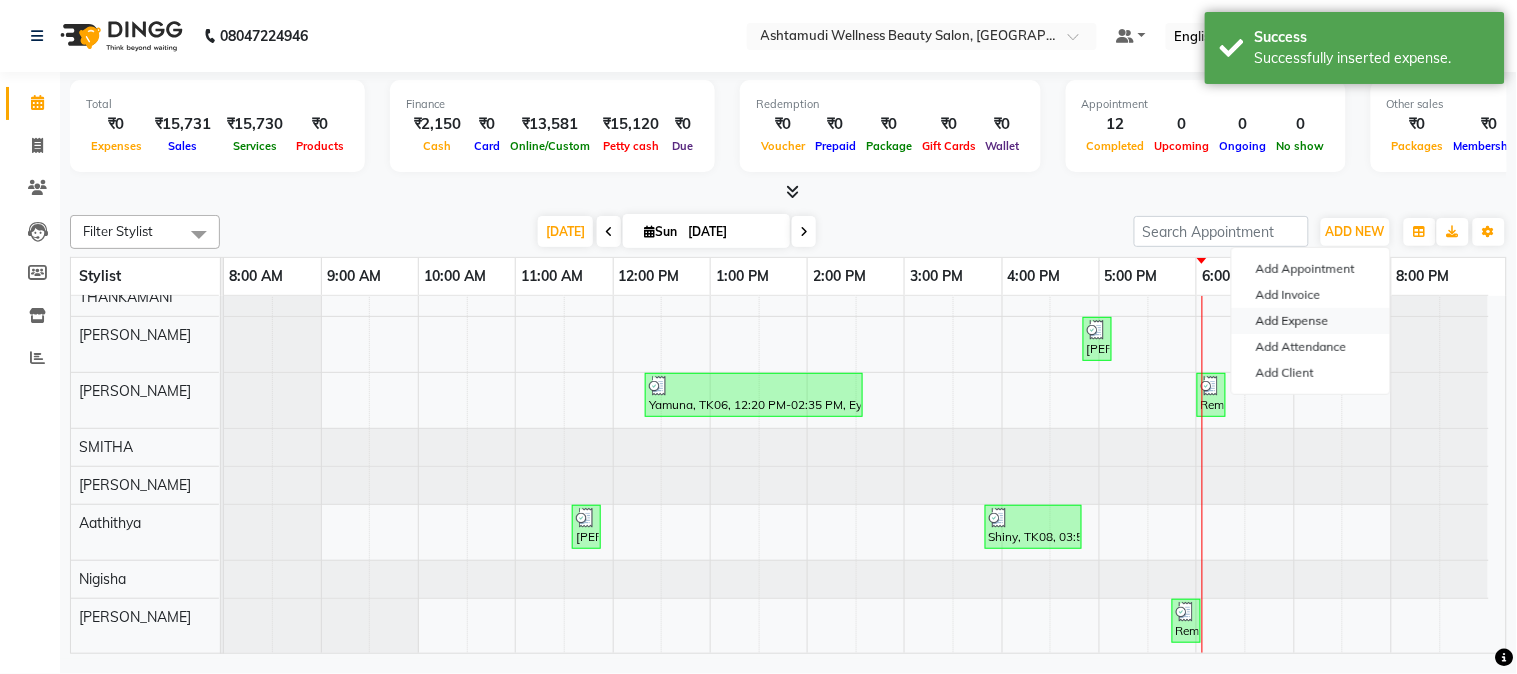 click on "Add Expense" at bounding box center [1311, 321] 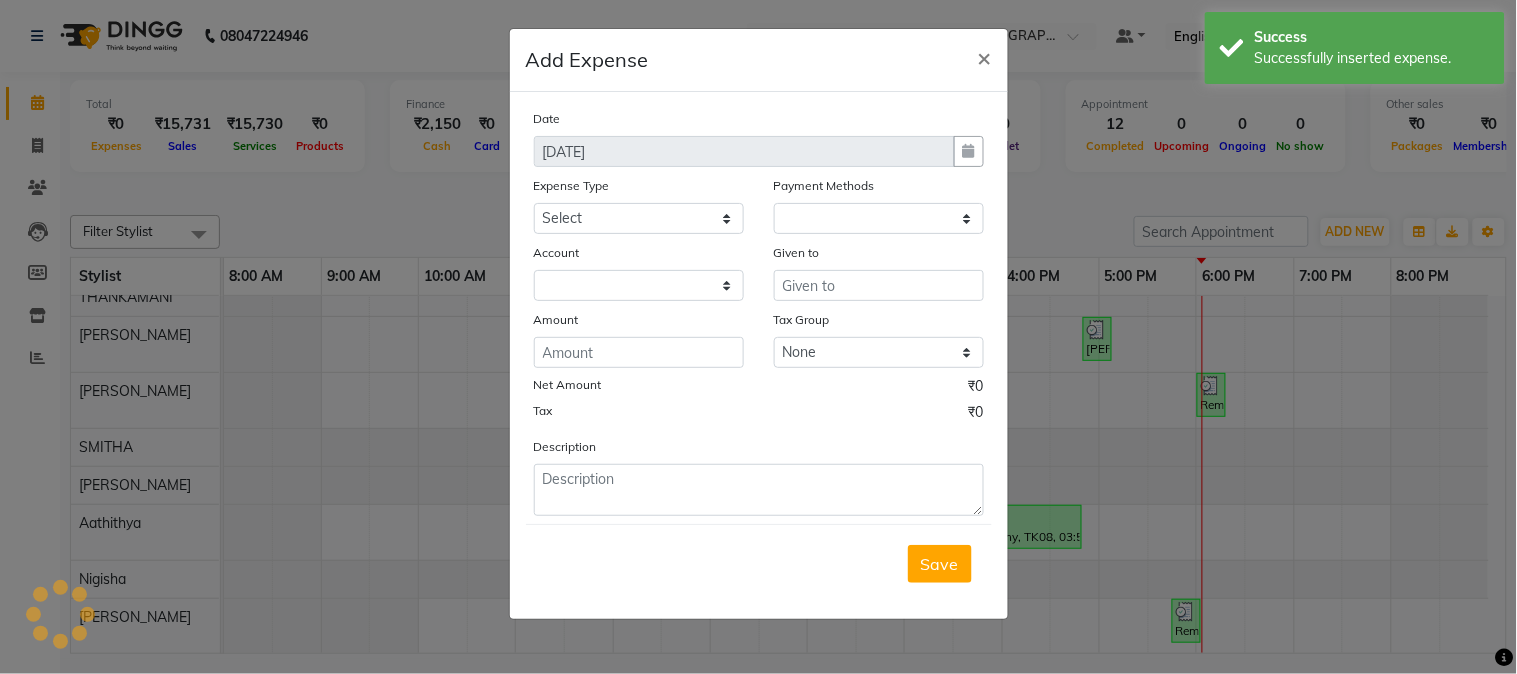 select on "1" 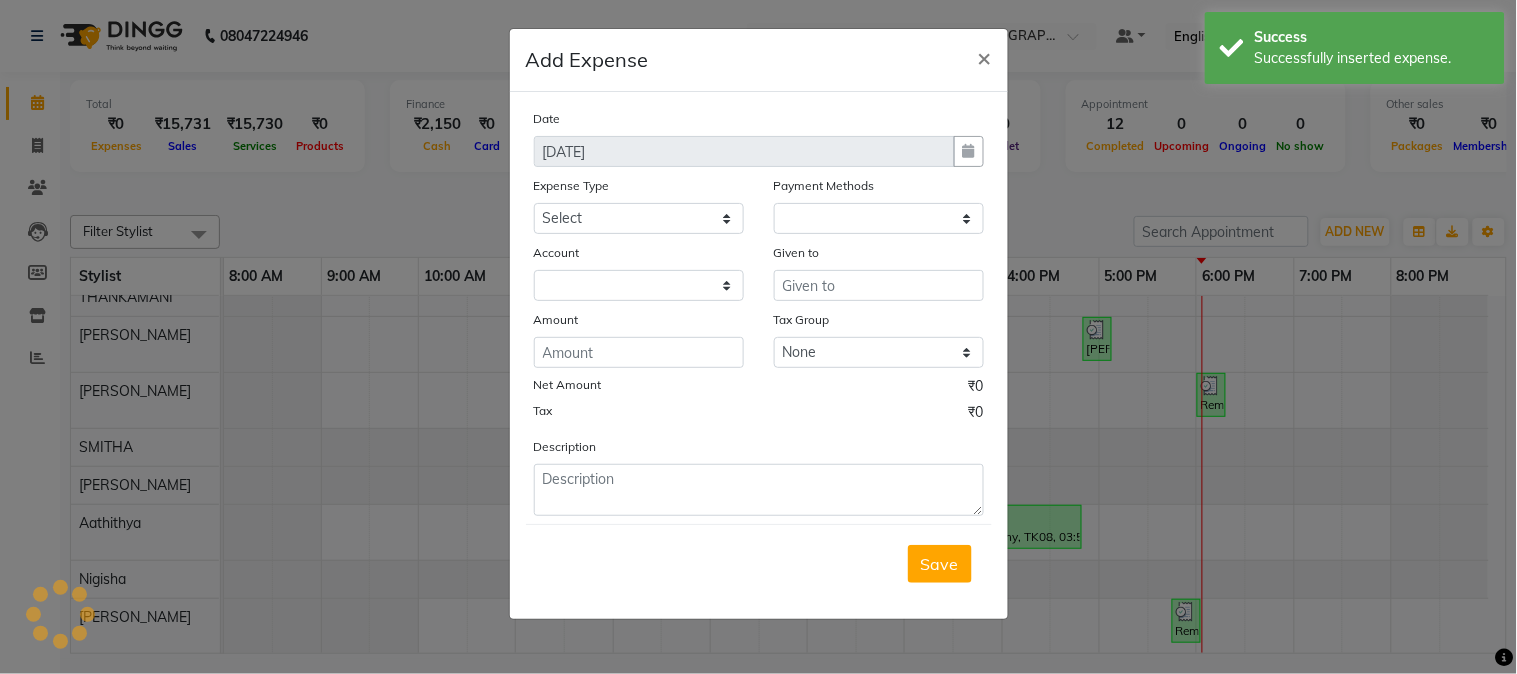 select on "3492" 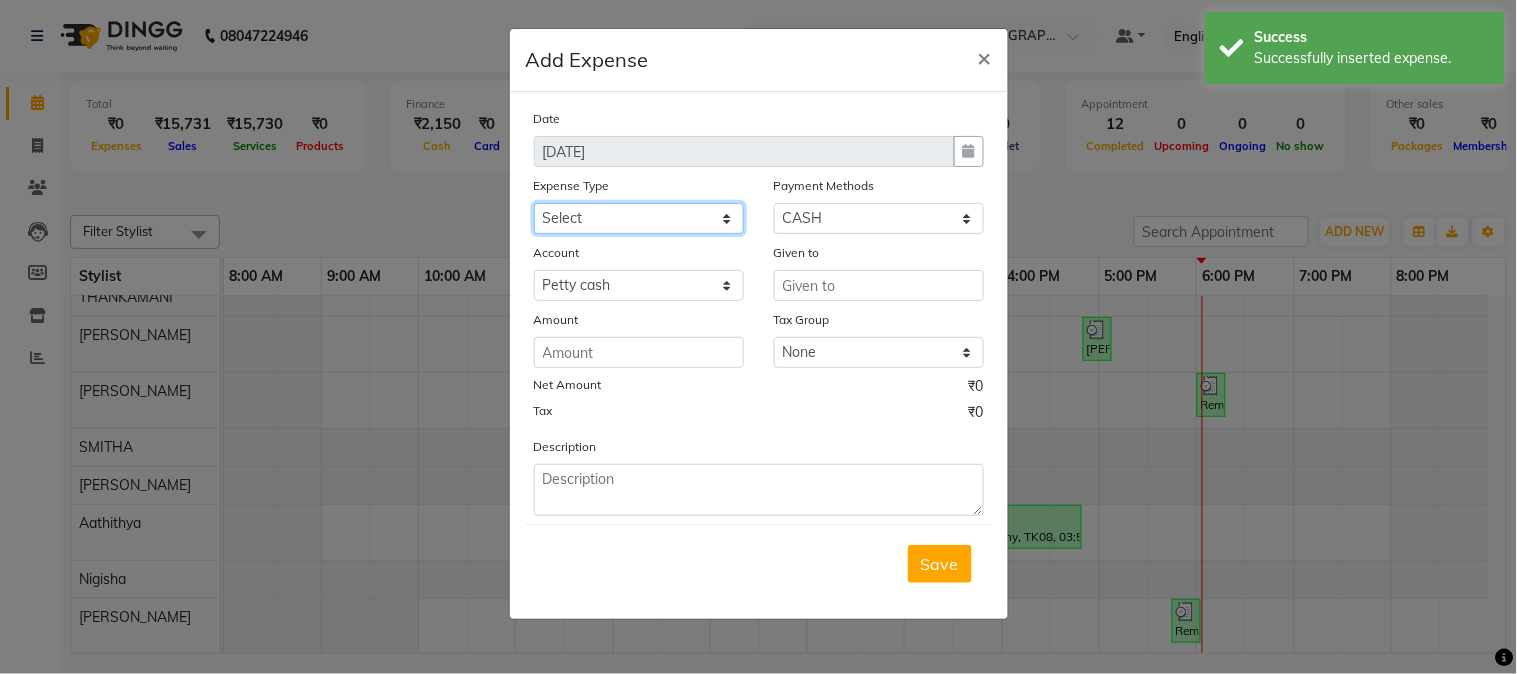 click on "Select ACCOMODATION EXPENSES ADVERTISEMENT SALES PROMOTIONAL EXPENSES Bonus BRIDAL ACCESSORIES REFUND BRIDAL COMMISSION BRIDAL FOOD BRIDAL INCENTIVES BRIDAL ORNAMENTS REFUND BRIDAL TA CASH DEPOSIT RAK BANK COMPUTER ACCESSORIES MOBILE PHONE Donation and Charity Expenses ELECTRICITY CHARGES ELECTRONICS FITTINGS Event Expense FISH FOOD EXPENSES FOOD REFRESHMENT FOR CLIENTS FOOD REFRESHMENT FOR STAFFS Freight And Forwarding Charges FUEL FOR GENERATOR FURNITURE AND EQUIPMENTS Gifts for Clients GIFTS FOR STAFFS GOKULAM CHITS HOSTEL RENT LAUNDRY EXPENSES LICENSE OTHER FEES LOADING UNLOADING CHARGES Medical Expenses MEHNDI PAYMENTS MISCELLANEOUS EXPENSES NEWSPAPER PERIODICALS Ornaments Maintenance Expense OVERTIME ALLOWANCES Payment For Pest Control Perfomance based incentives POSTAGE COURIER CHARGES Printing PRINTING STATIONERY EXPENSES PROFESSIONAL TAX REPAIRS MAINTENANCE ROUND OFF Salary SALARY ADVANCE Sales Incentives Membership Card SALES INCENTIVES PRODUCT SALES INCENTIVES SERVICES SALON ESSENTIALS SALON RENT" 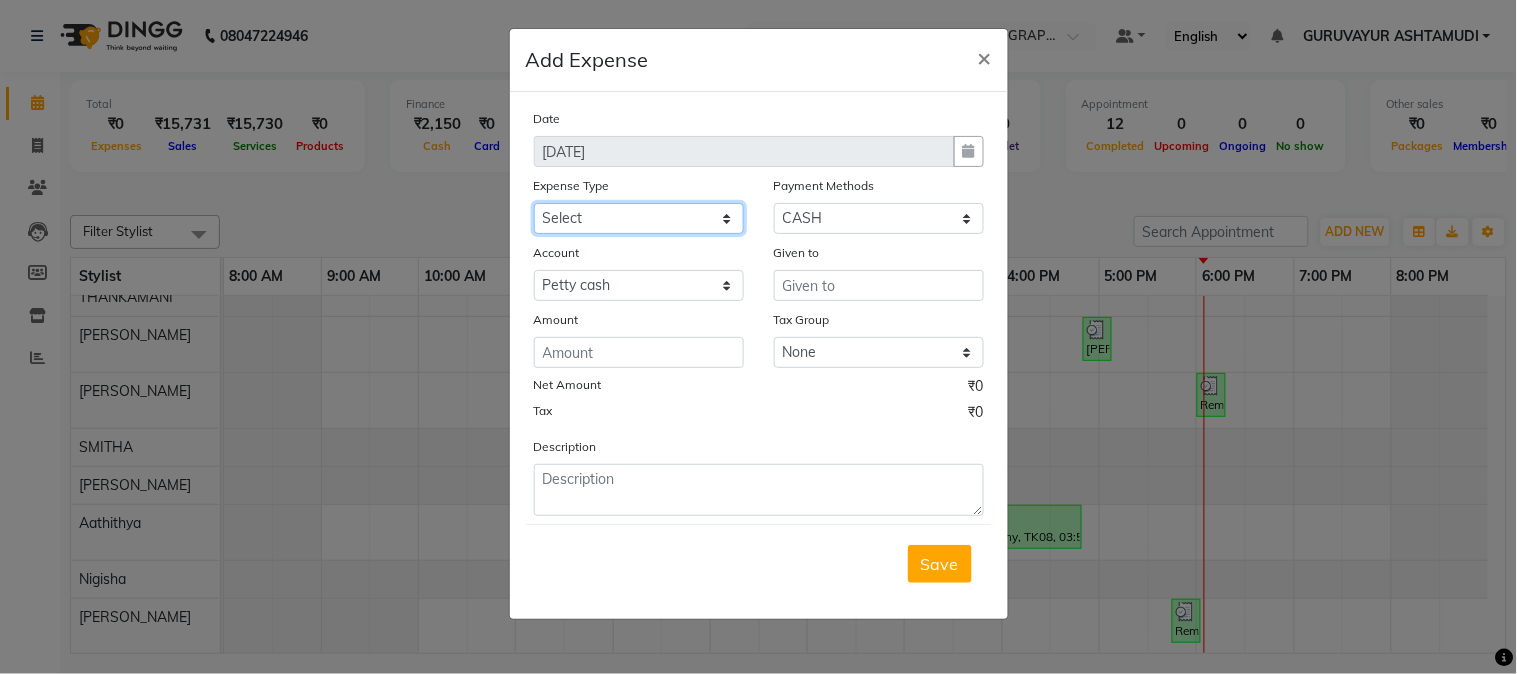 select on "6223" 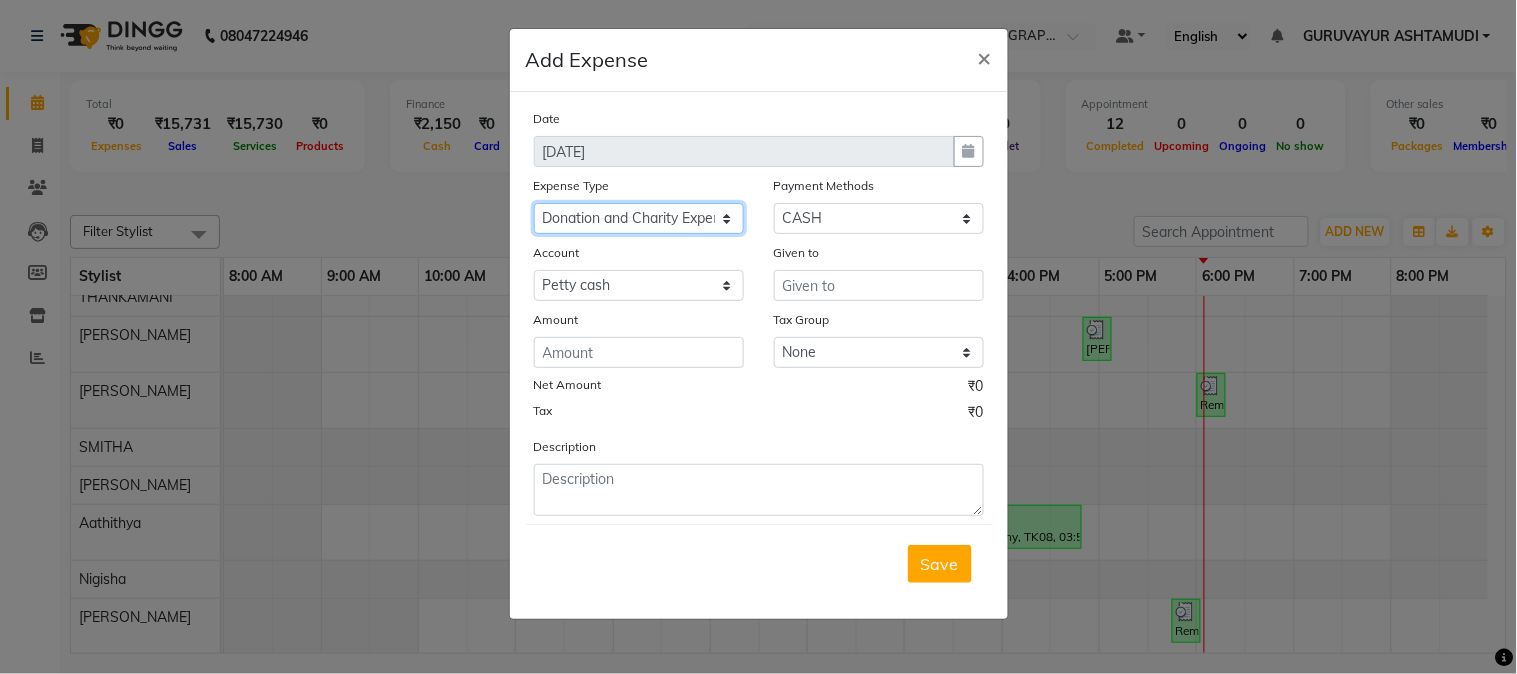 click on "Select ACCOMODATION EXPENSES ADVERTISEMENT SALES PROMOTIONAL EXPENSES Bonus BRIDAL ACCESSORIES REFUND BRIDAL COMMISSION BRIDAL FOOD BRIDAL INCENTIVES BRIDAL ORNAMENTS REFUND BRIDAL TA CASH DEPOSIT RAK BANK COMPUTER ACCESSORIES MOBILE PHONE Donation and Charity Expenses ELECTRICITY CHARGES ELECTRONICS FITTINGS Event Expense FISH FOOD EXPENSES FOOD REFRESHMENT FOR CLIENTS FOOD REFRESHMENT FOR STAFFS Freight And Forwarding Charges FUEL FOR GENERATOR FURNITURE AND EQUIPMENTS Gifts for Clients GIFTS FOR STAFFS GOKULAM CHITS HOSTEL RENT LAUNDRY EXPENSES LICENSE OTHER FEES LOADING UNLOADING CHARGES Medical Expenses MEHNDI PAYMENTS MISCELLANEOUS EXPENSES NEWSPAPER PERIODICALS Ornaments Maintenance Expense OVERTIME ALLOWANCES Payment For Pest Control Perfomance based incentives POSTAGE COURIER CHARGES Printing PRINTING STATIONERY EXPENSES PROFESSIONAL TAX REPAIRS MAINTENANCE ROUND OFF Salary SALARY ADVANCE Sales Incentives Membership Card SALES INCENTIVES PRODUCT SALES INCENTIVES SERVICES SALON ESSENTIALS SALON RENT" 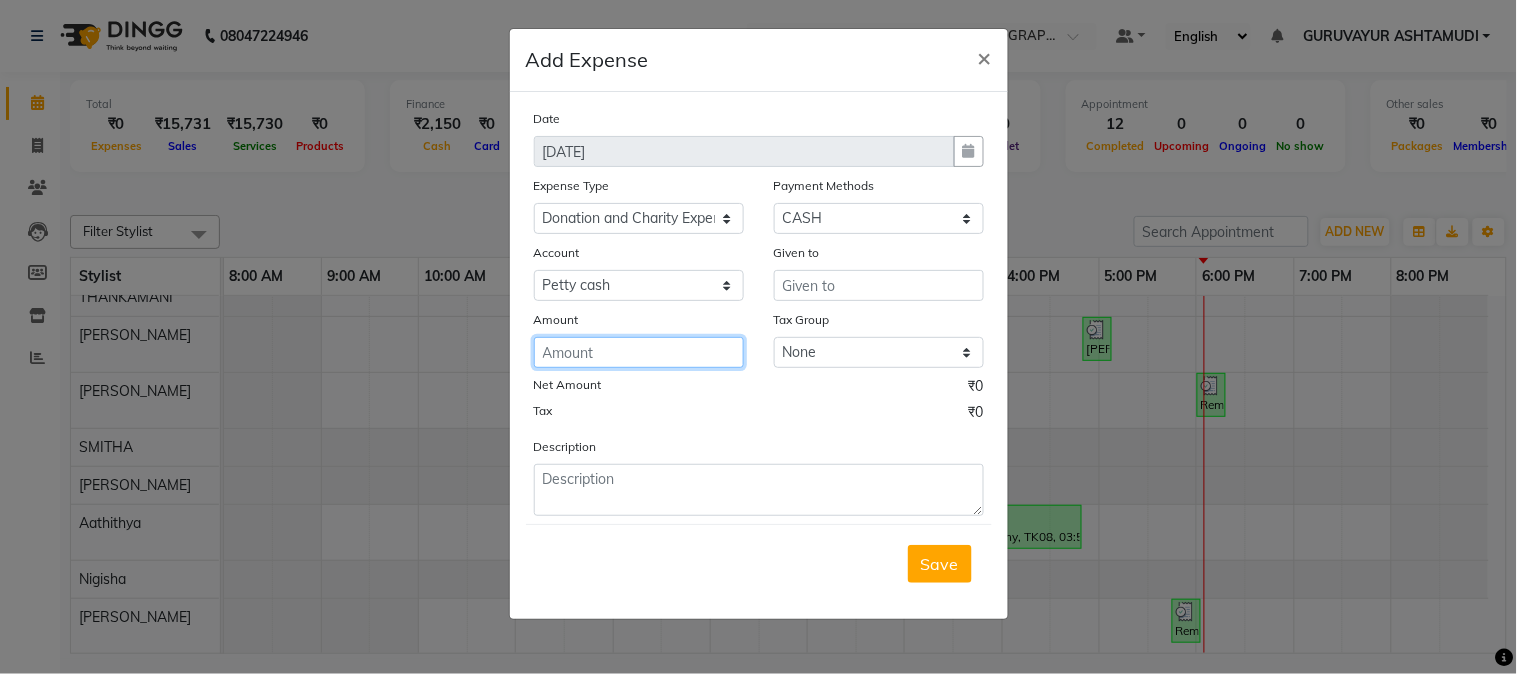 click 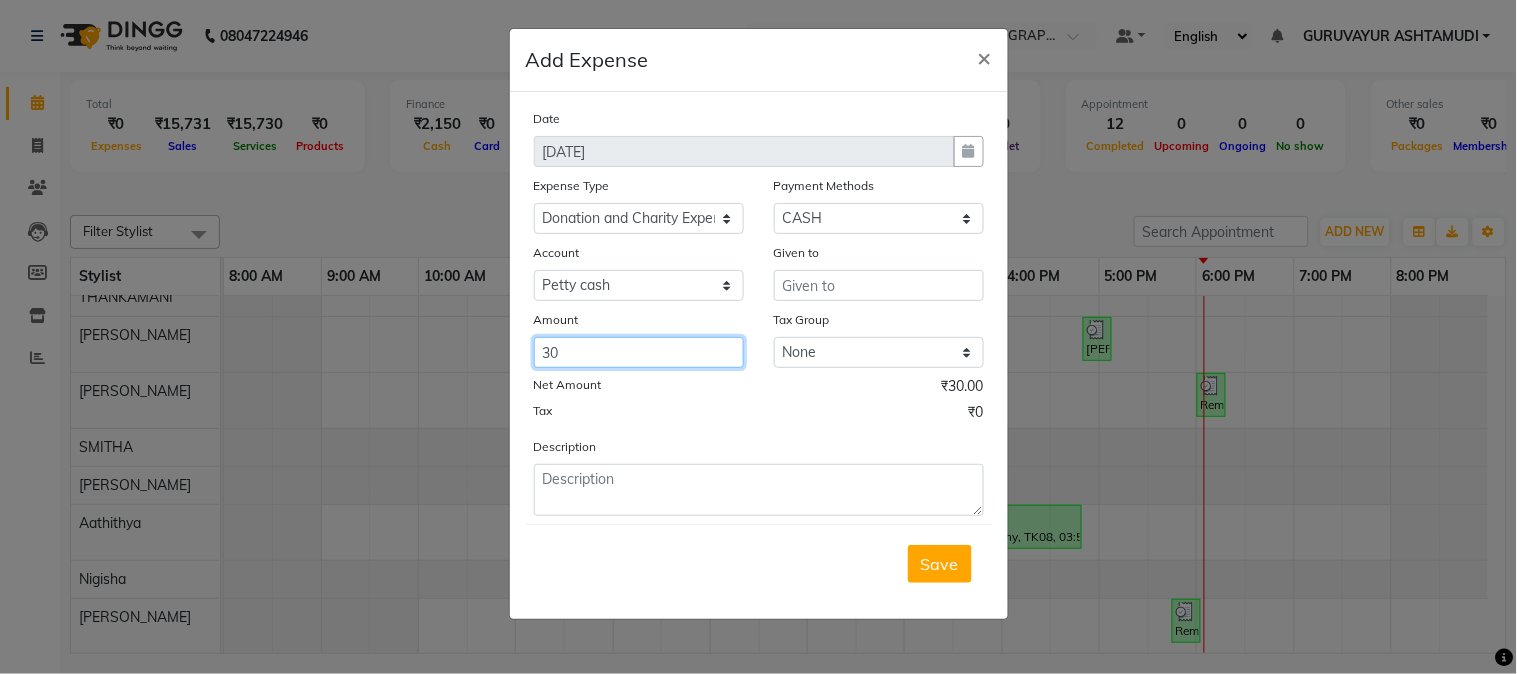 type on "30" 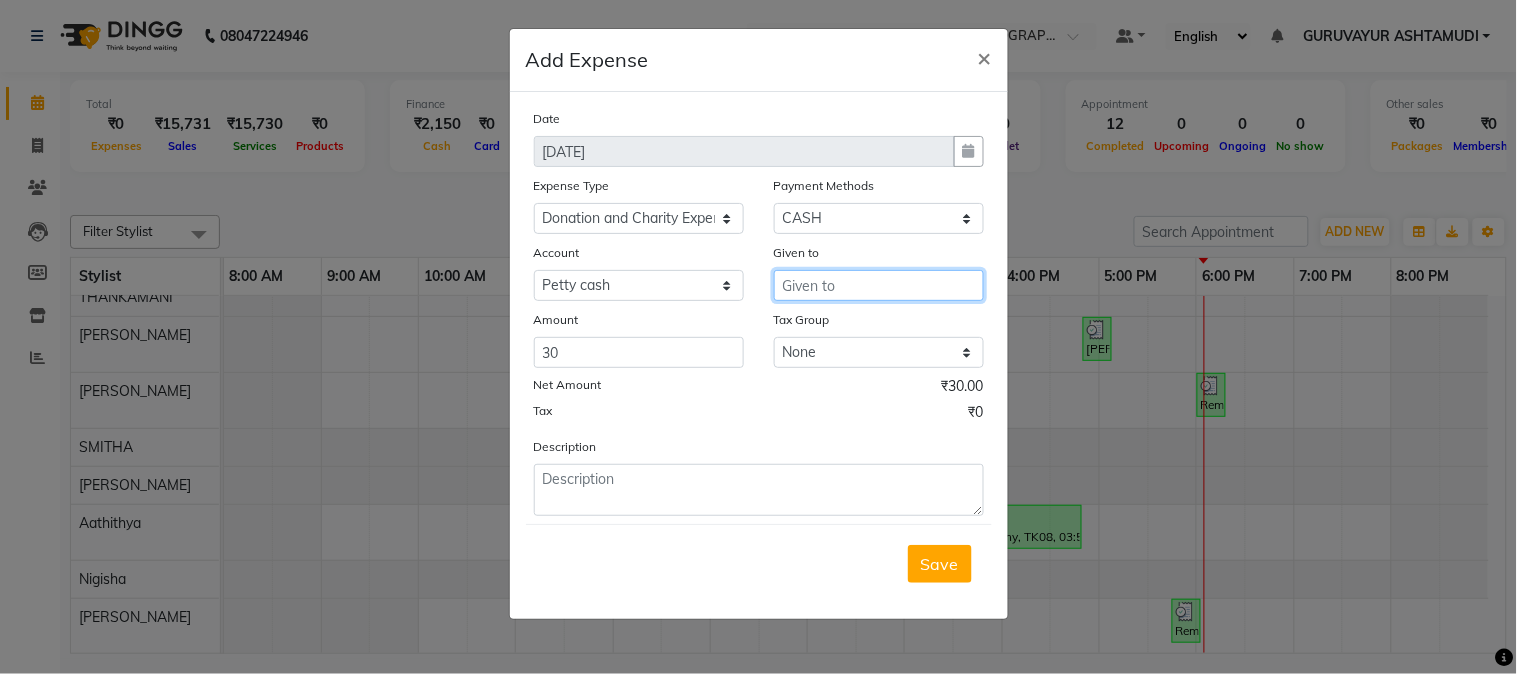 click at bounding box center [879, 285] 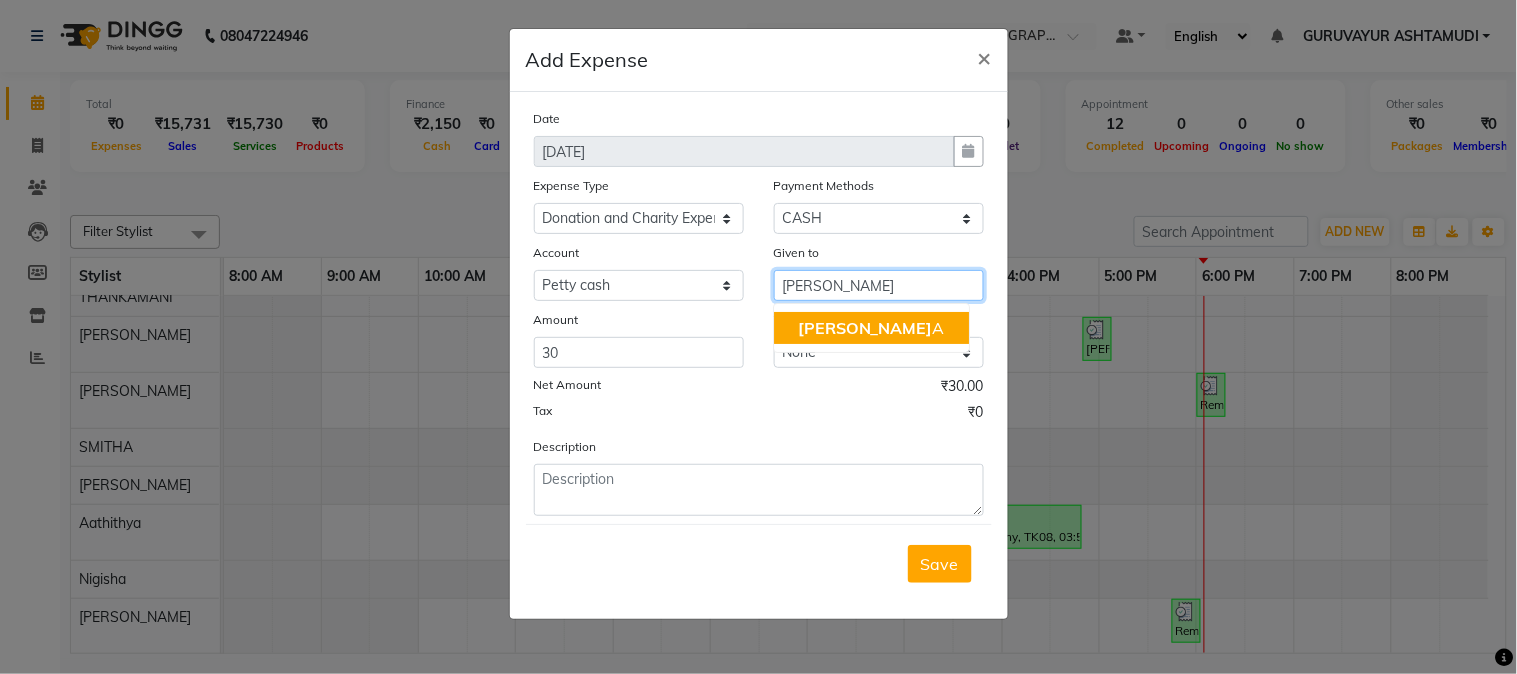 click on "SMITH" 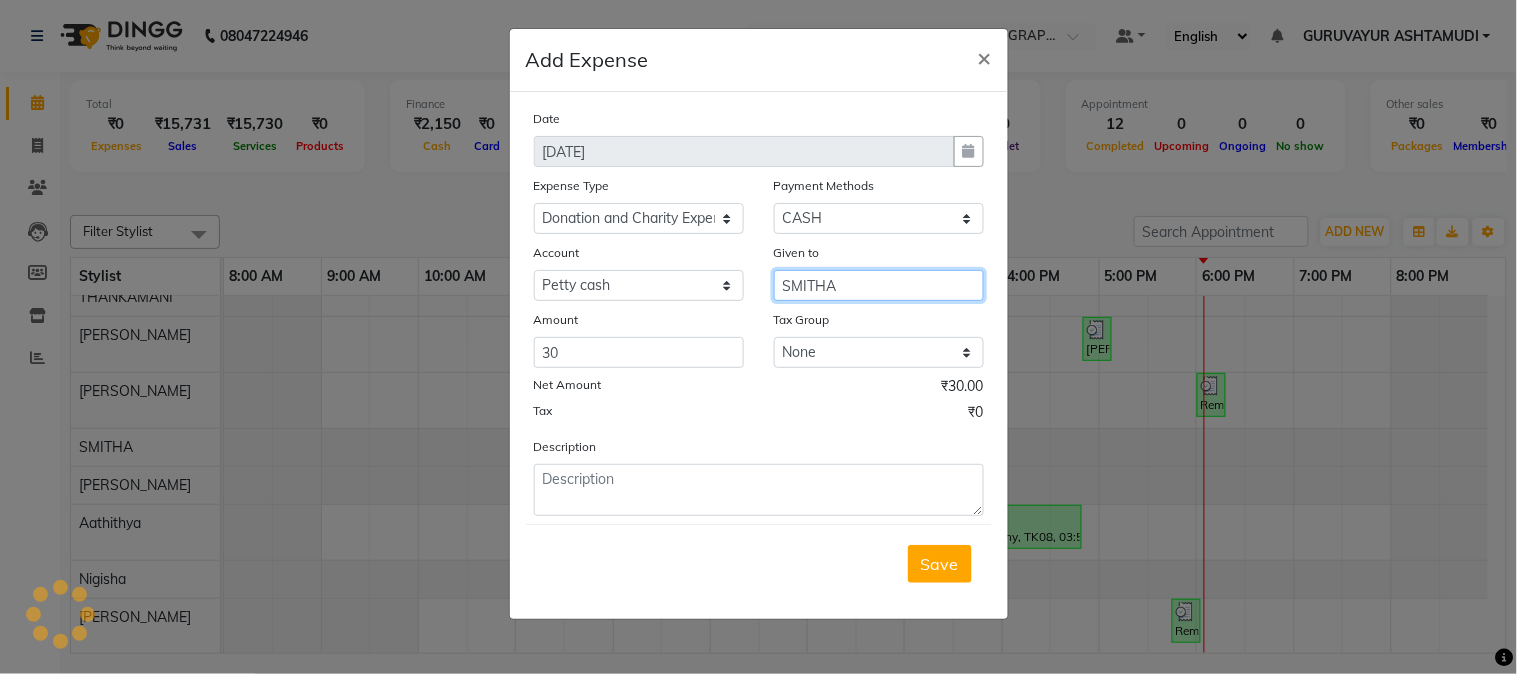 type on "SMITHA" 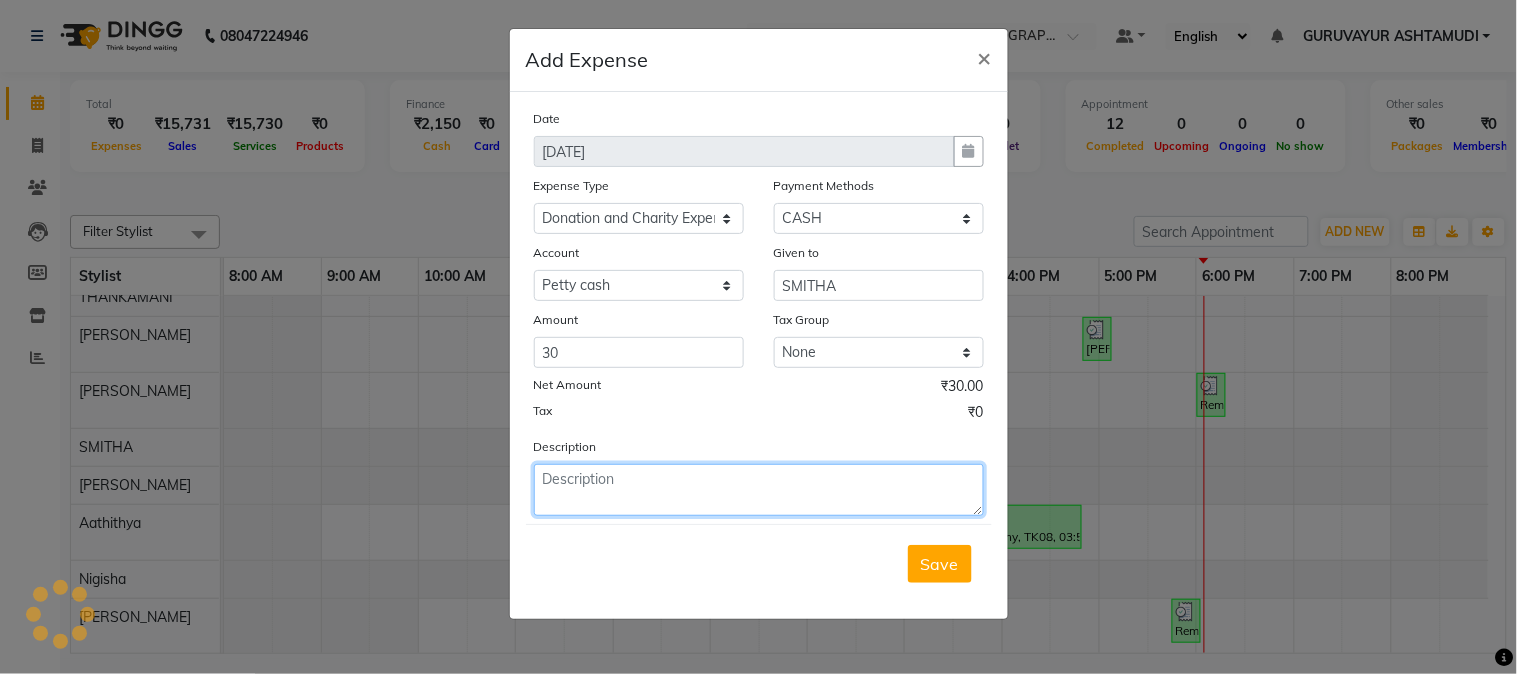 click 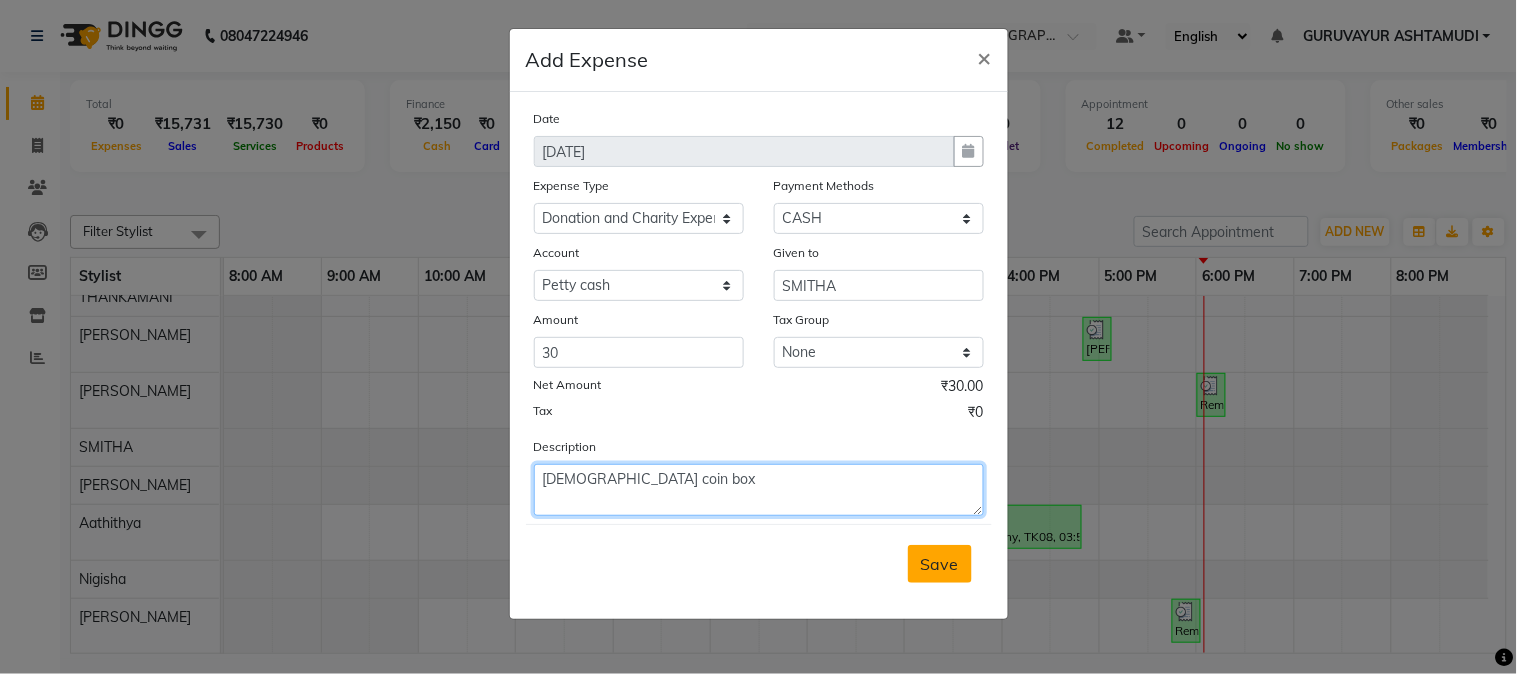 type on "temple coin box" 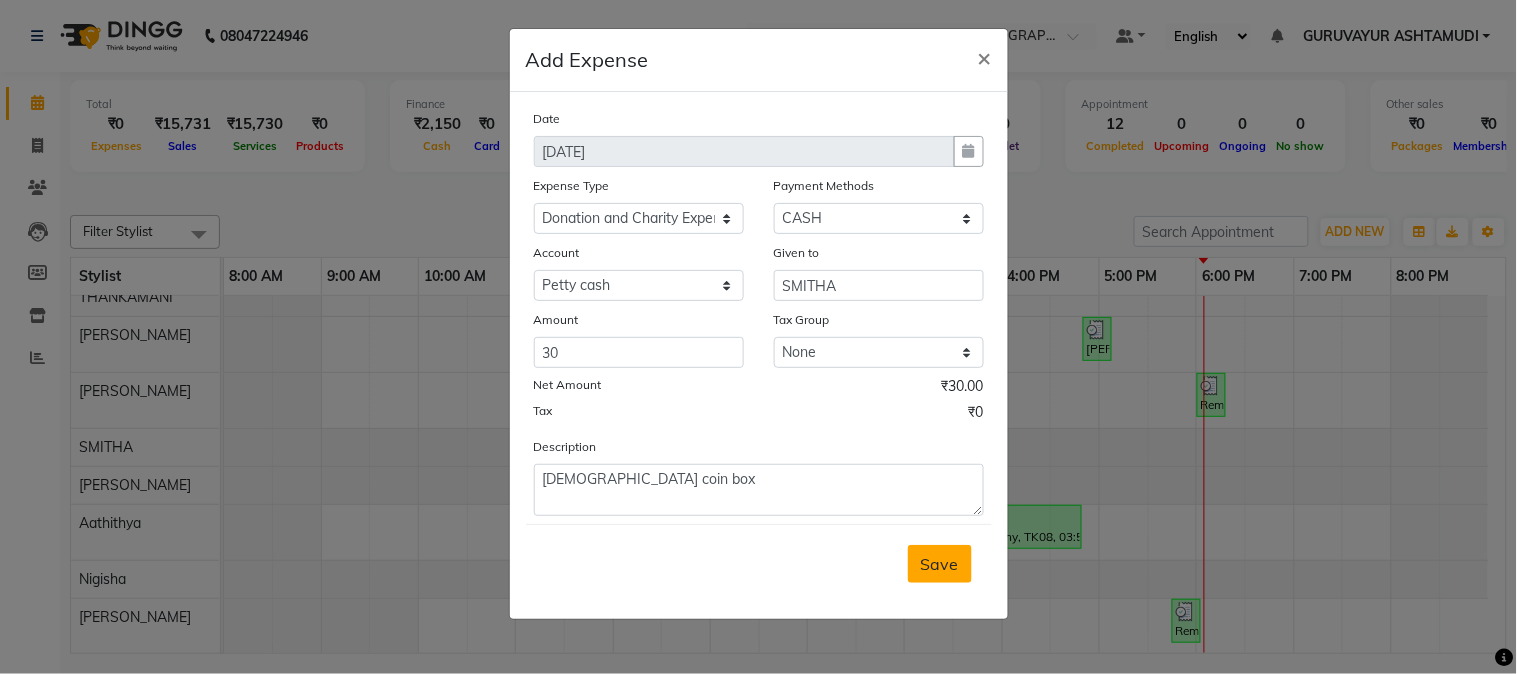 click on "Save" at bounding box center (940, 564) 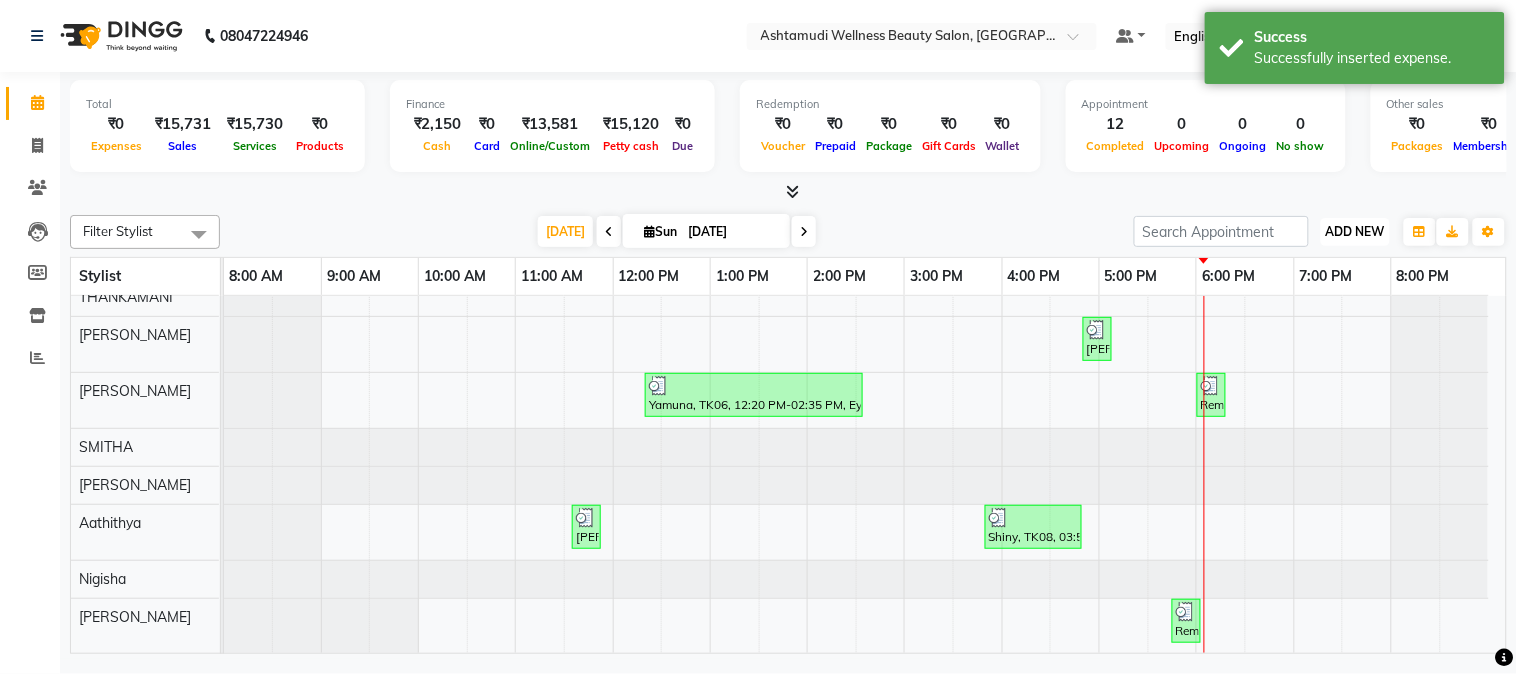 click on "ADD NEW" at bounding box center [1355, 231] 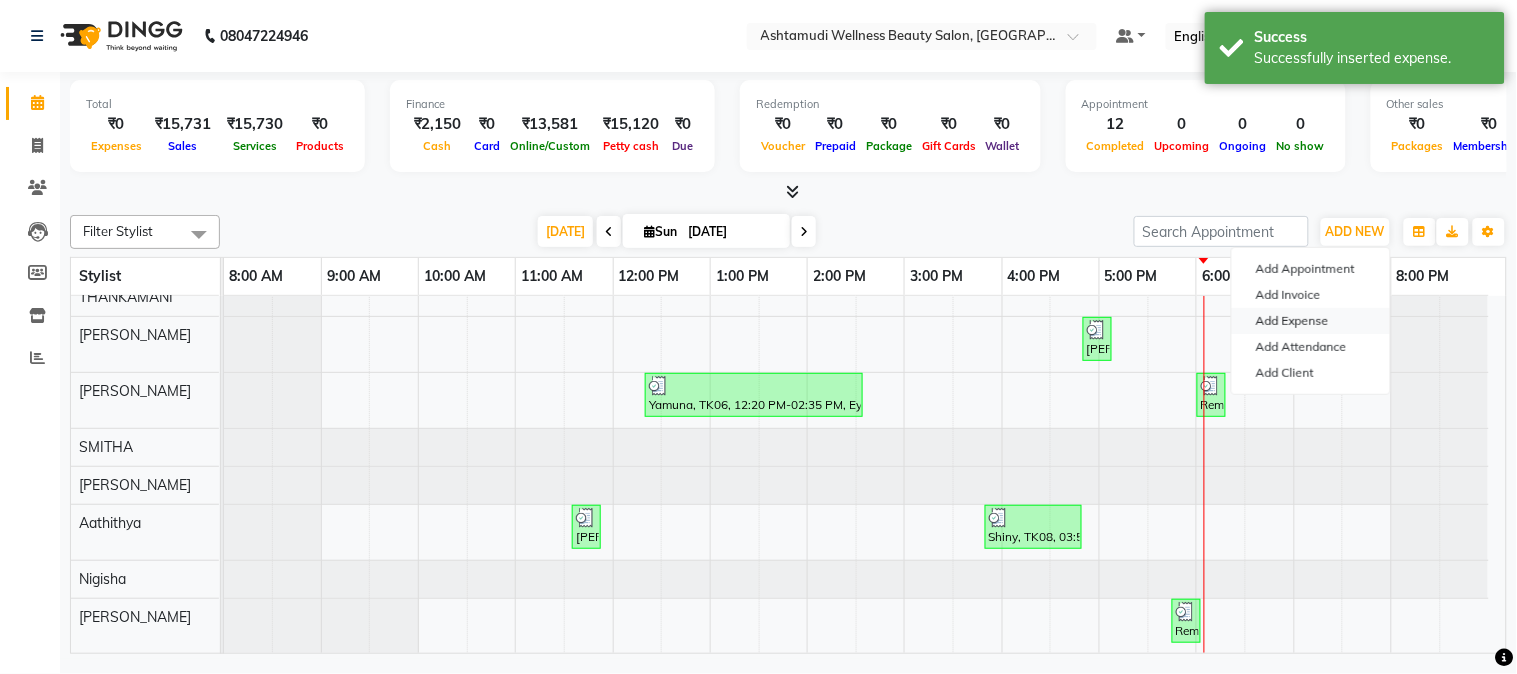 click on "Add Expense" at bounding box center [1311, 321] 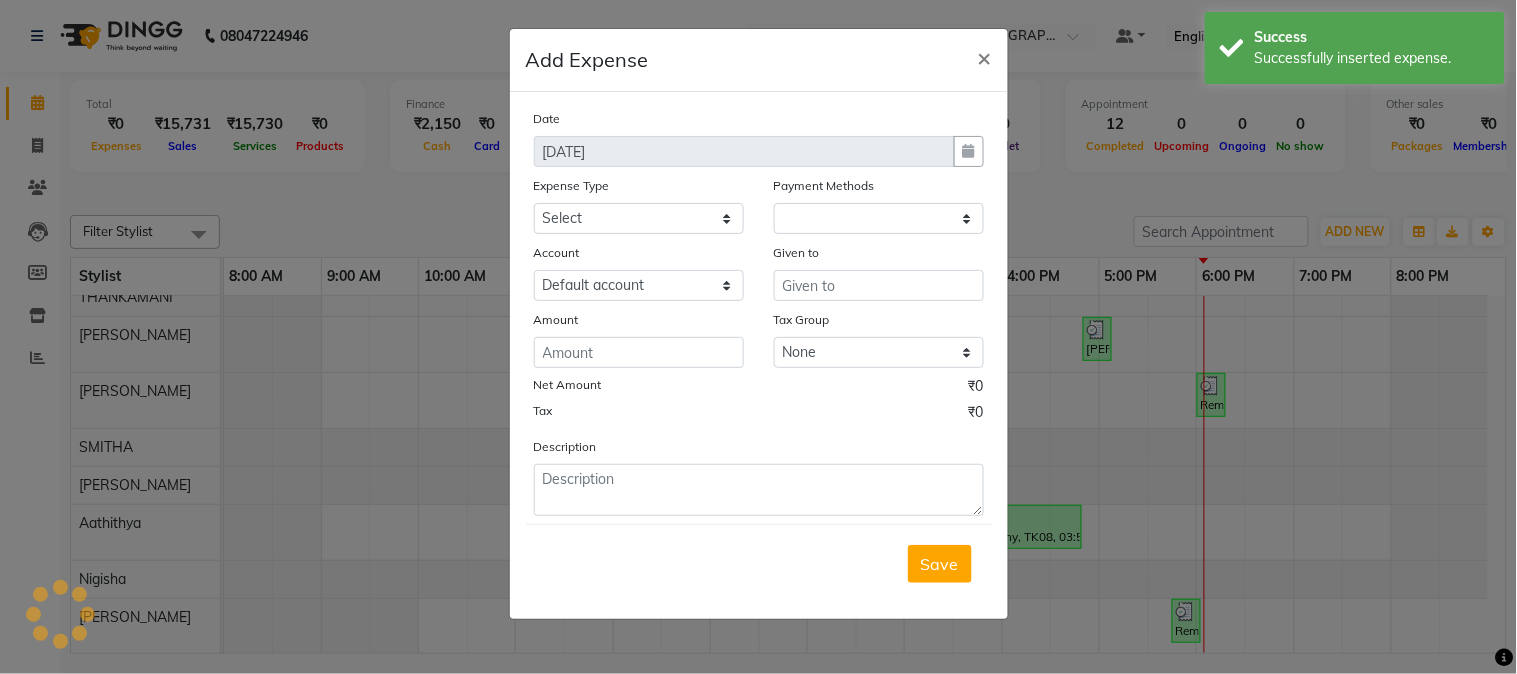 select on "1" 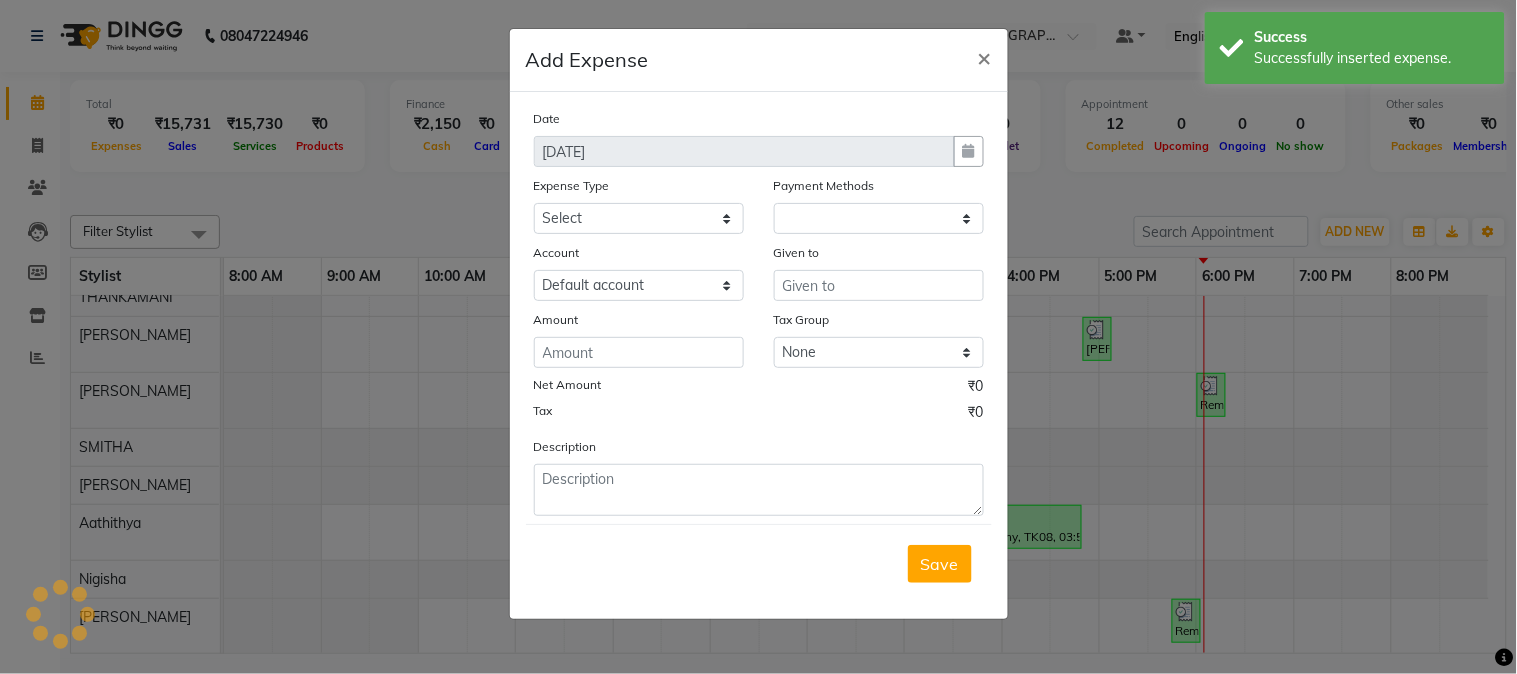 select on "3492" 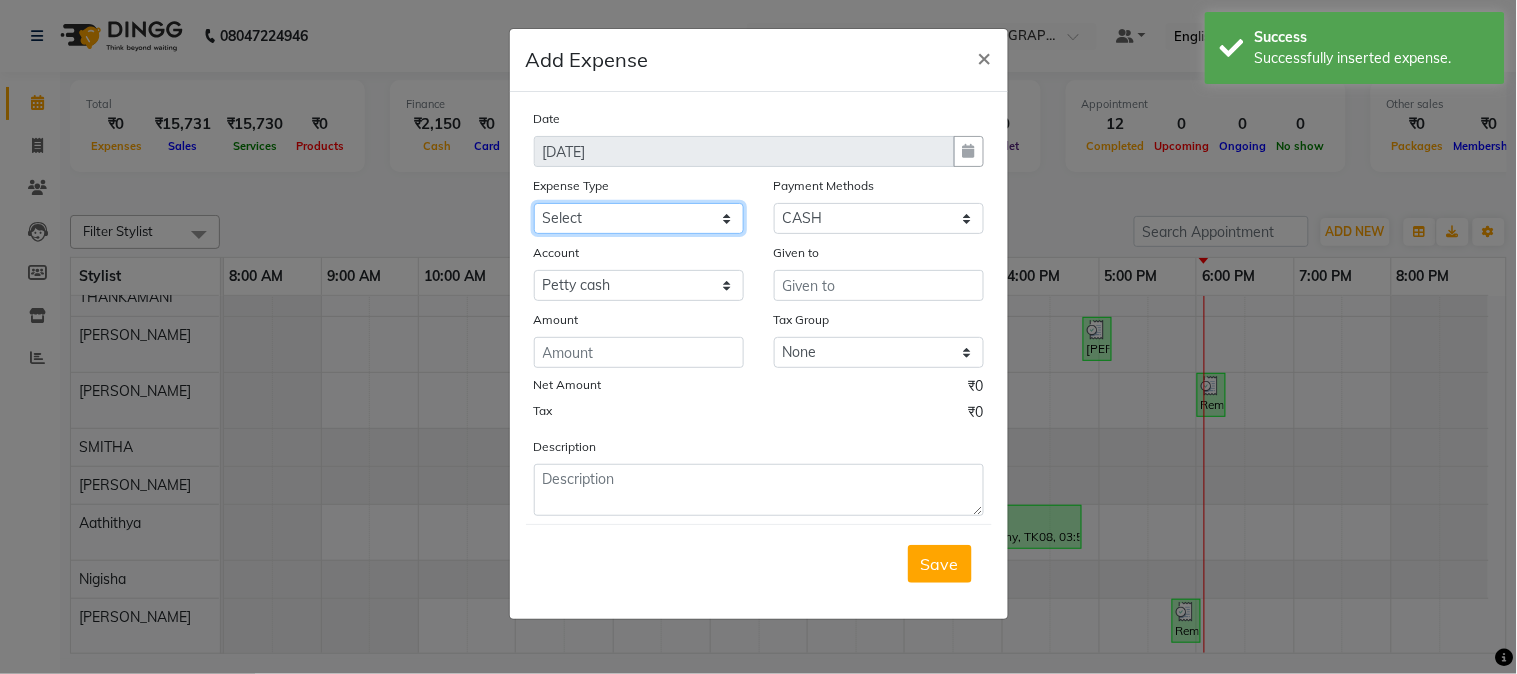 click on "Select ACCOMODATION EXPENSES ADVERTISEMENT SALES PROMOTIONAL EXPENSES Bonus BRIDAL ACCESSORIES REFUND BRIDAL COMMISSION BRIDAL FOOD BRIDAL INCENTIVES BRIDAL ORNAMENTS REFUND BRIDAL TA CASH DEPOSIT RAK BANK COMPUTER ACCESSORIES MOBILE PHONE Donation and Charity Expenses ELECTRICITY CHARGES ELECTRONICS FITTINGS Event Expense FISH FOOD EXPENSES FOOD REFRESHMENT FOR CLIENTS FOOD REFRESHMENT FOR STAFFS Freight And Forwarding Charges FUEL FOR GENERATOR FURNITURE AND EQUIPMENTS Gifts for Clients GIFTS FOR STAFFS GOKULAM CHITS HOSTEL RENT LAUNDRY EXPENSES LICENSE OTHER FEES LOADING UNLOADING CHARGES Medical Expenses MEHNDI PAYMENTS MISCELLANEOUS EXPENSES NEWSPAPER PERIODICALS Ornaments Maintenance Expense OVERTIME ALLOWANCES Payment For Pest Control Perfomance based incentives POSTAGE COURIER CHARGES Printing PRINTING STATIONERY EXPENSES PROFESSIONAL TAX REPAIRS MAINTENANCE ROUND OFF Salary SALARY ADVANCE Sales Incentives Membership Card SALES INCENTIVES PRODUCT SALES INCENTIVES SERVICES SALON ESSENTIALS SALON RENT" 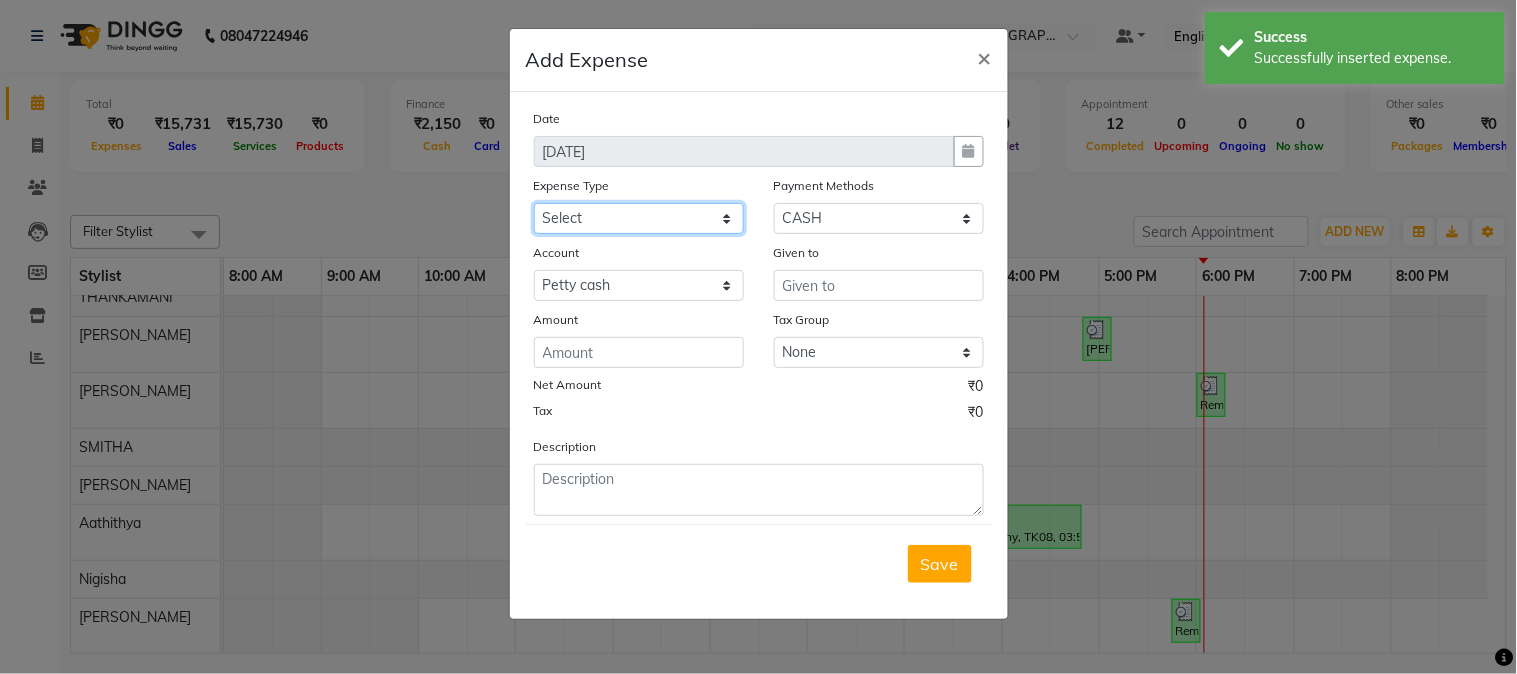 select on "6223" 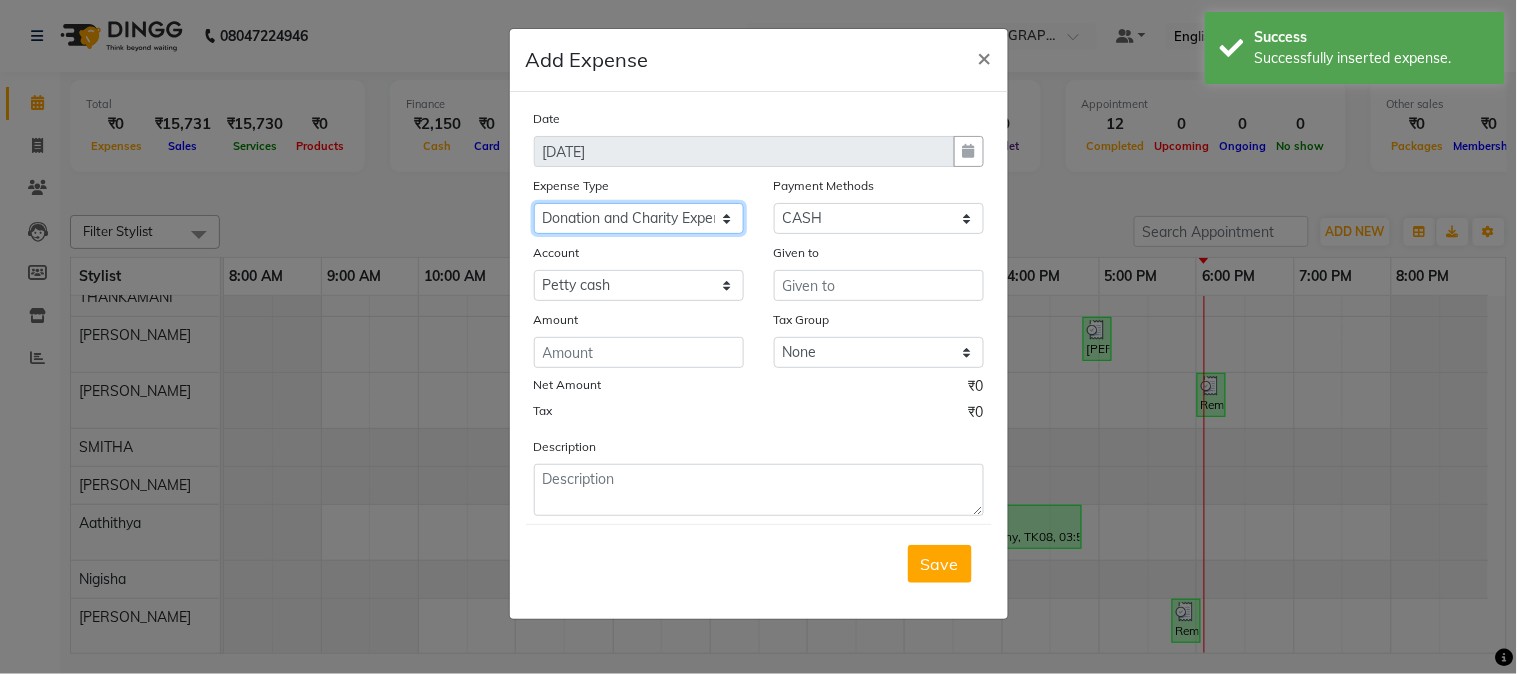 click on "Select ACCOMODATION EXPENSES ADVERTISEMENT SALES PROMOTIONAL EXPENSES Bonus BRIDAL ACCESSORIES REFUND BRIDAL COMMISSION BRIDAL FOOD BRIDAL INCENTIVES BRIDAL ORNAMENTS REFUND BRIDAL TA CASH DEPOSIT RAK BANK COMPUTER ACCESSORIES MOBILE PHONE Donation and Charity Expenses ELECTRICITY CHARGES ELECTRONICS FITTINGS Event Expense FISH FOOD EXPENSES FOOD REFRESHMENT FOR CLIENTS FOOD REFRESHMENT FOR STAFFS Freight And Forwarding Charges FUEL FOR GENERATOR FURNITURE AND EQUIPMENTS Gifts for Clients GIFTS FOR STAFFS GOKULAM CHITS HOSTEL RENT LAUNDRY EXPENSES LICENSE OTHER FEES LOADING UNLOADING CHARGES Medical Expenses MEHNDI PAYMENTS MISCELLANEOUS EXPENSES NEWSPAPER PERIODICALS Ornaments Maintenance Expense OVERTIME ALLOWANCES Payment For Pest Control Perfomance based incentives POSTAGE COURIER CHARGES Printing PRINTING STATIONERY EXPENSES PROFESSIONAL TAX REPAIRS MAINTENANCE ROUND OFF Salary SALARY ADVANCE Sales Incentives Membership Card SALES INCENTIVES PRODUCT SALES INCENTIVES SERVICES SALON ESSENTIALS SALON RENT" 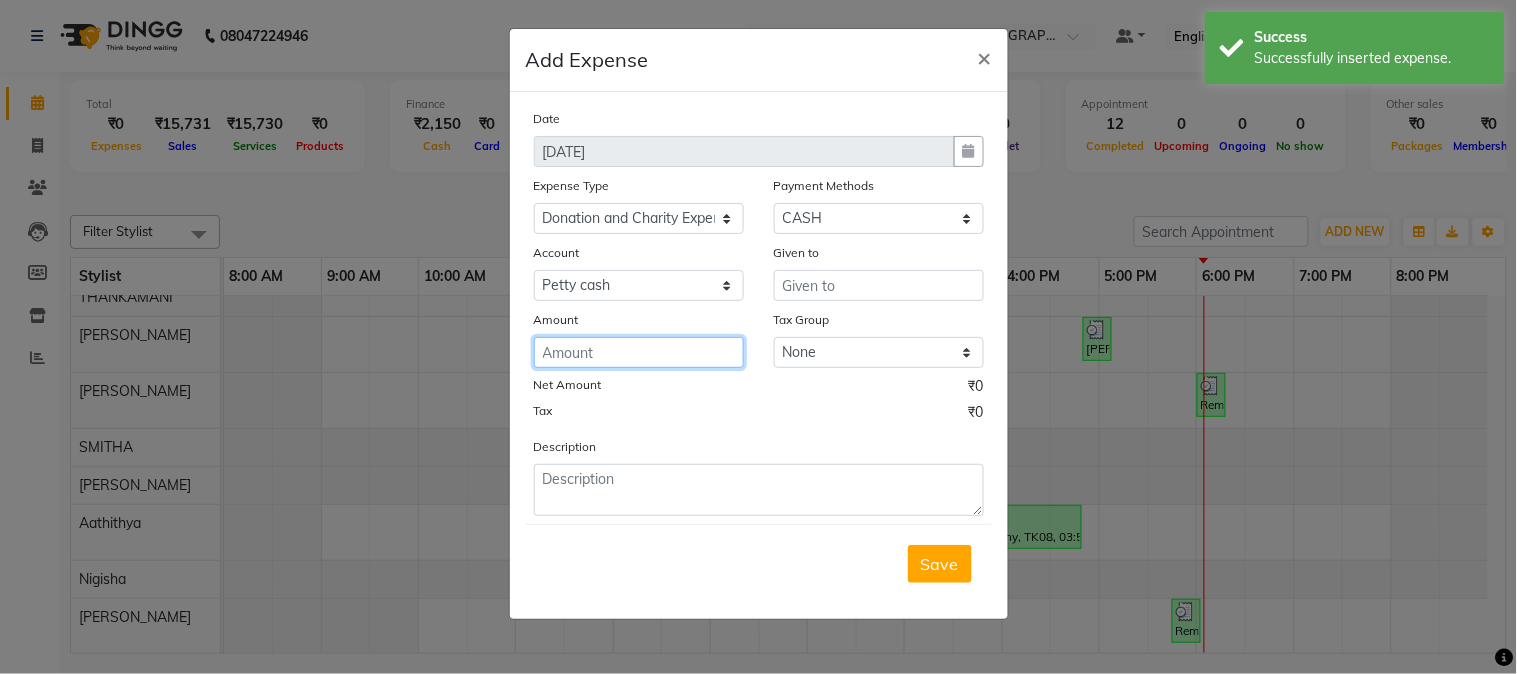 click 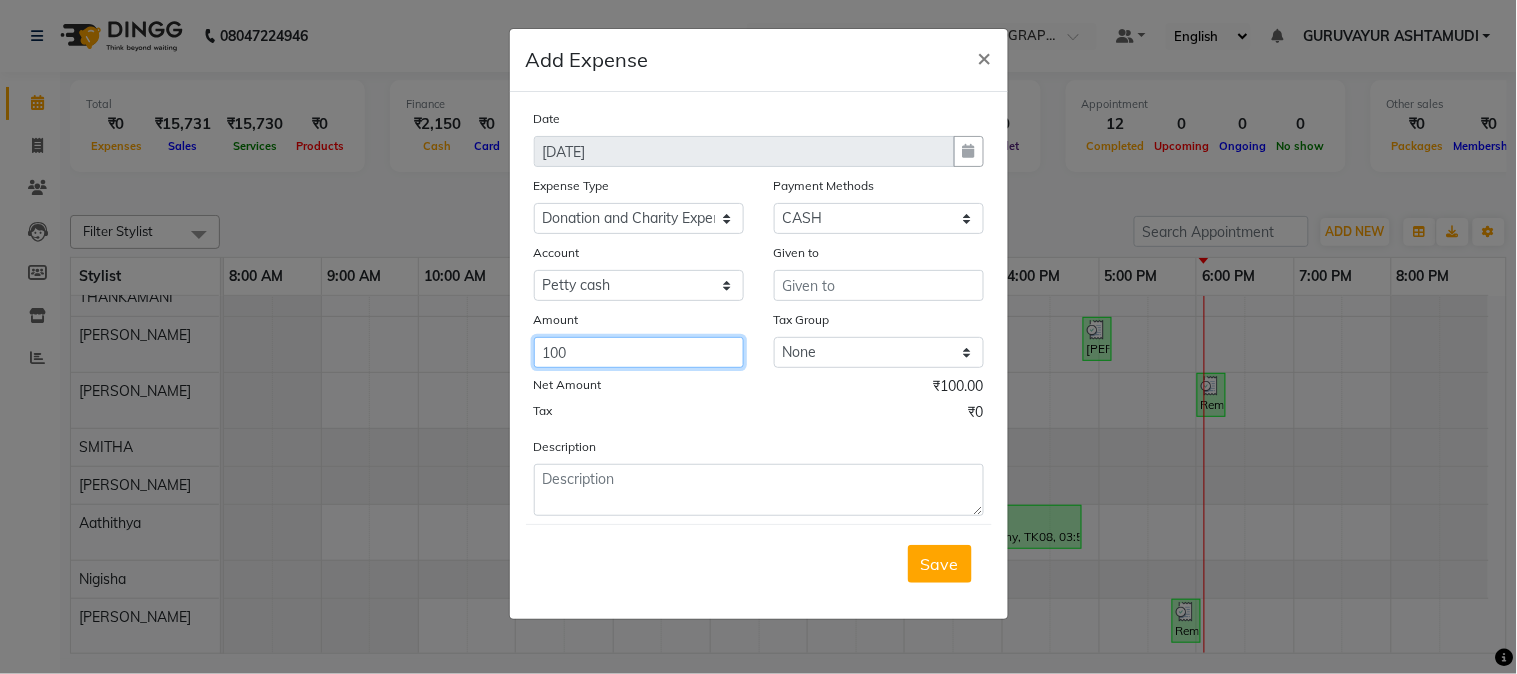 type on "100" 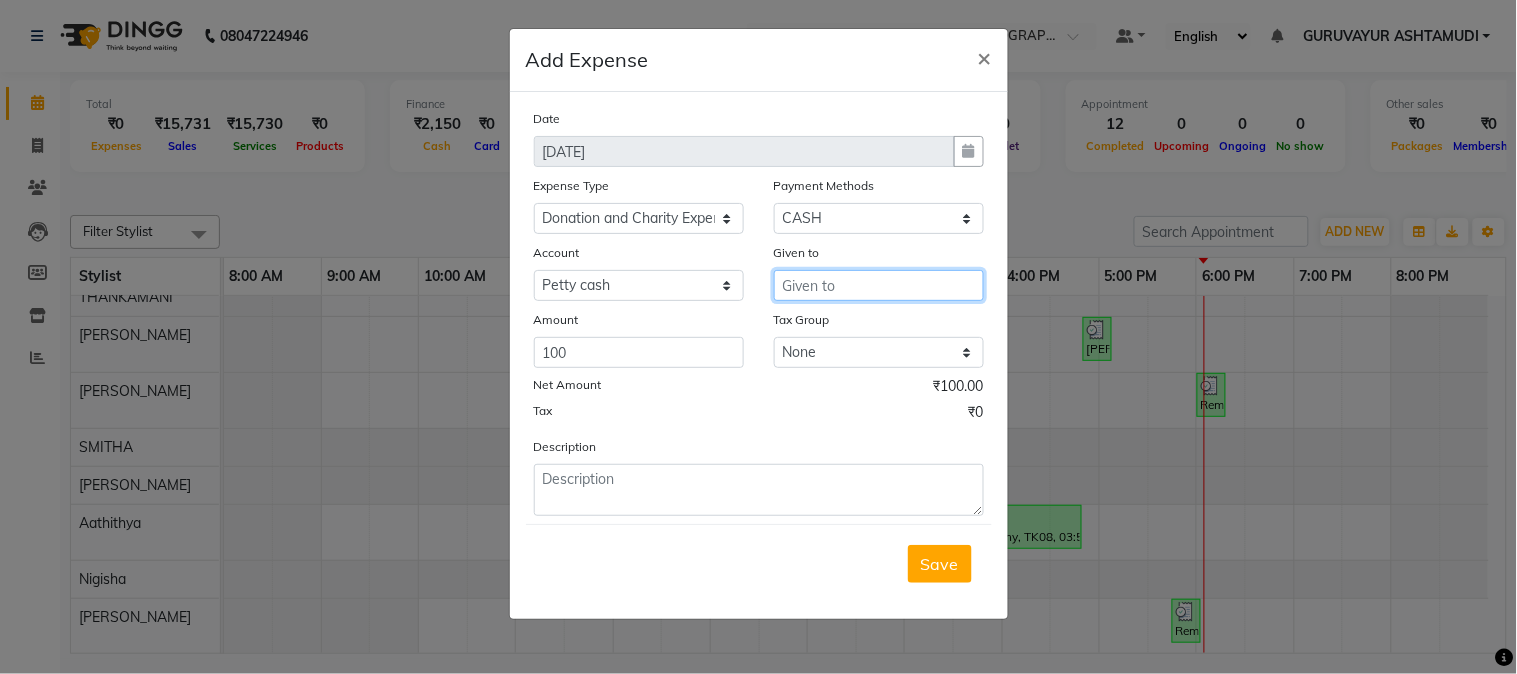 click at bounding box center [879, 285] 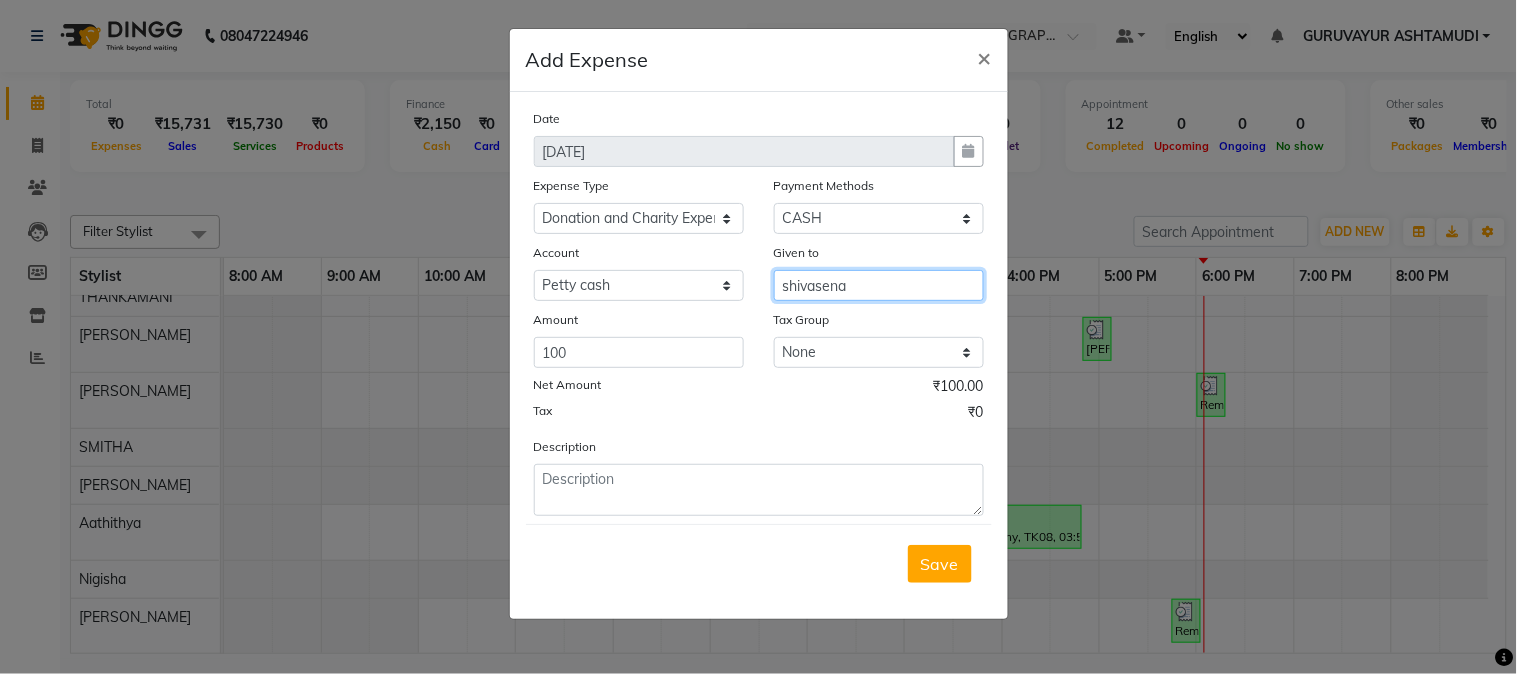 click on "shivasena" at bounding box center [879, 285] 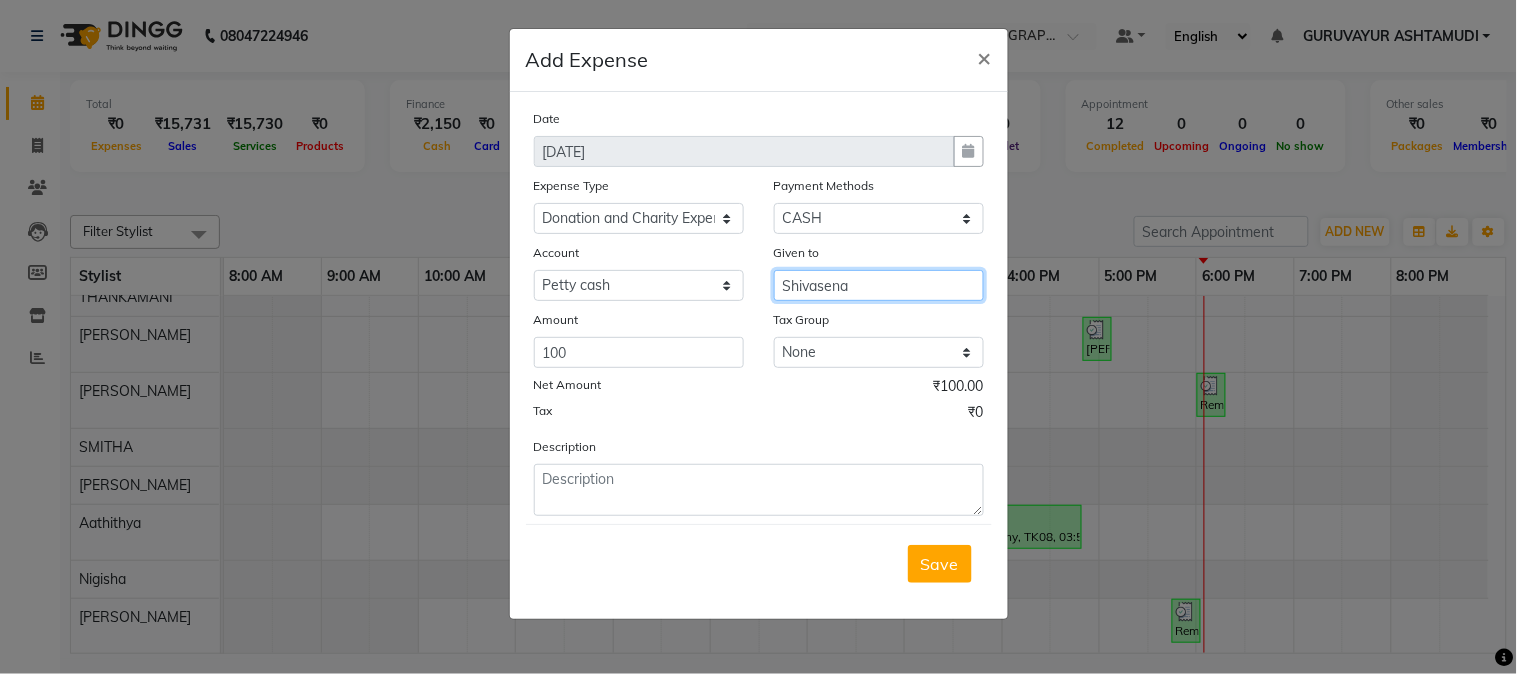 click on "Shivasena" at bounding box center (879, 285) 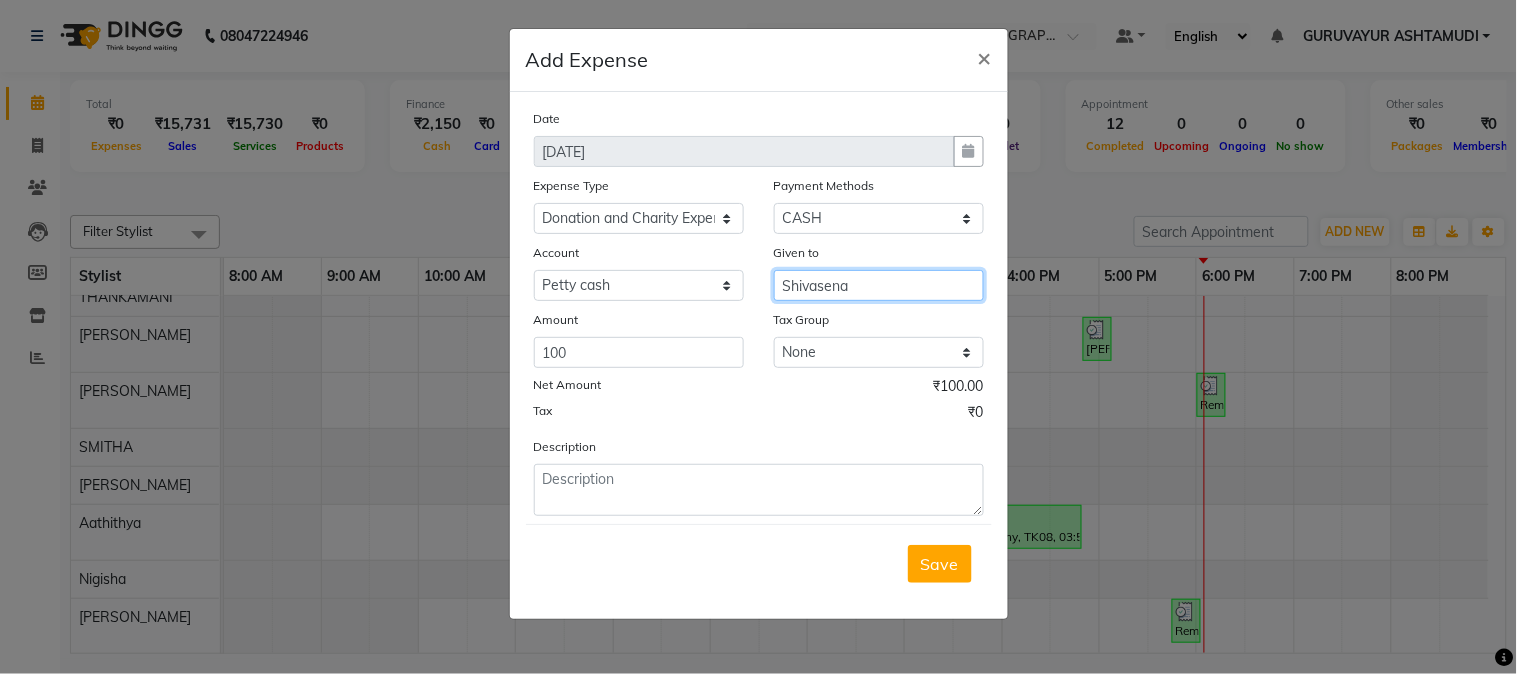 type on "Shivasena" 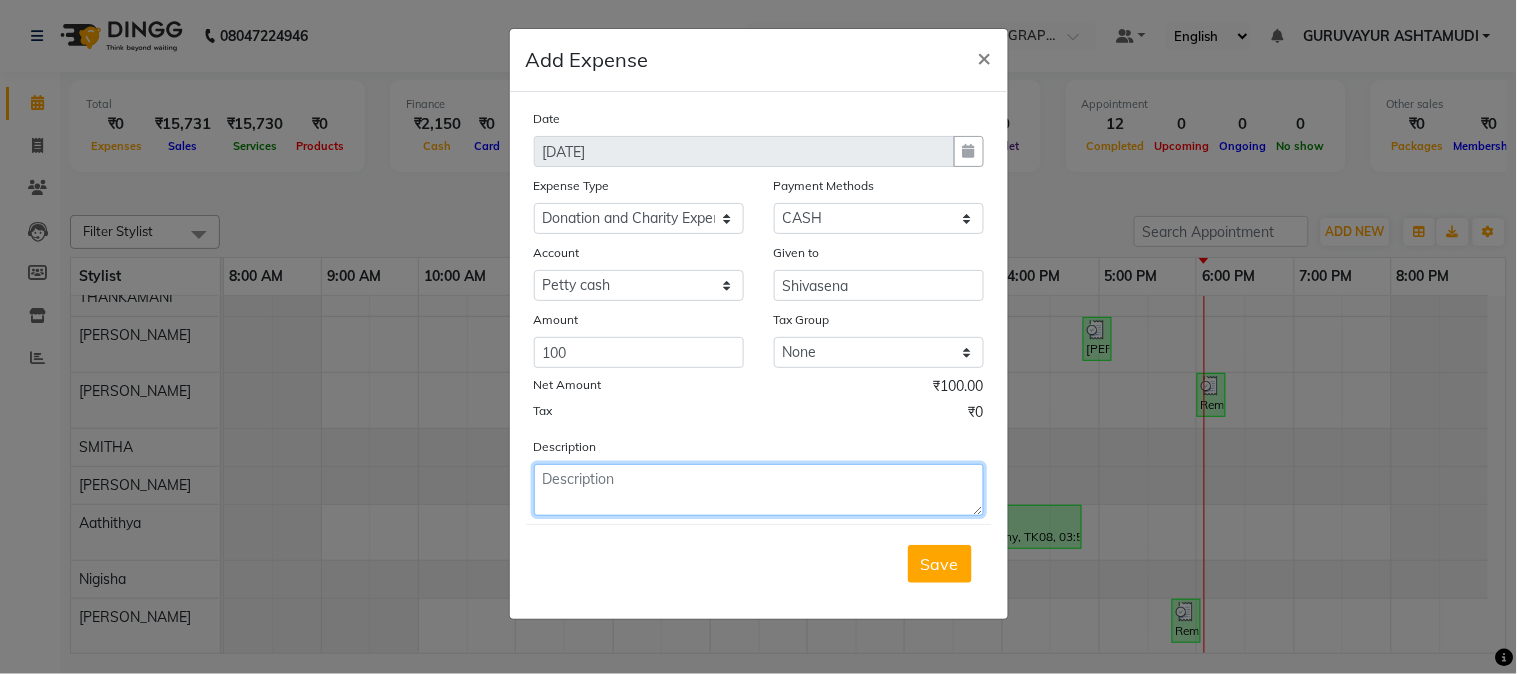 click 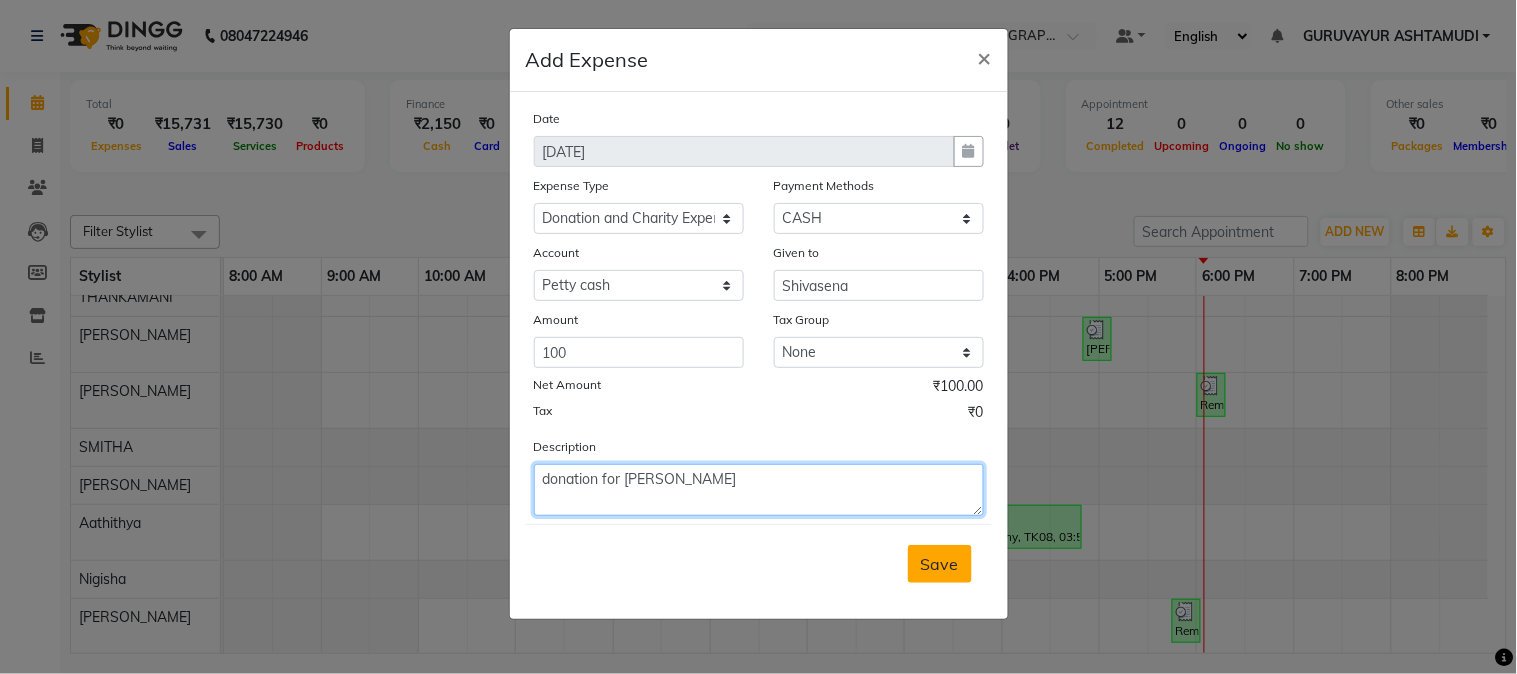 type on "donation for shivasena" 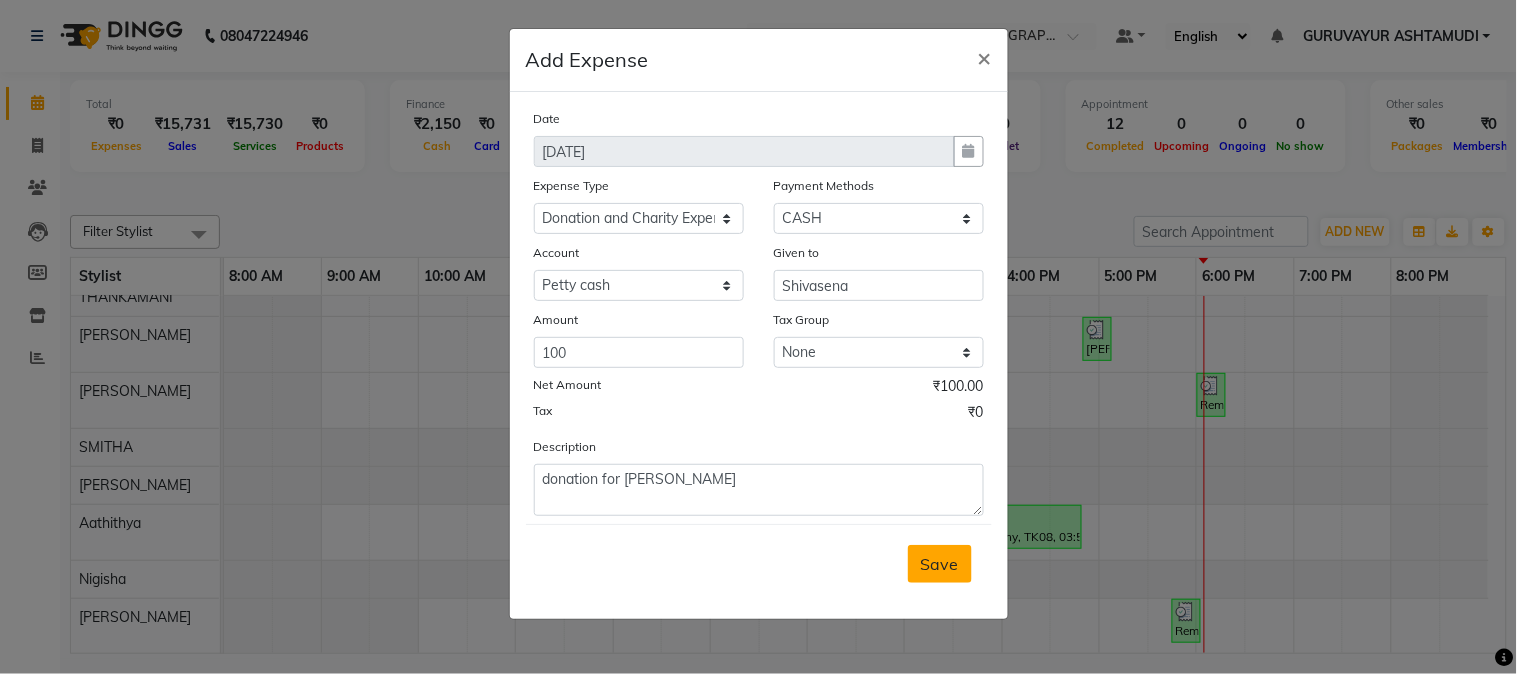 click on "Save" at bounding box center [940, 564] 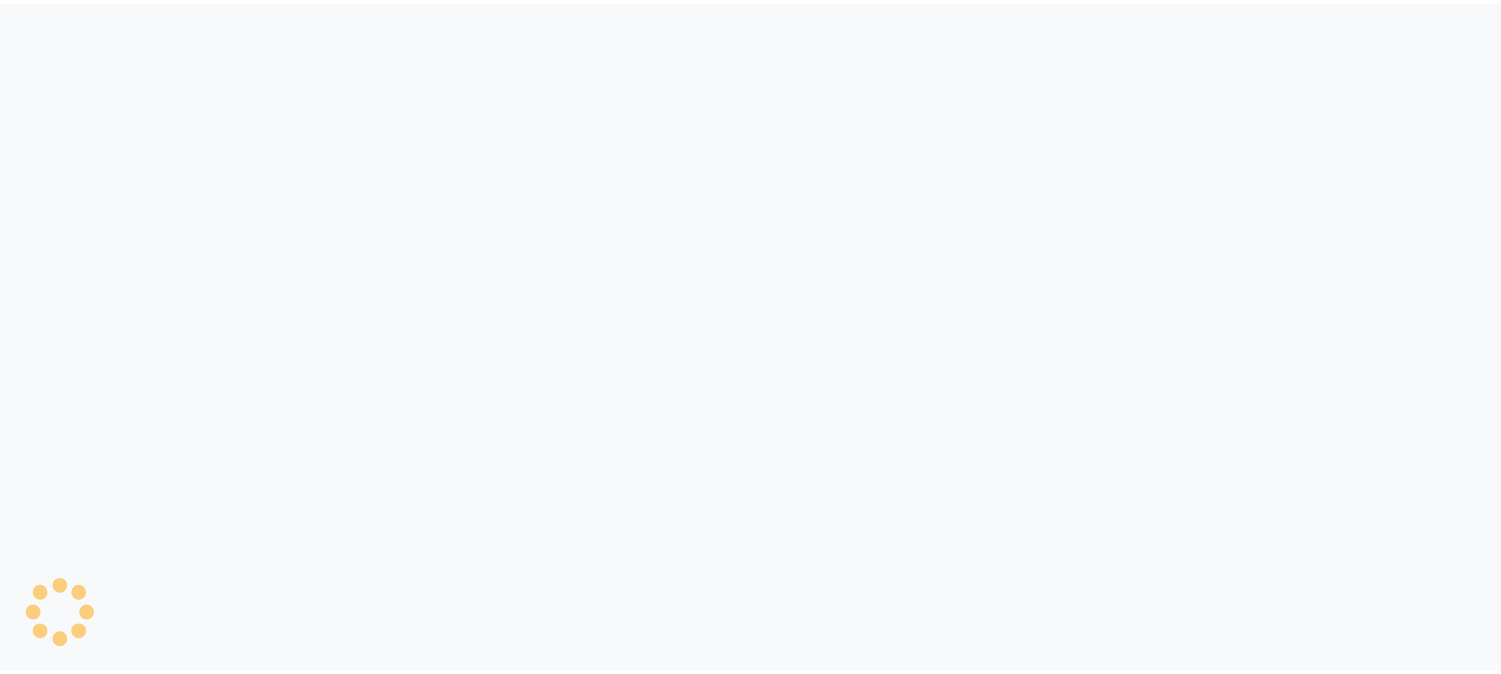 scroll, scrollTop: 0, scrollLeft: 0, axis: both 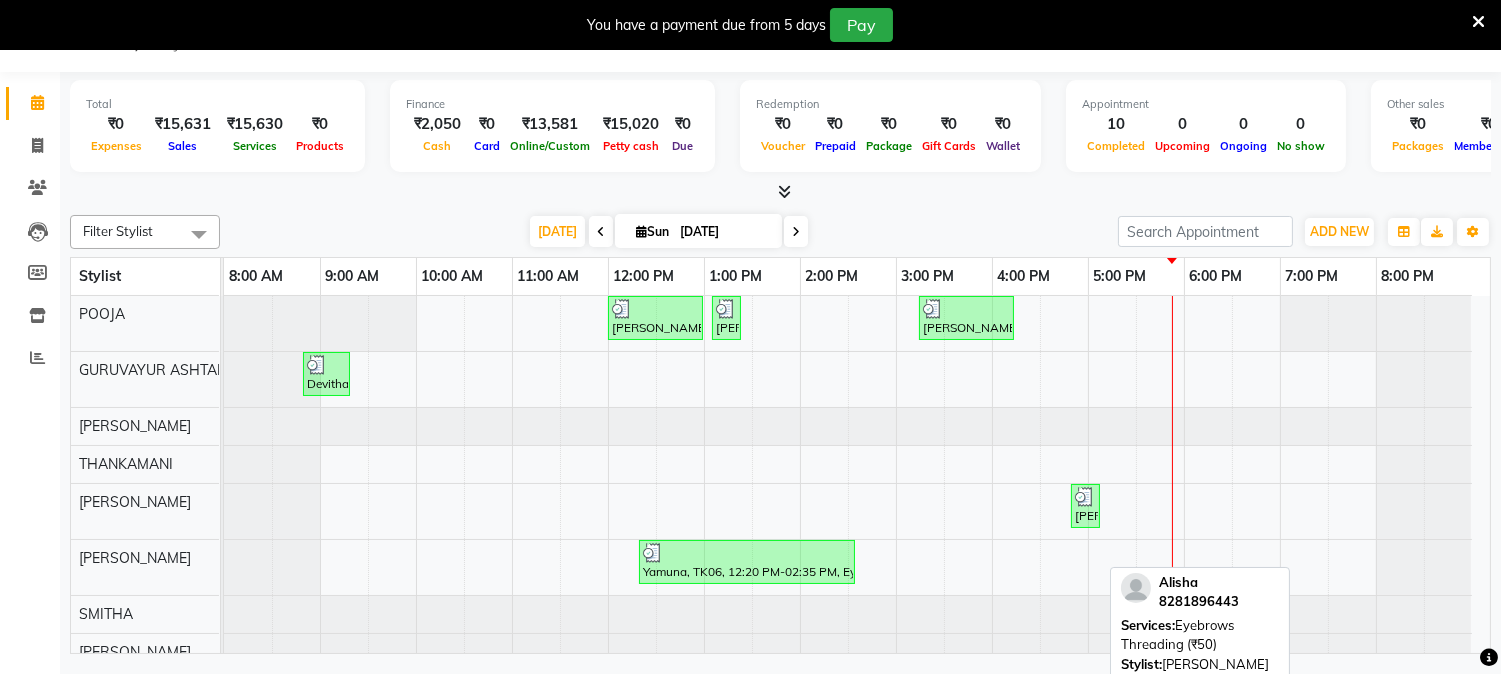 click on "[PERSON_NAME], TK09, 04:50 PM-05:05 PM, Eyebrows Threading (₹50)" at bounding box center (1085, 506) 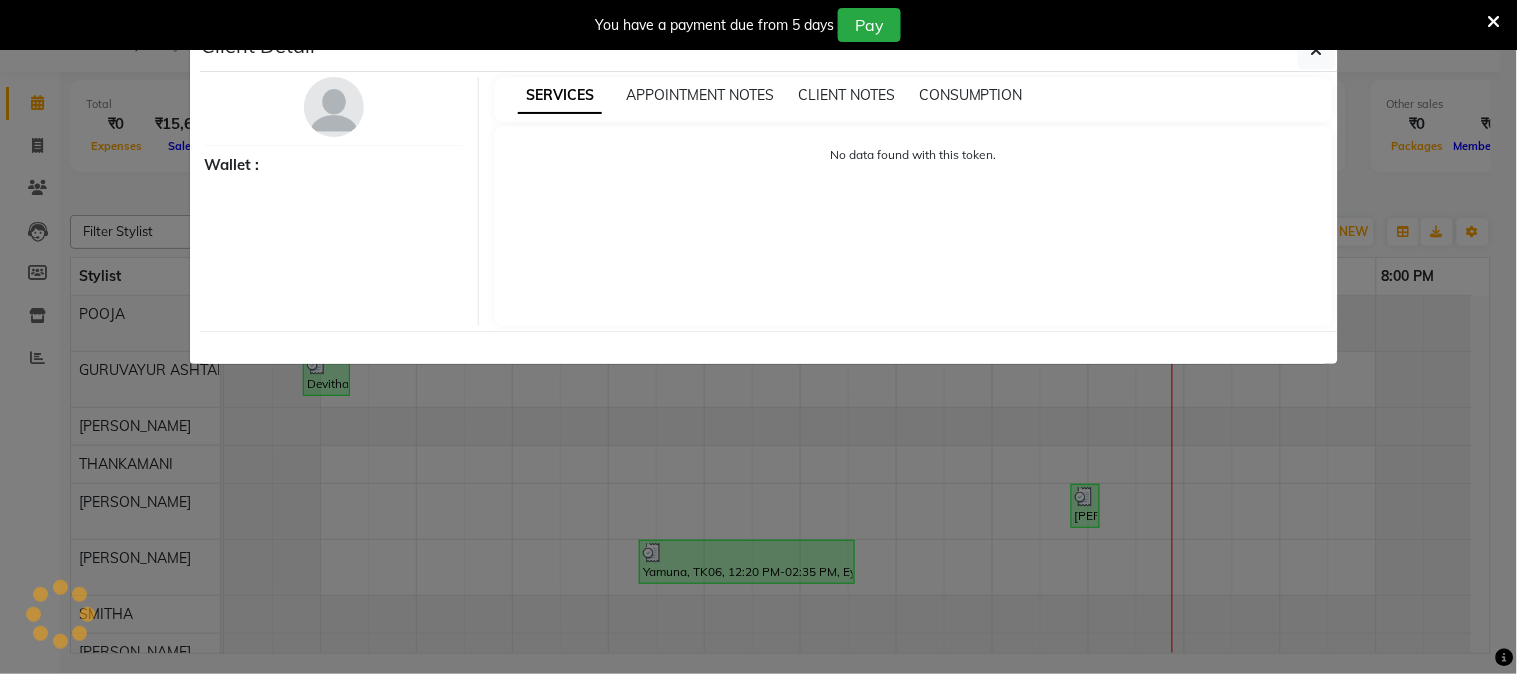 select on "3" 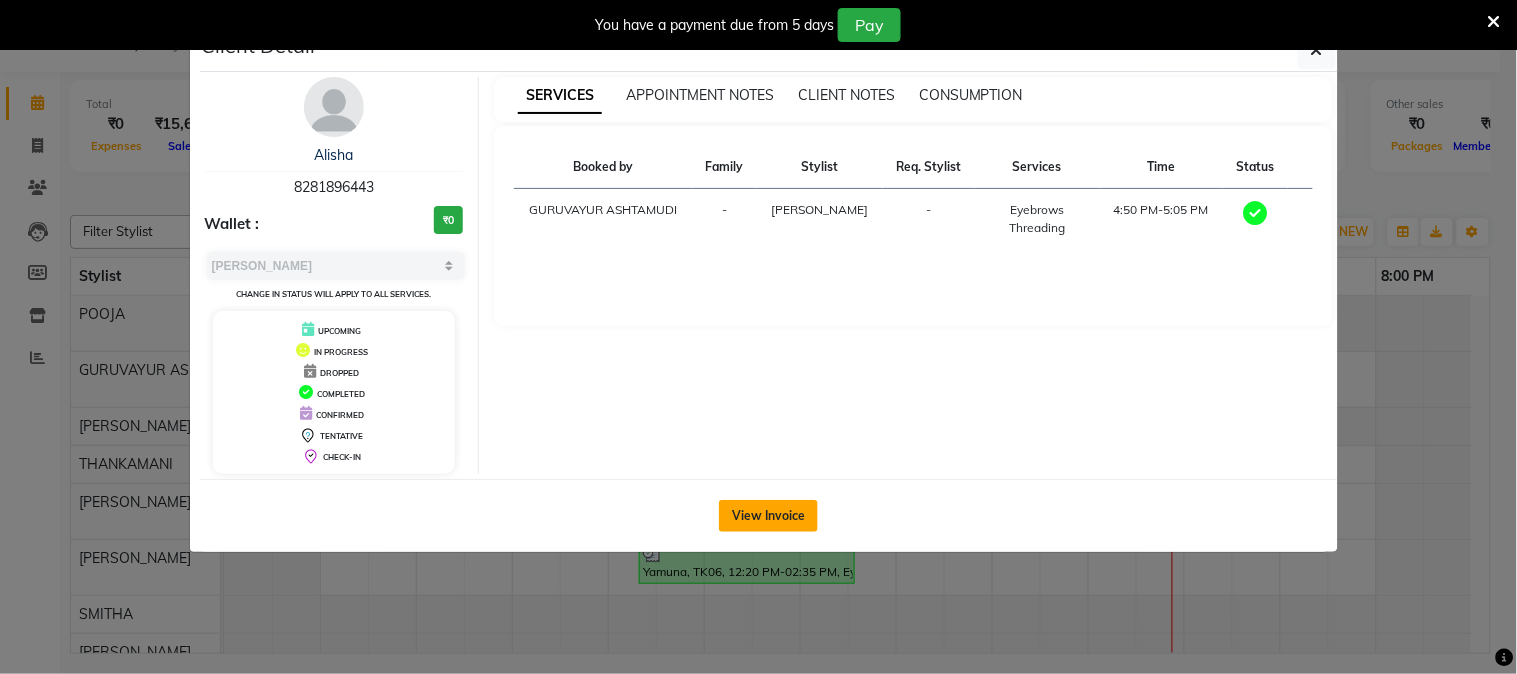 click on "View Invoice" 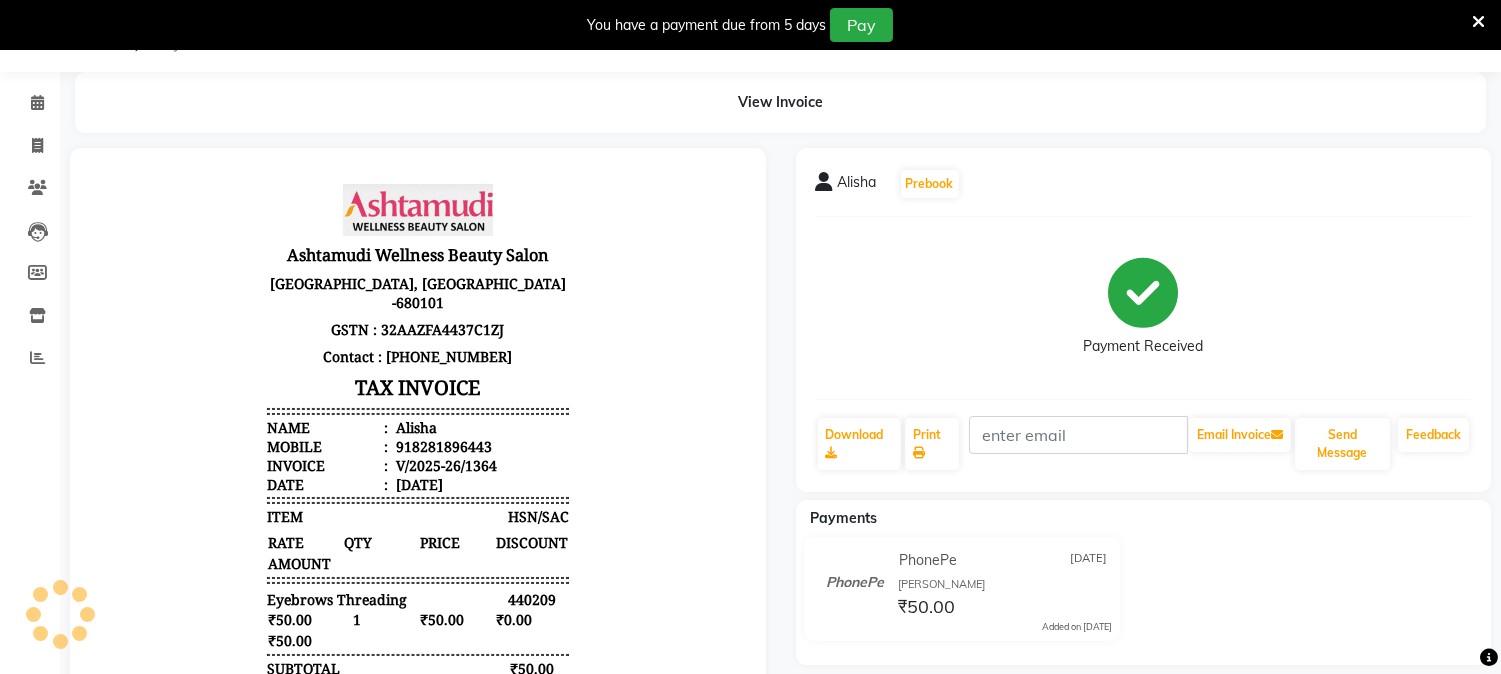 scroll, scrollTop: 0, scrollLeft: 0, axis: both 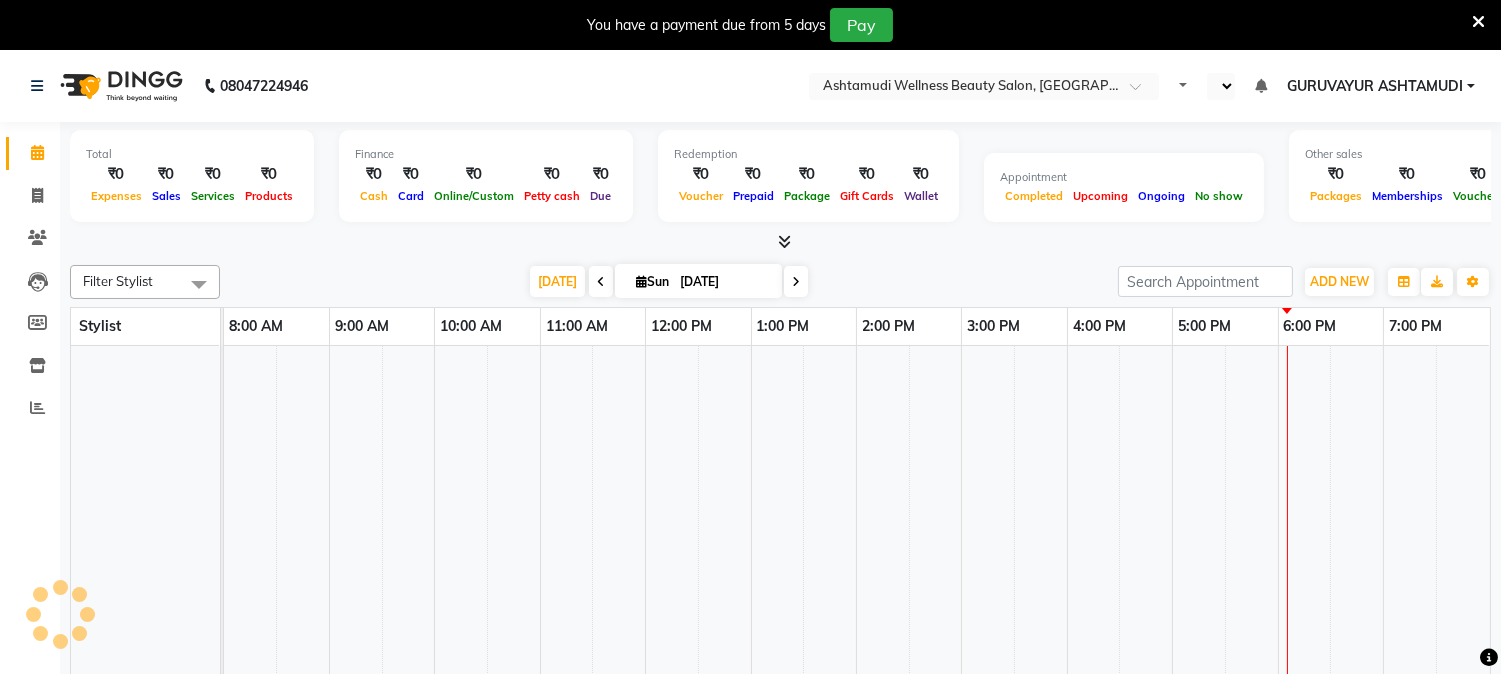 select on "en" 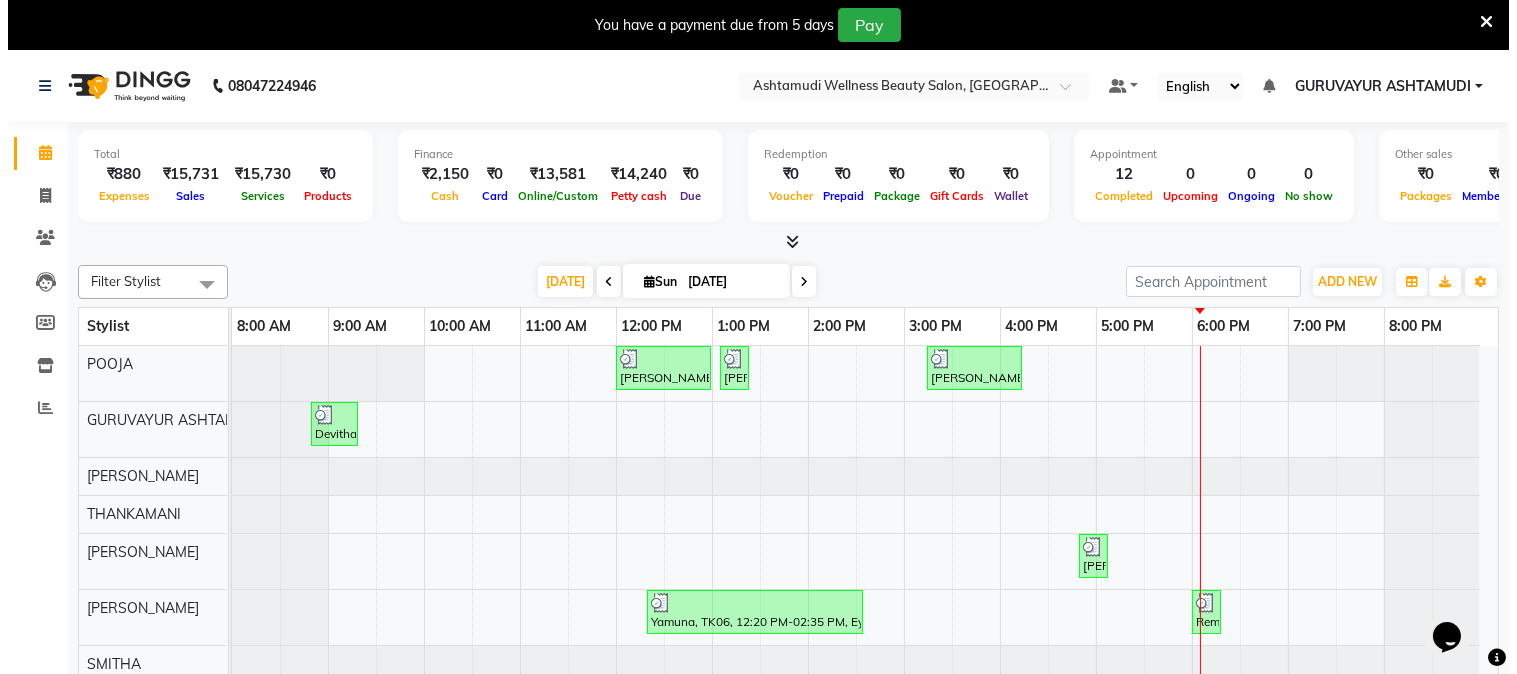scroll, scrollTop: 0, scrollLeft: 0, axis: both 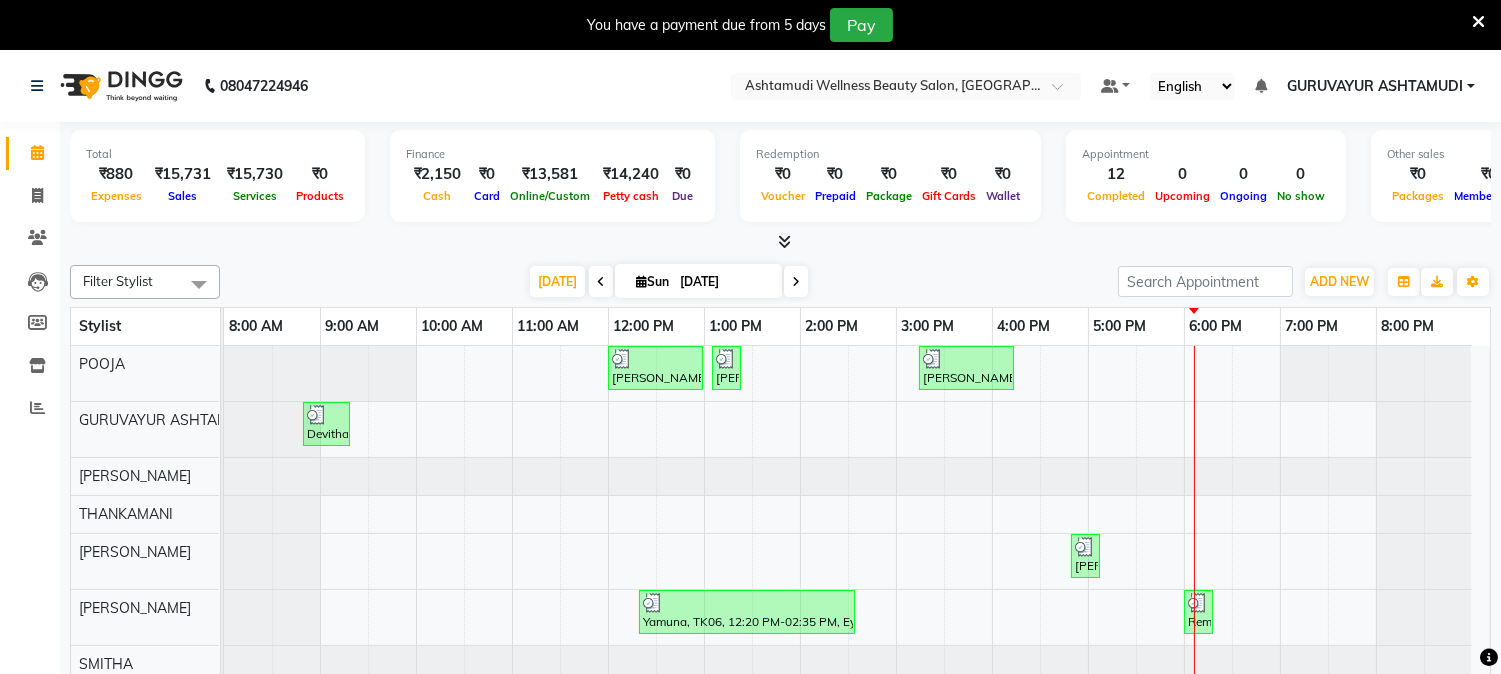 click at bounding box center (784, 241) 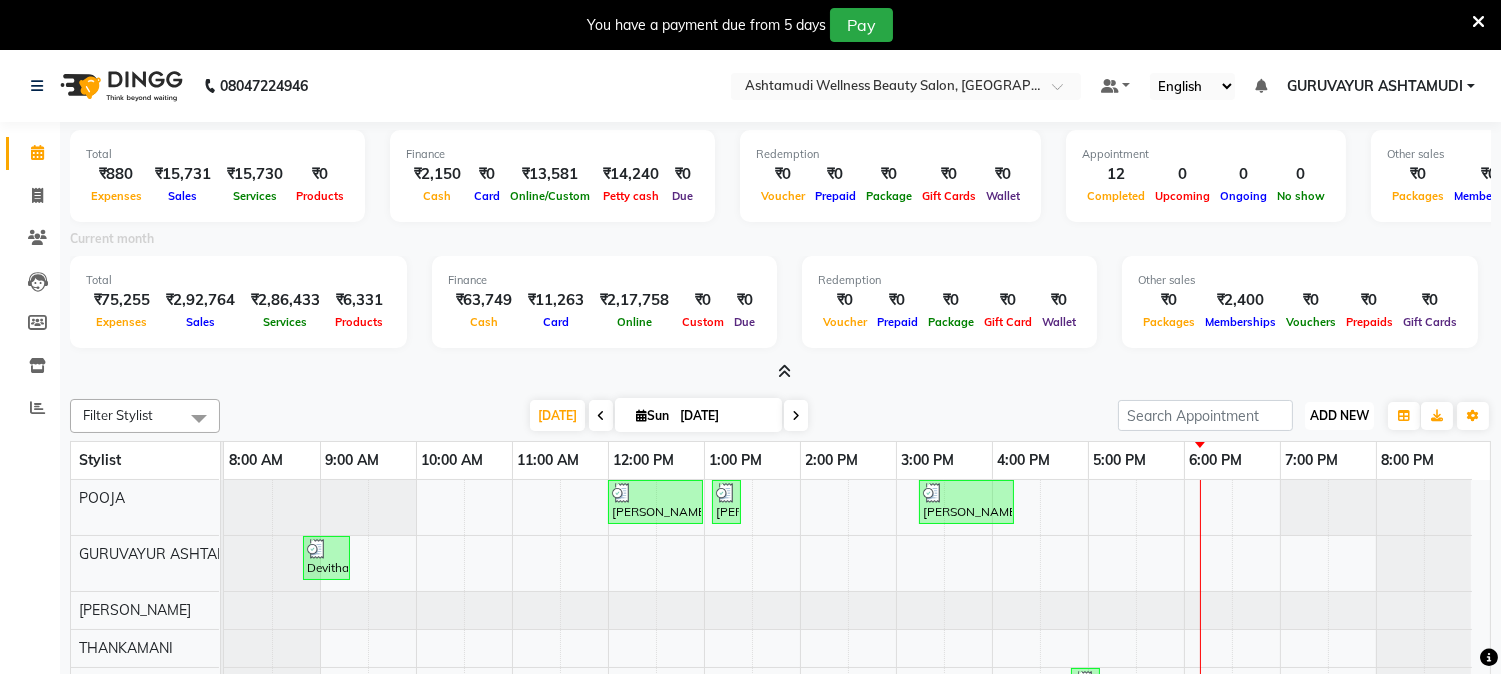 click on "ADD NEW" at bounding box center (1339, 415) 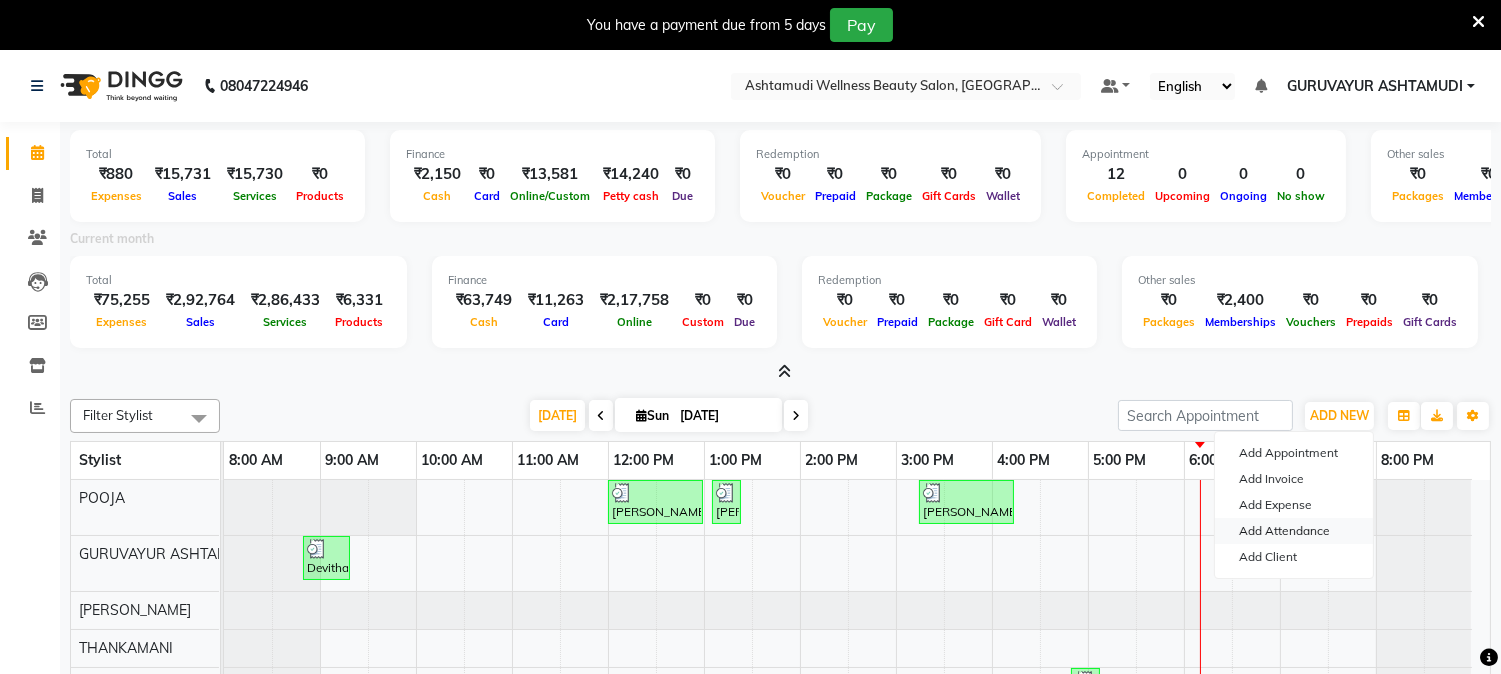 click on "Add Attendance" at bounding box center [1294, 531] 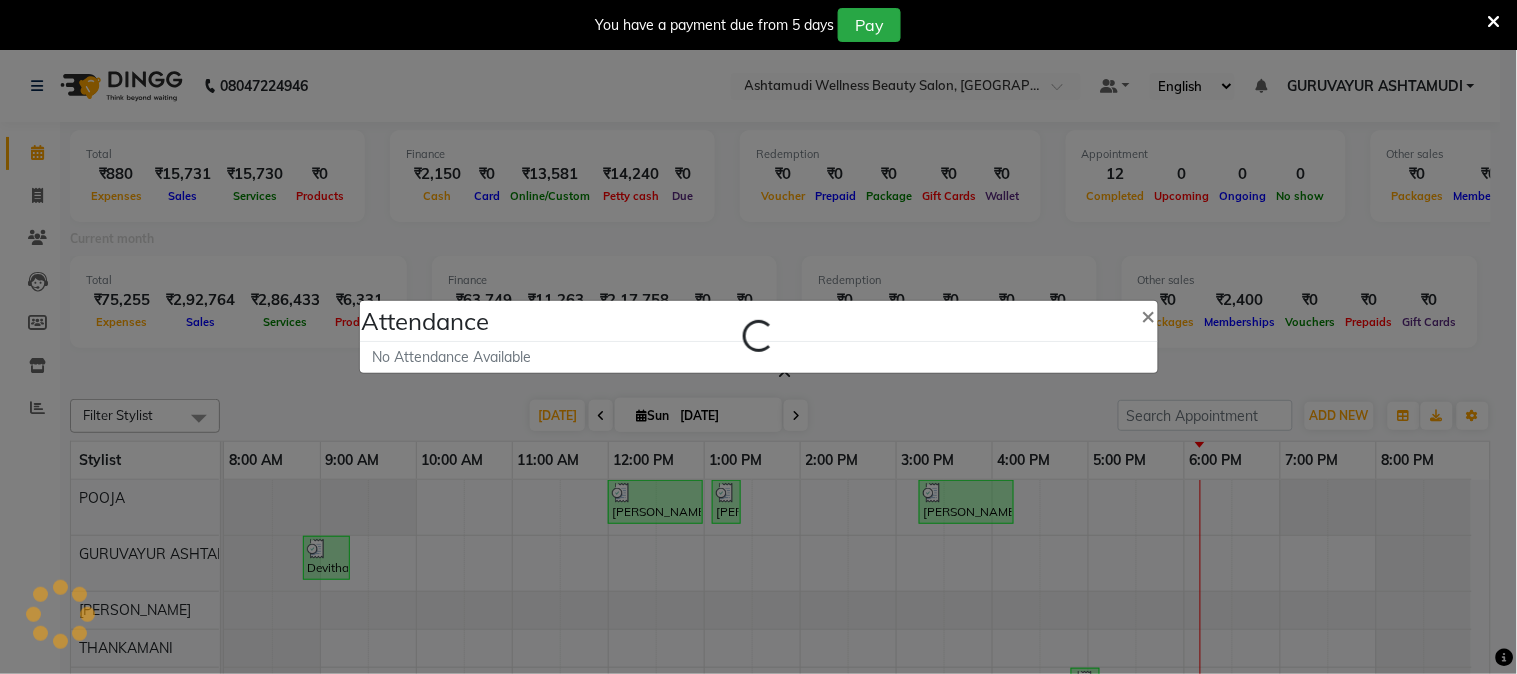 select on "A" 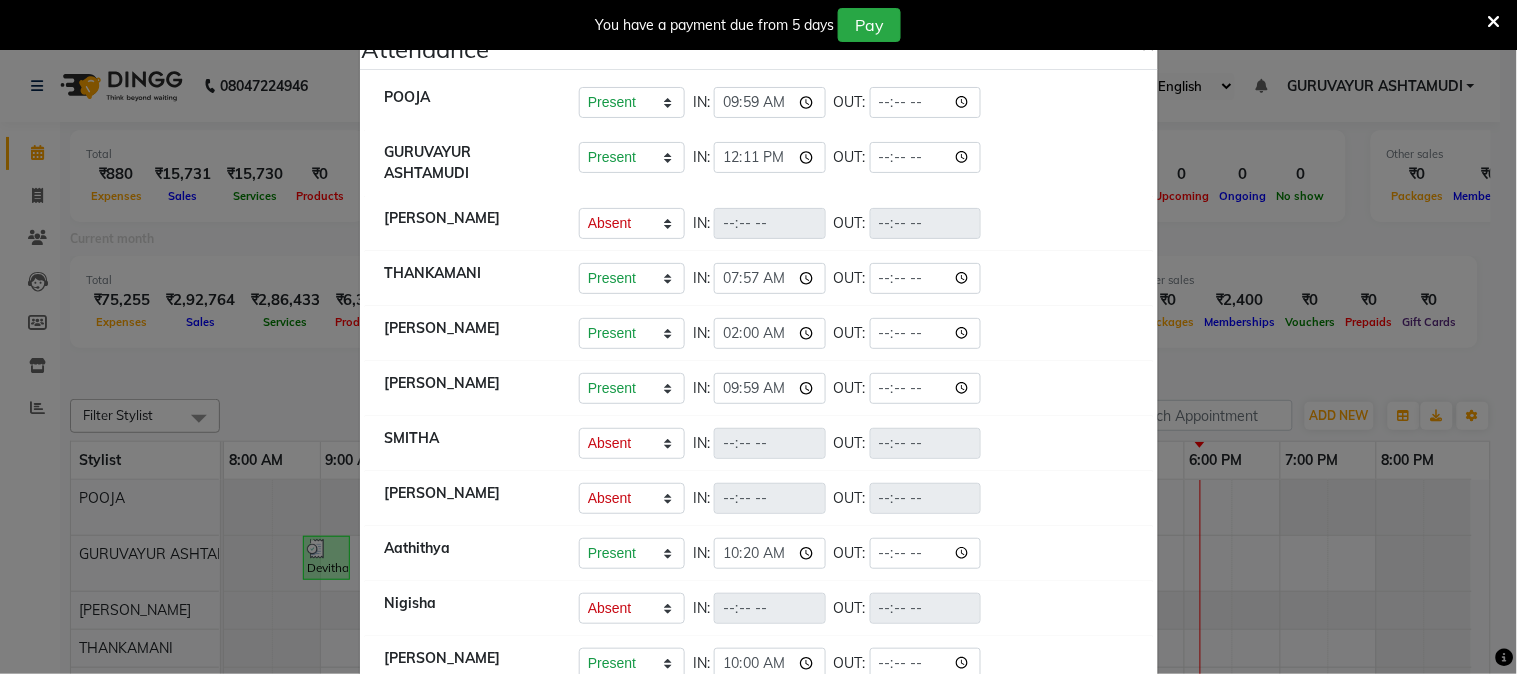 click at bounding box center [1494, 22] 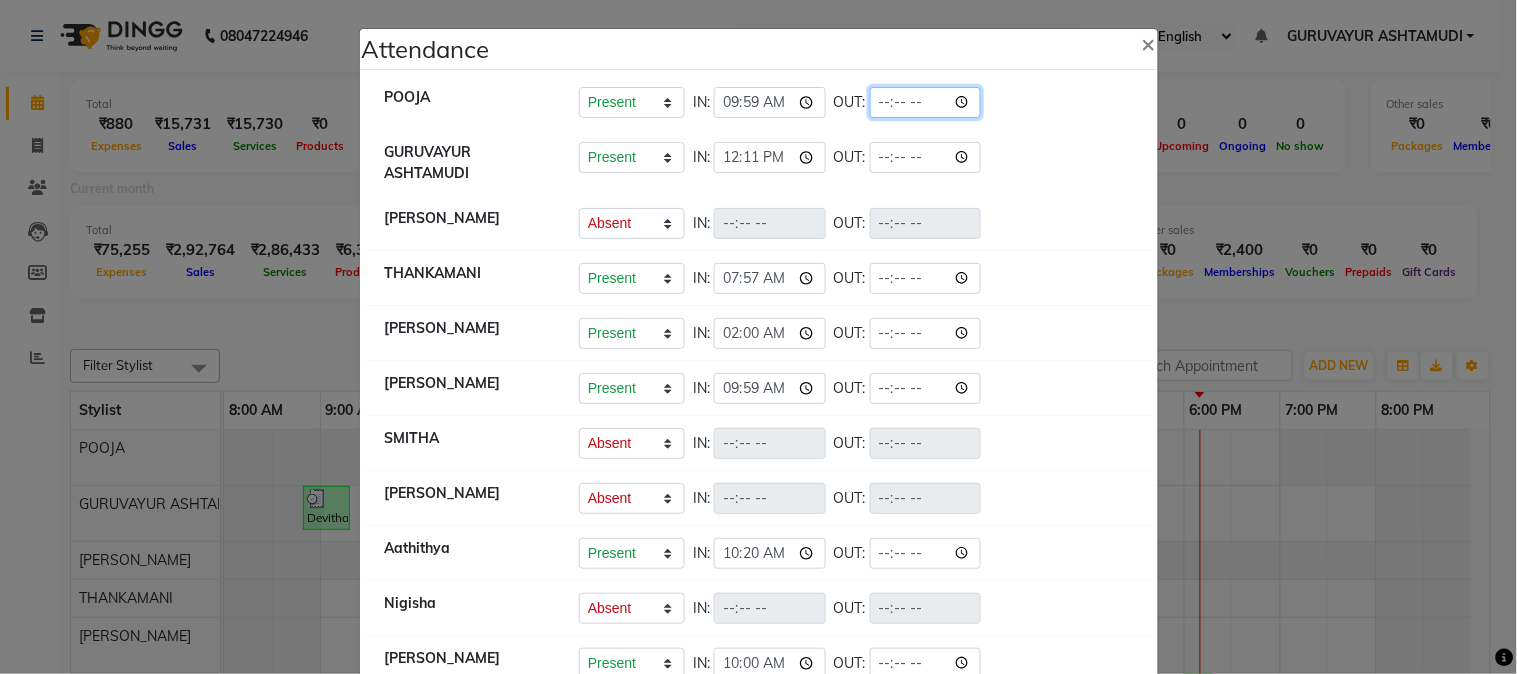 click 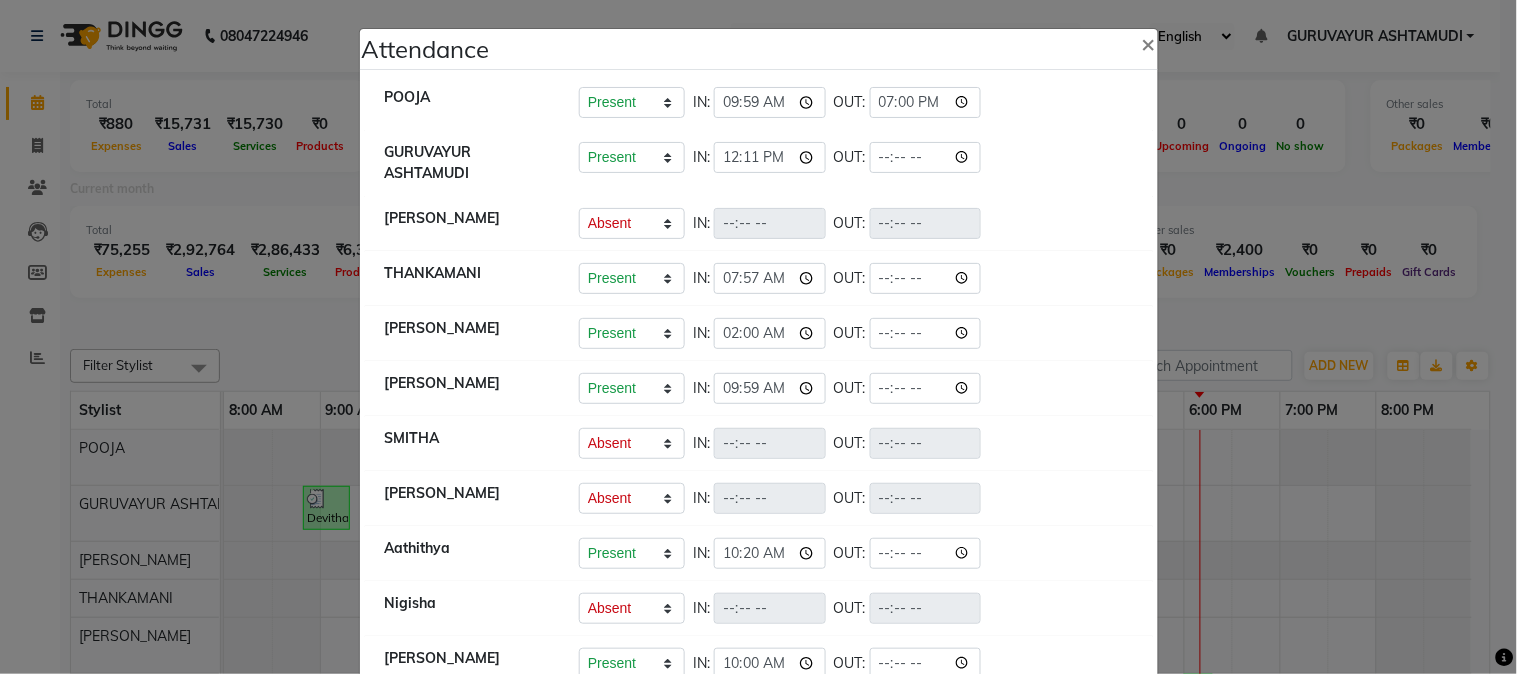 type on "19:00" 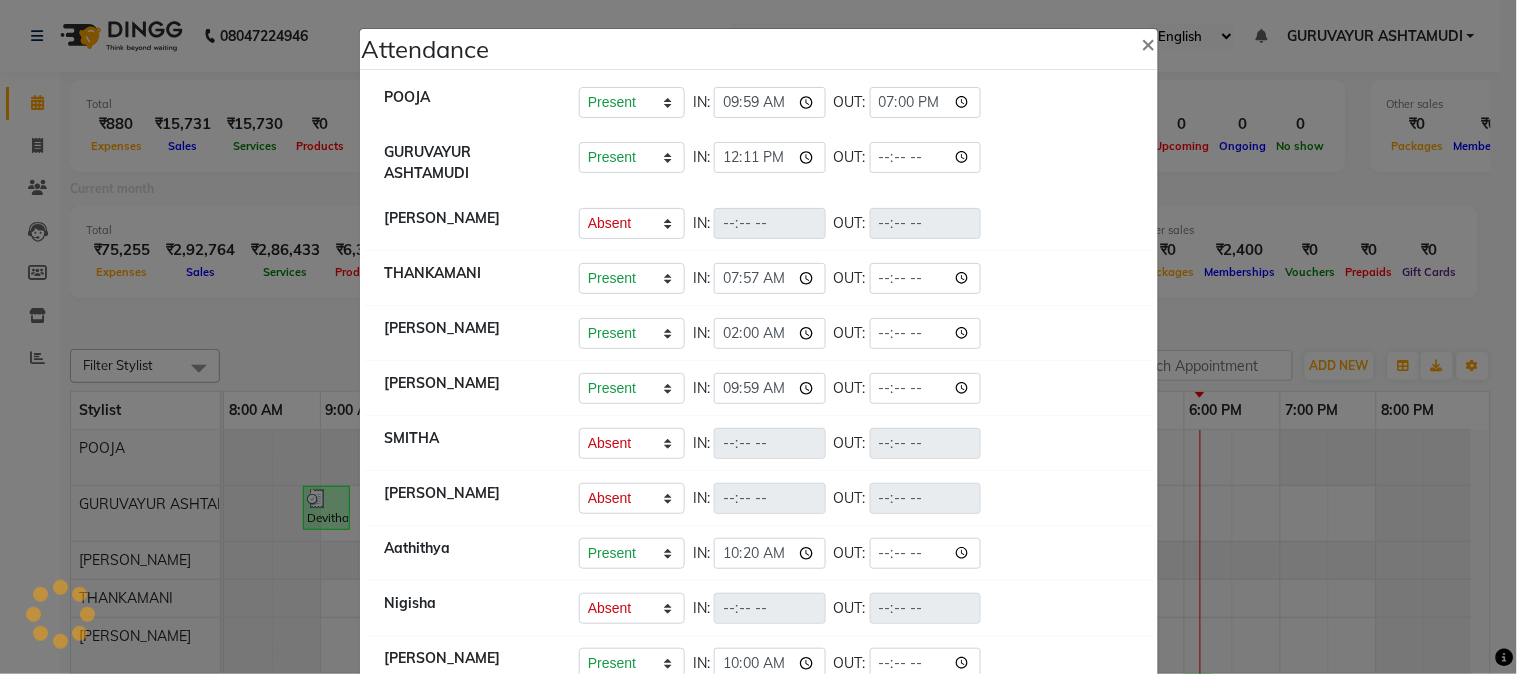 click on "GURUVAYUR ASHTAMUDI   Present   Absent   Late   Half Day   Weekly Off  IN:  12:11 OUT:" 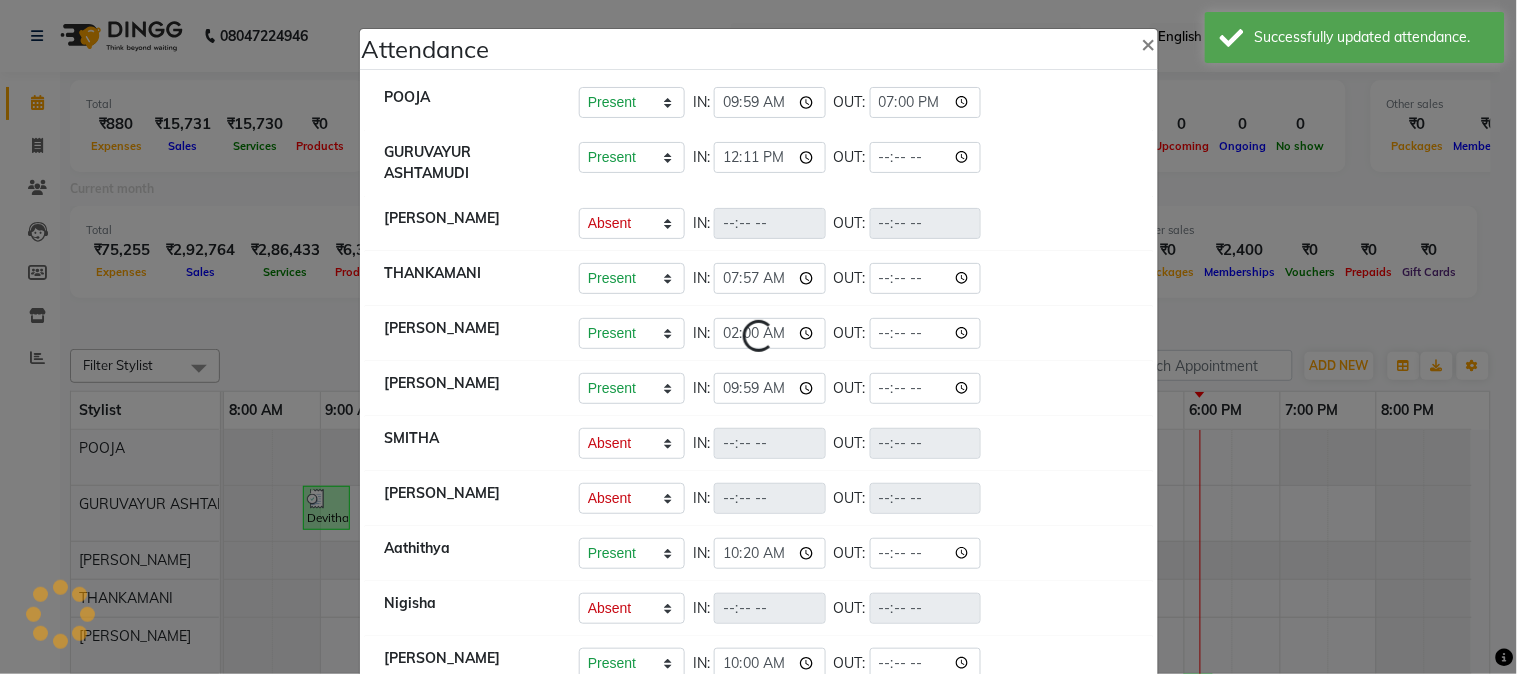 select on "A" 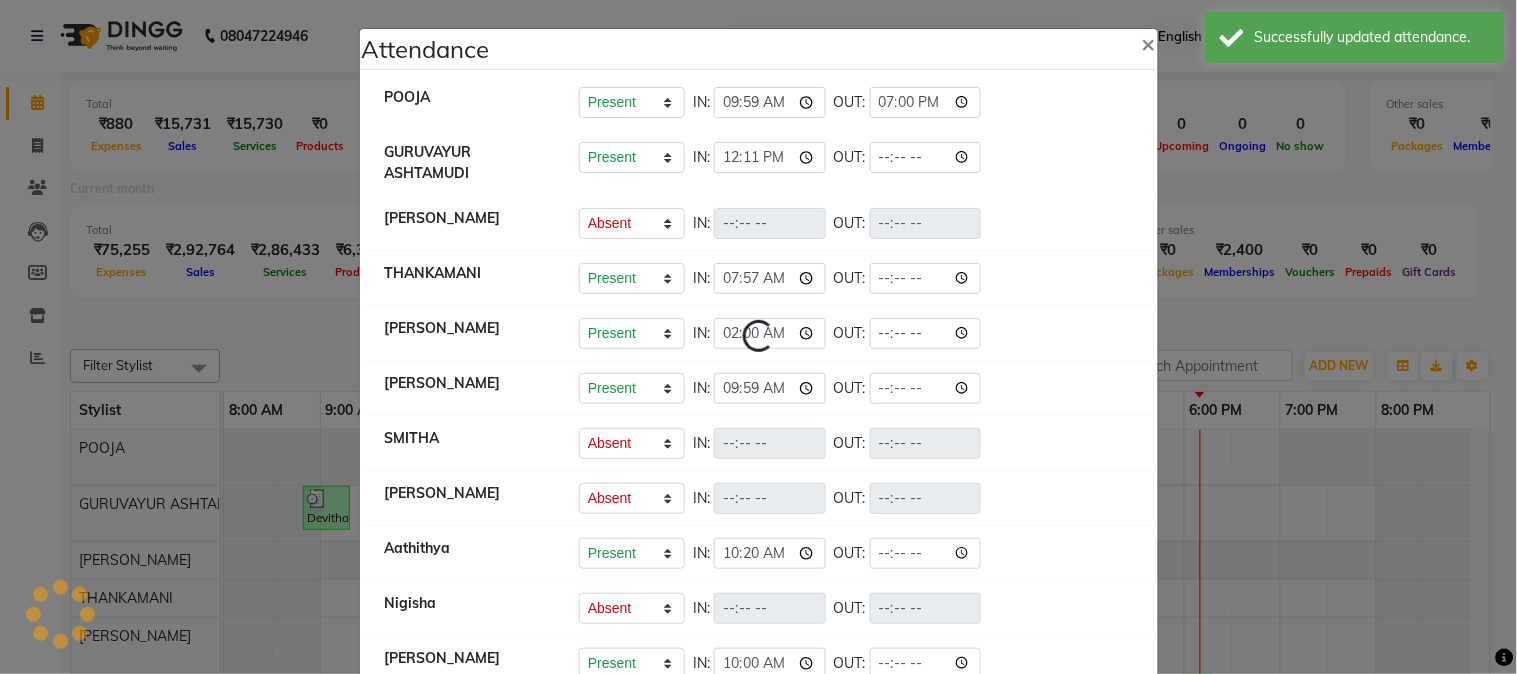 select on "A" 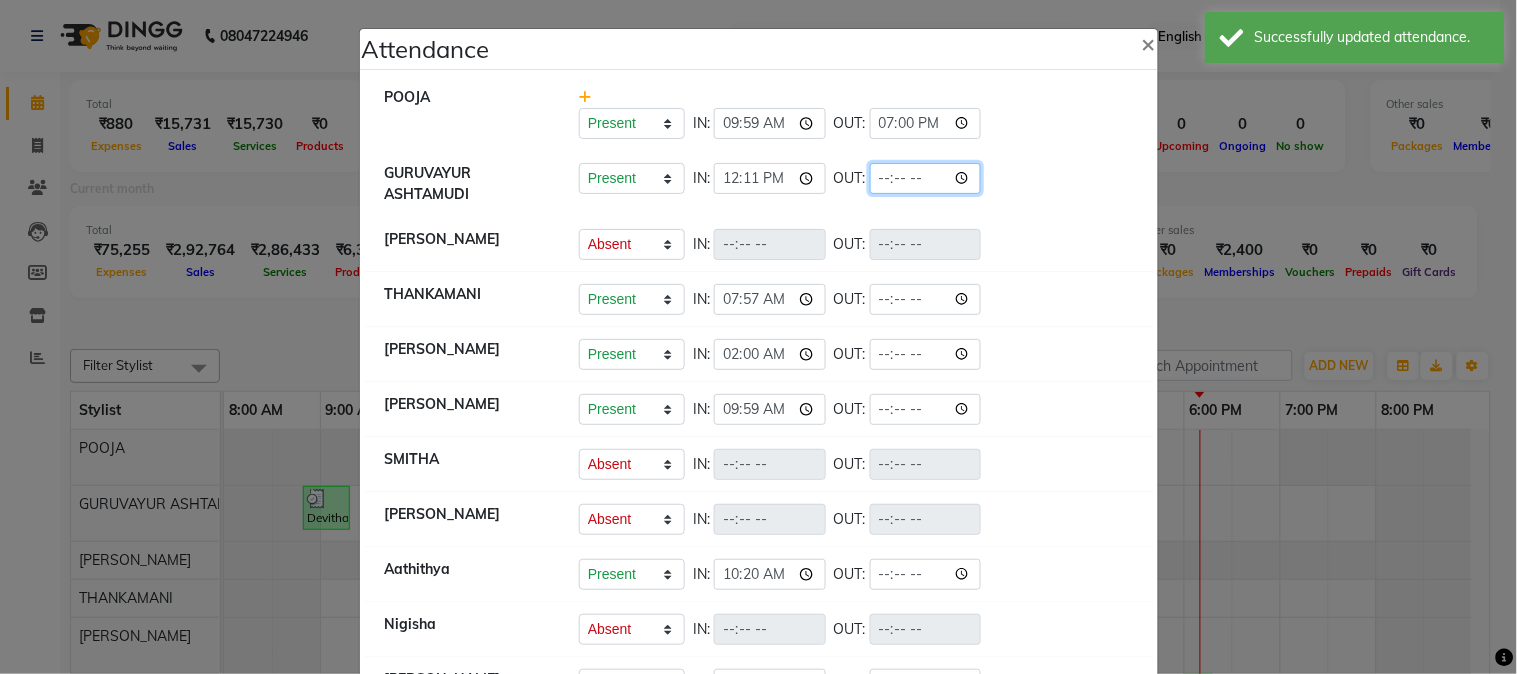 click 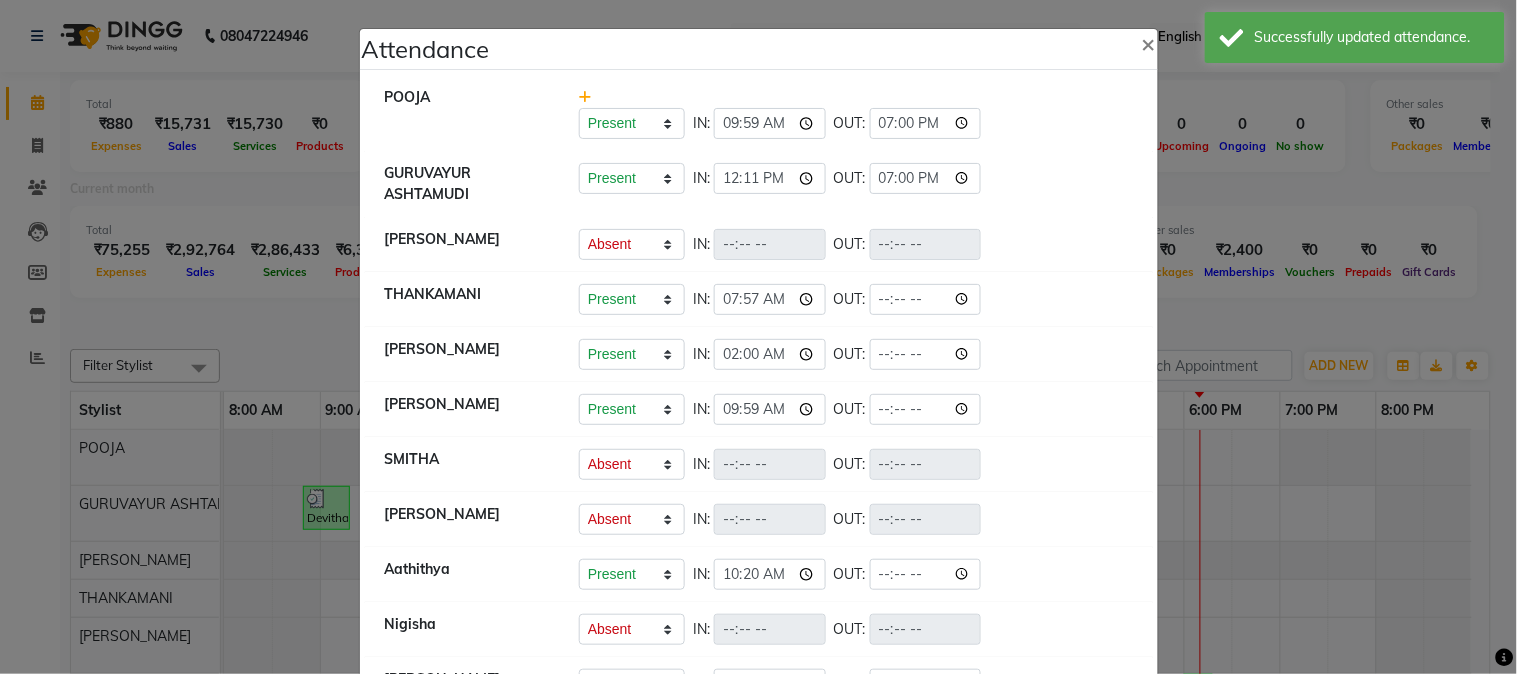 type on "19:00" 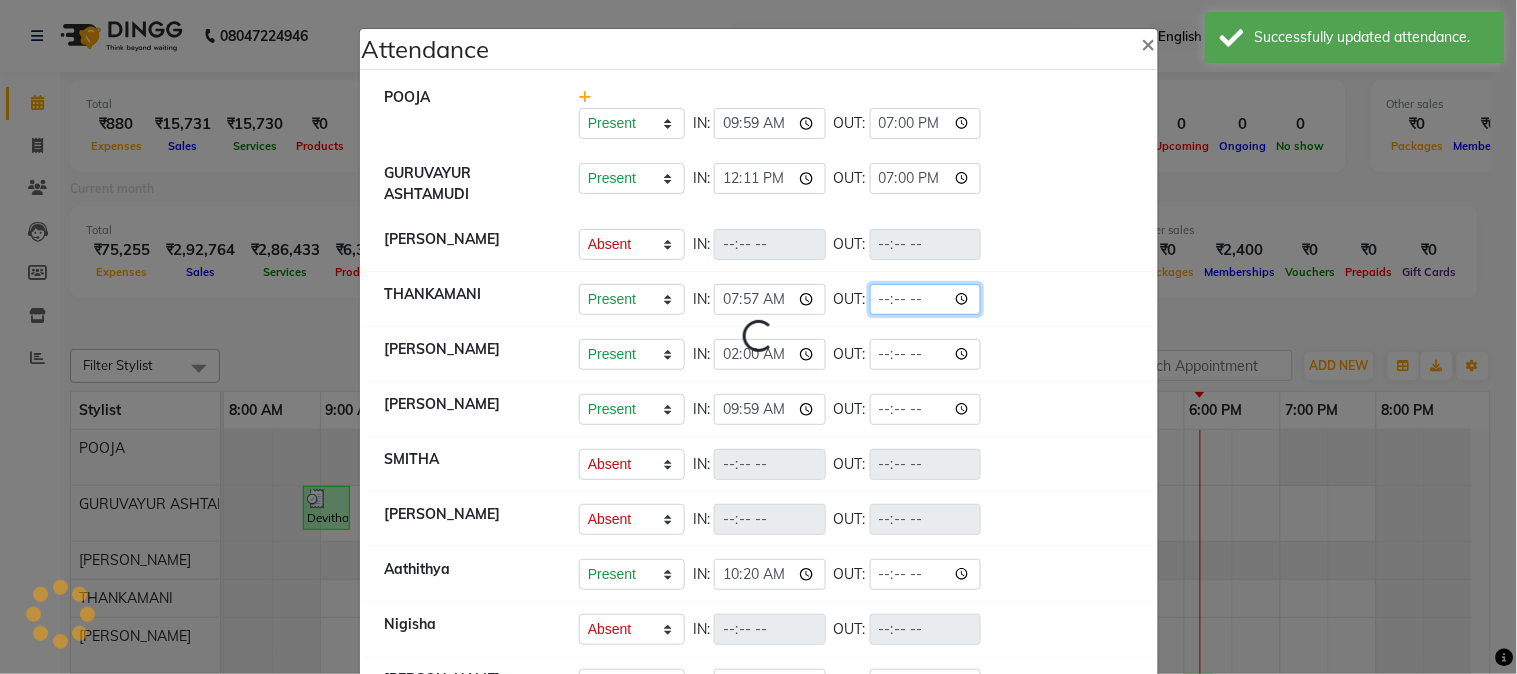click 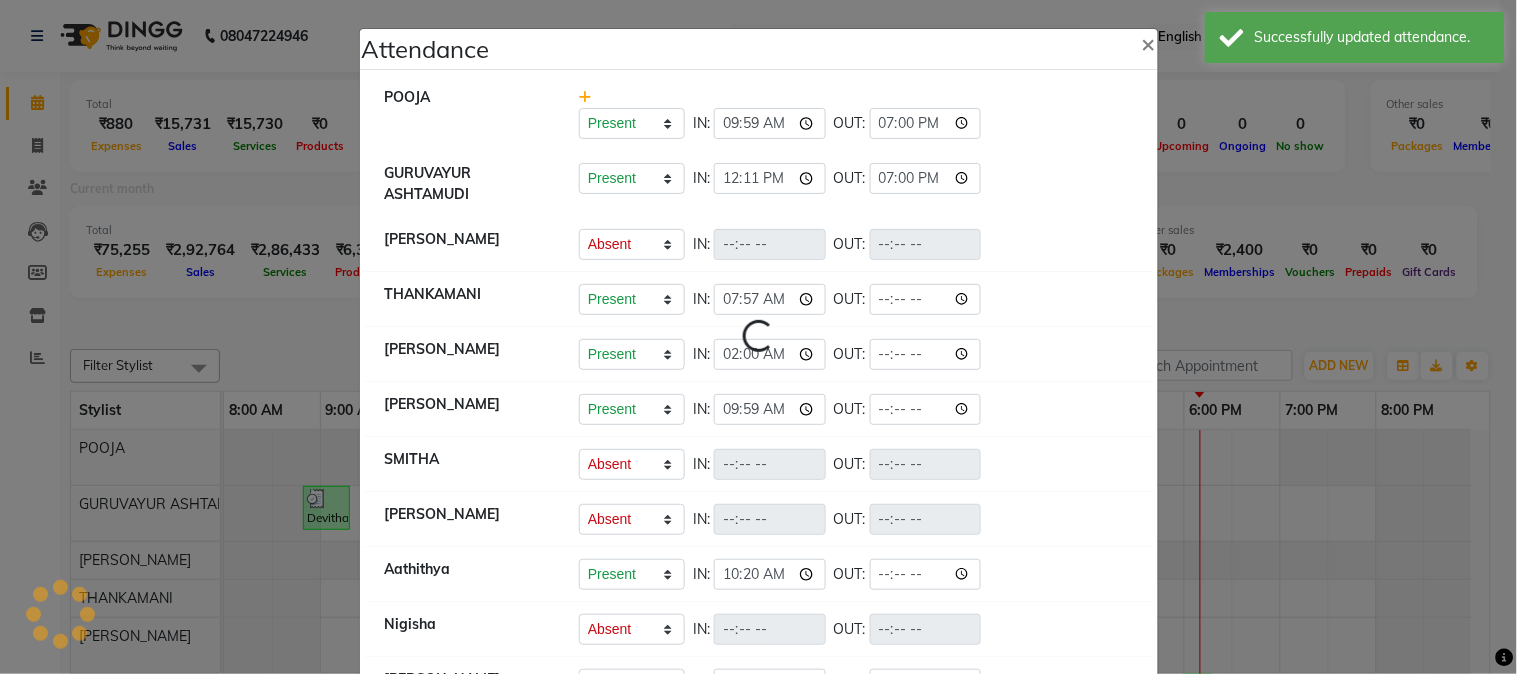 select on "A" 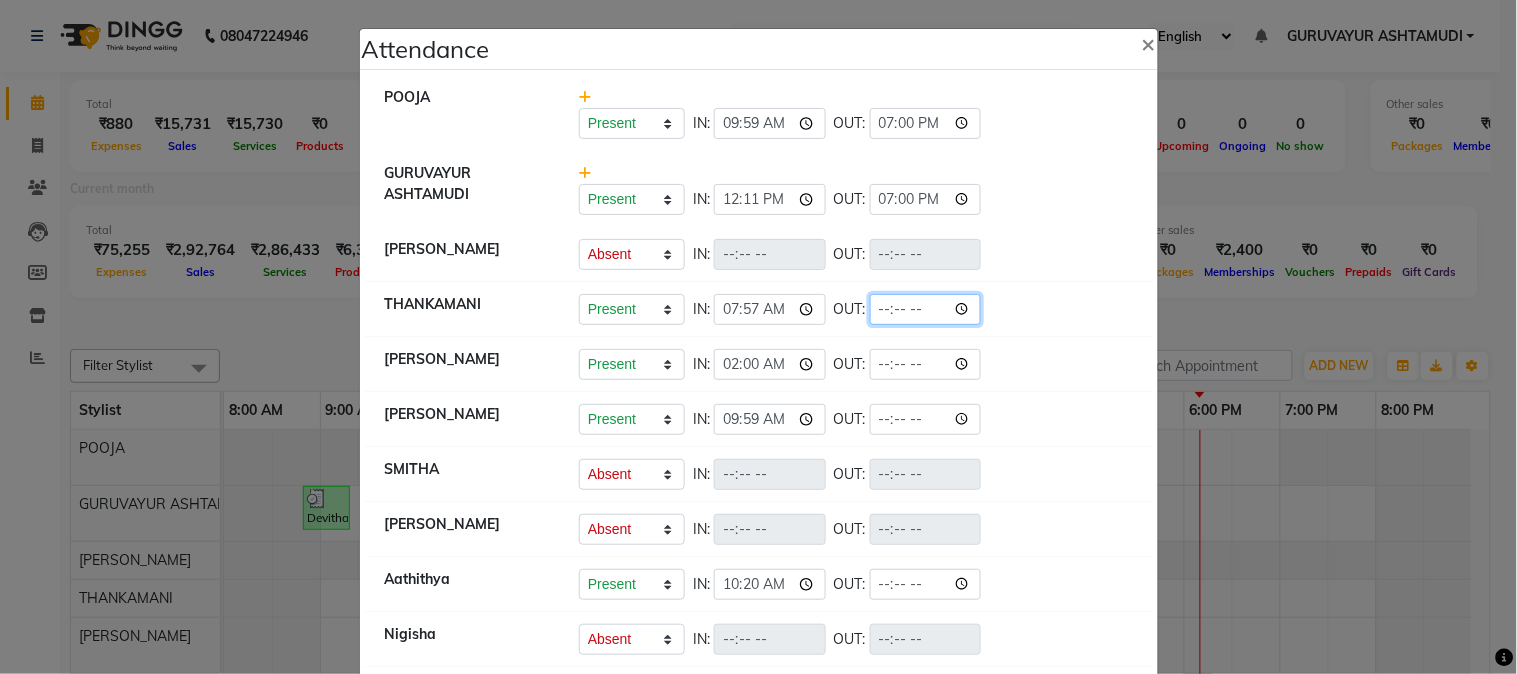 click 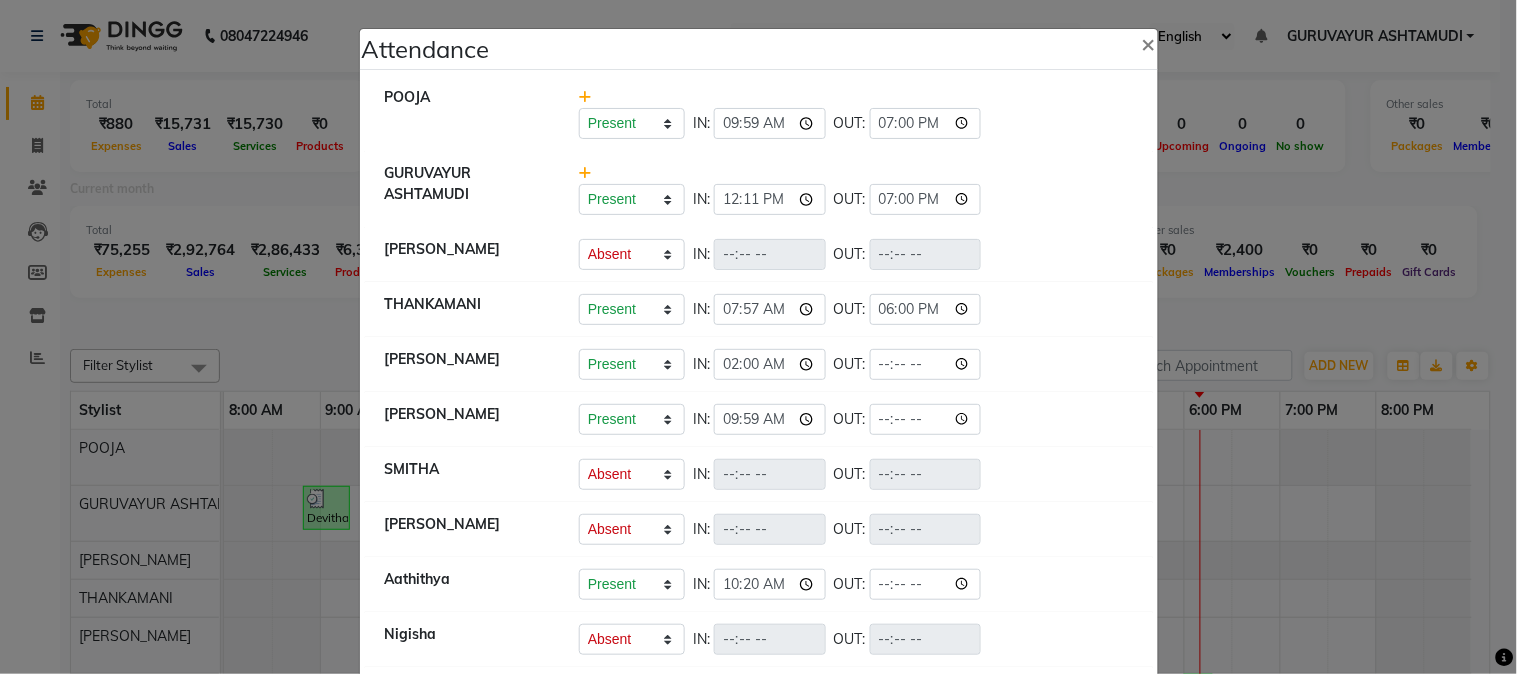type on "18:00" 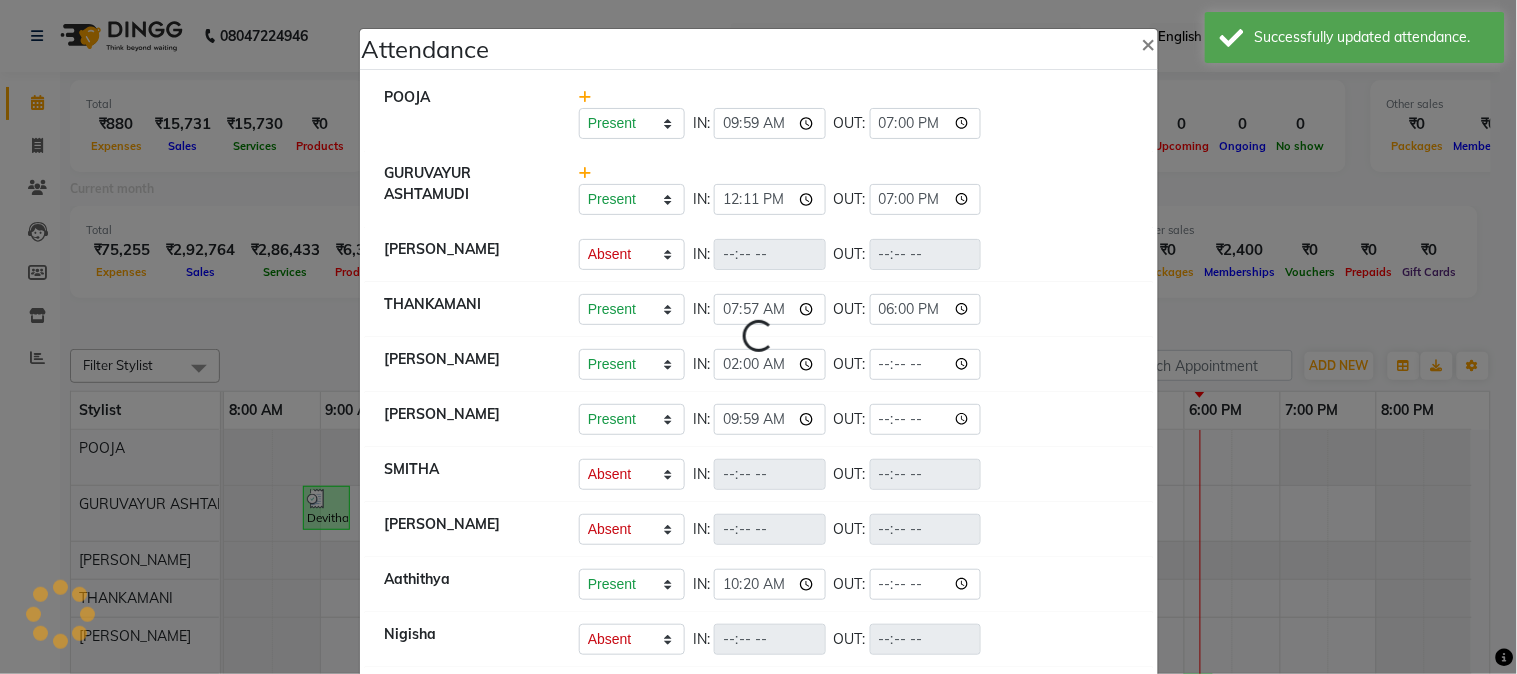 select on "A" 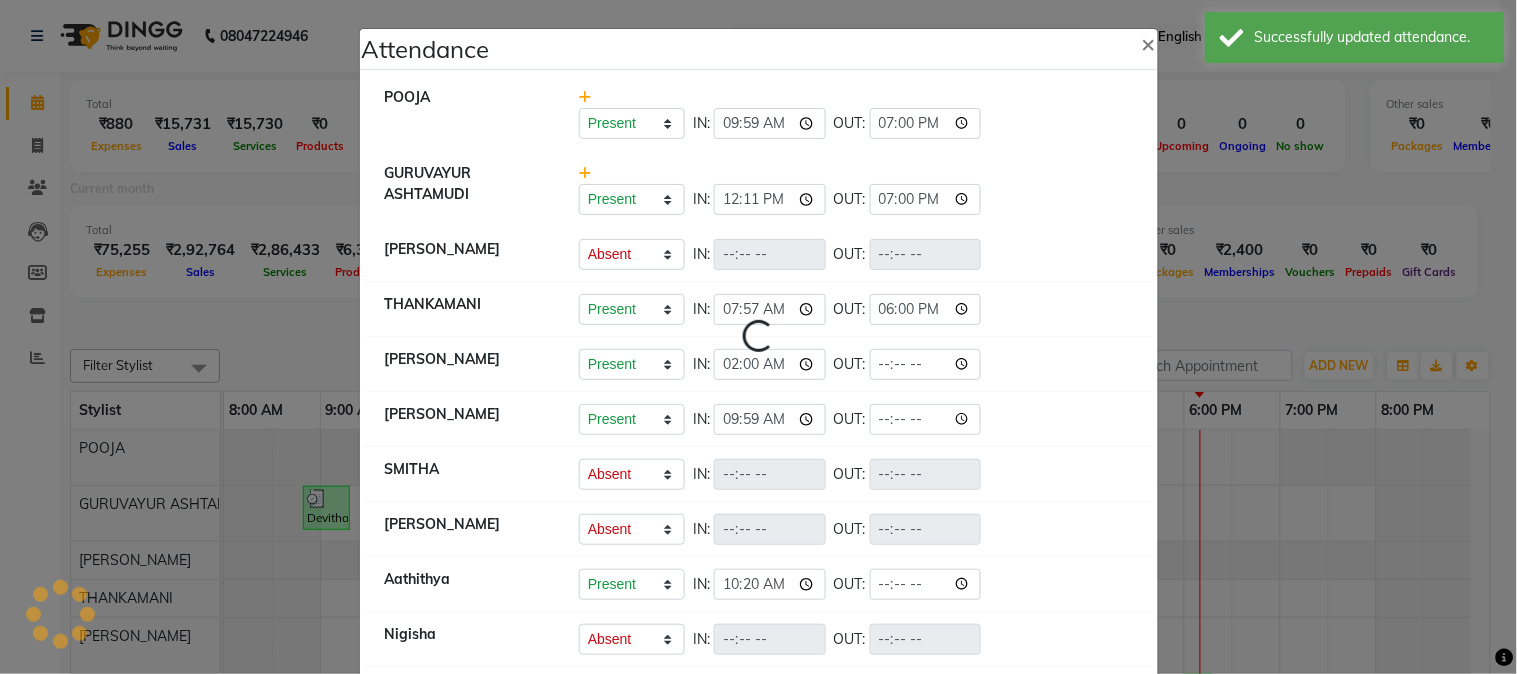 select on "A" 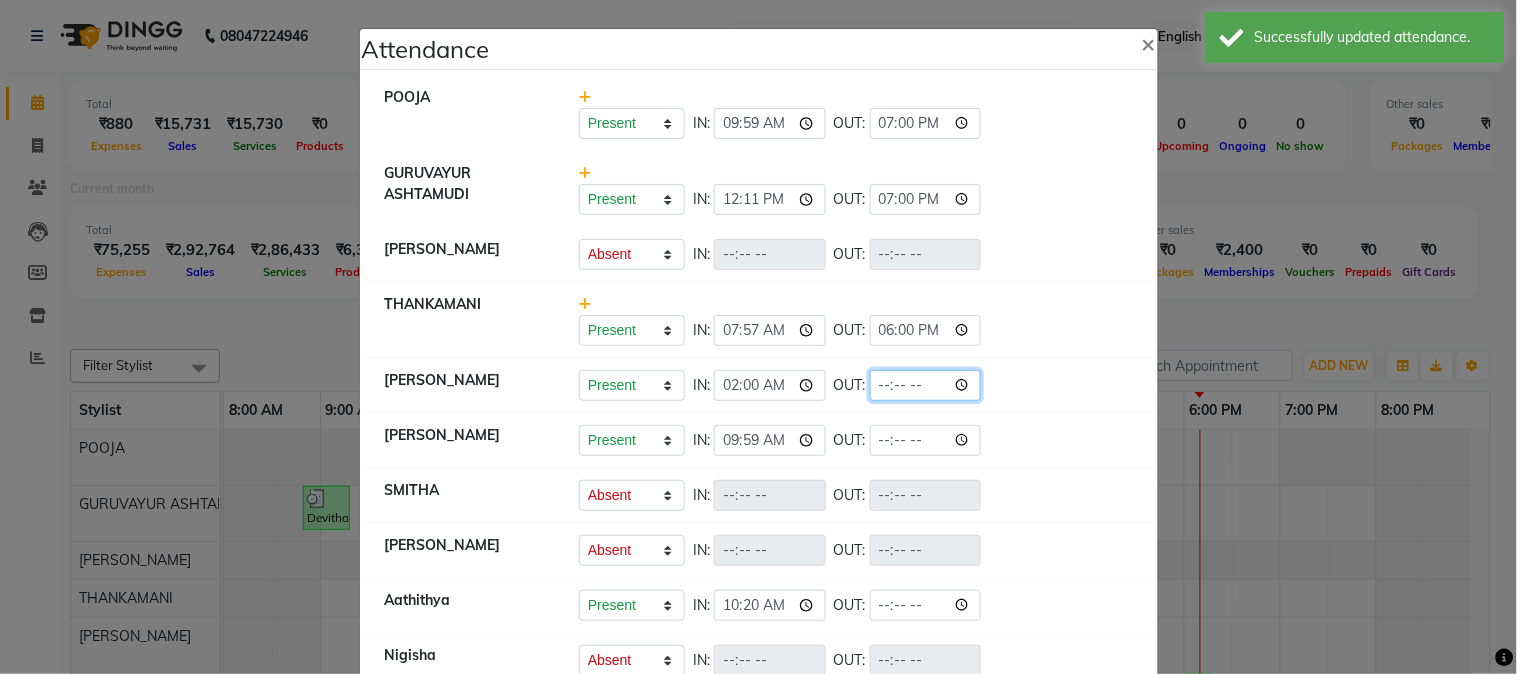 click 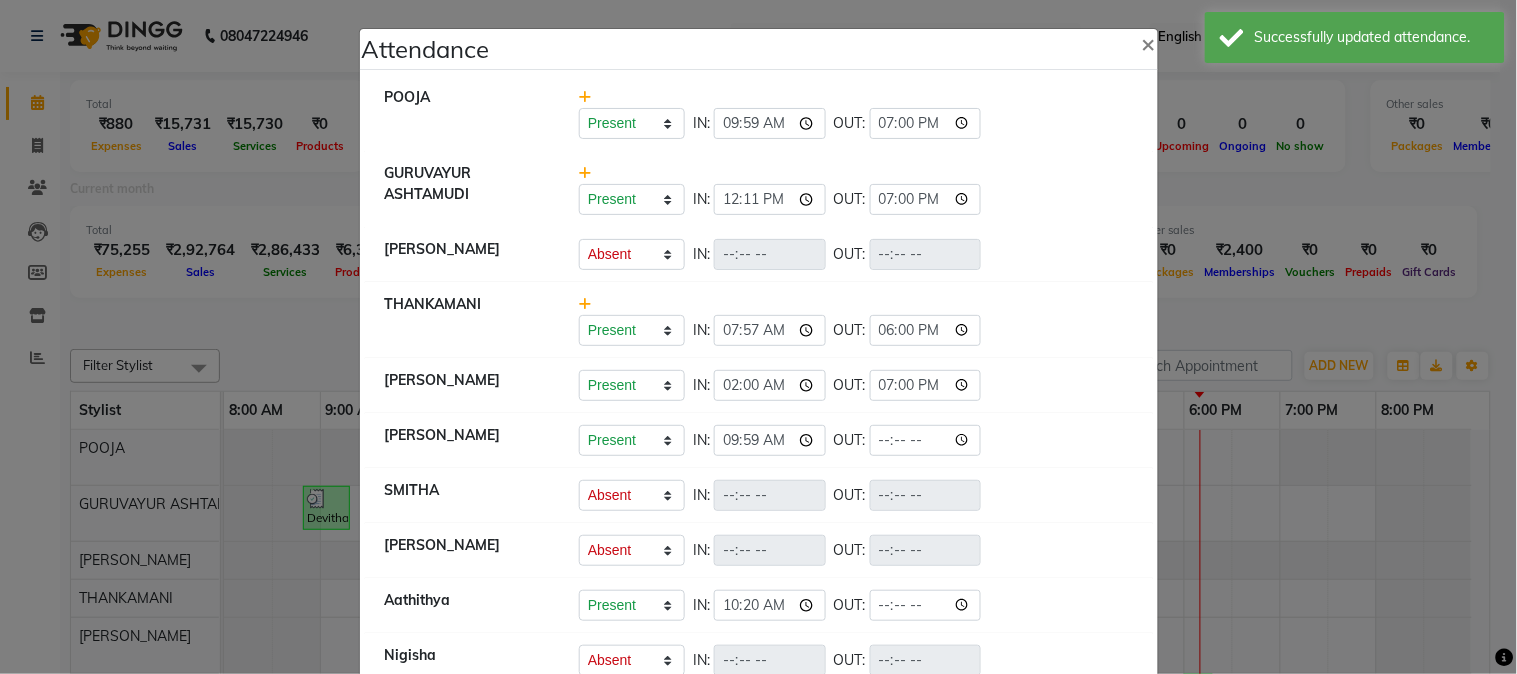 type on "19:00" 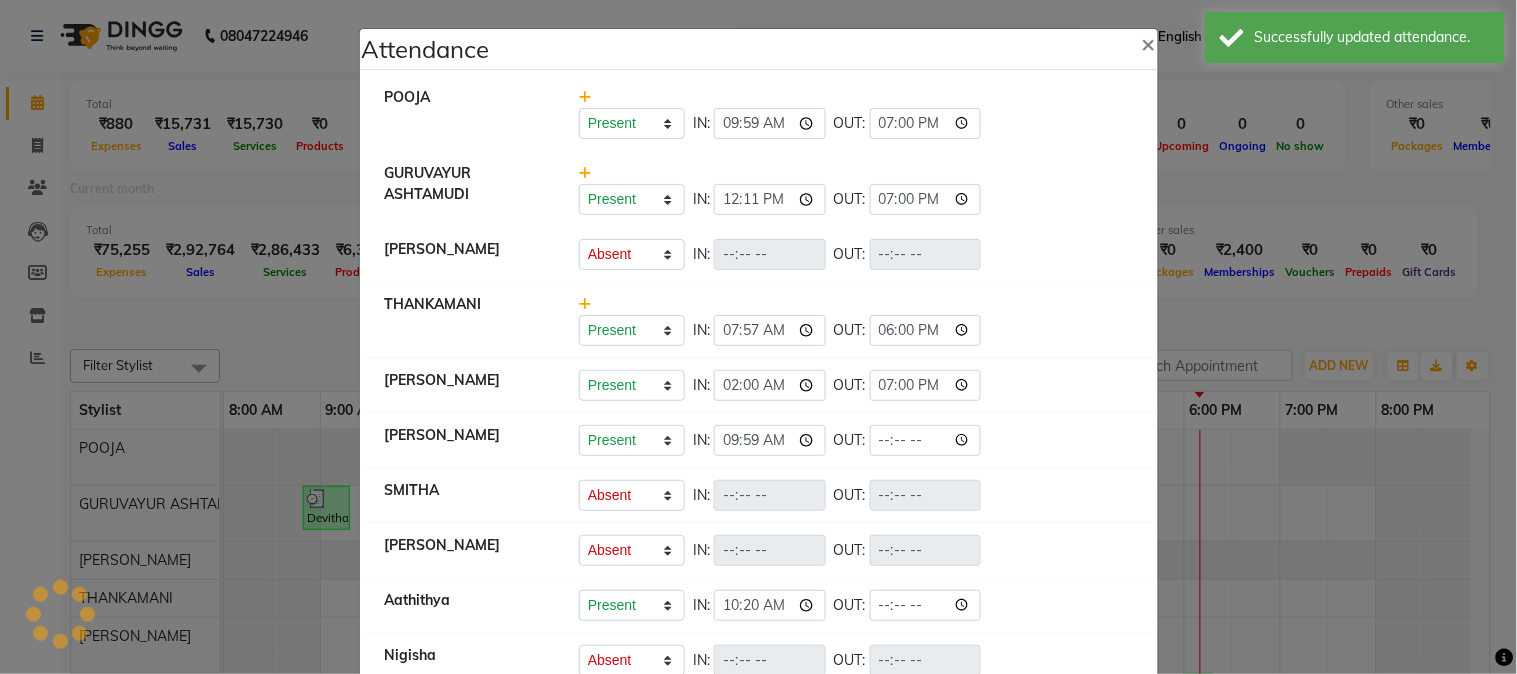 select on "A" 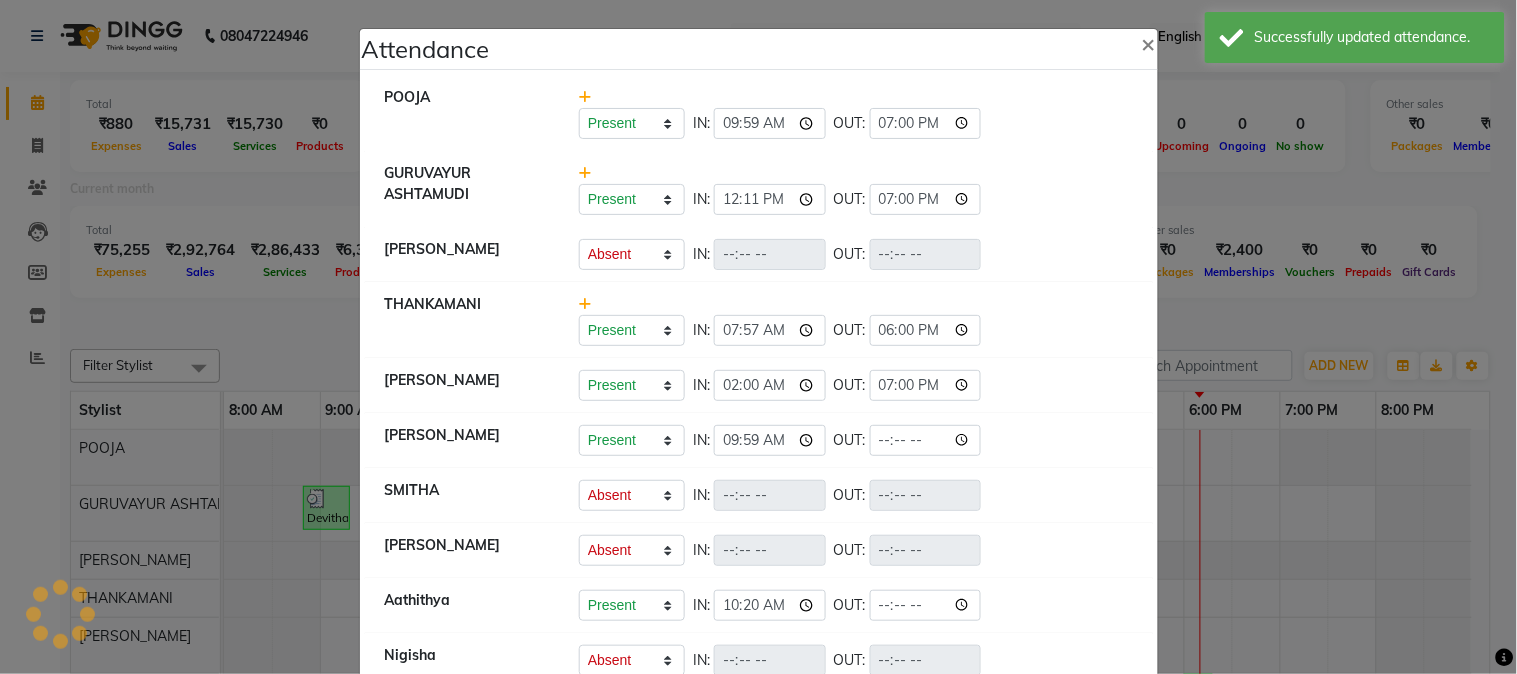 select on "A" 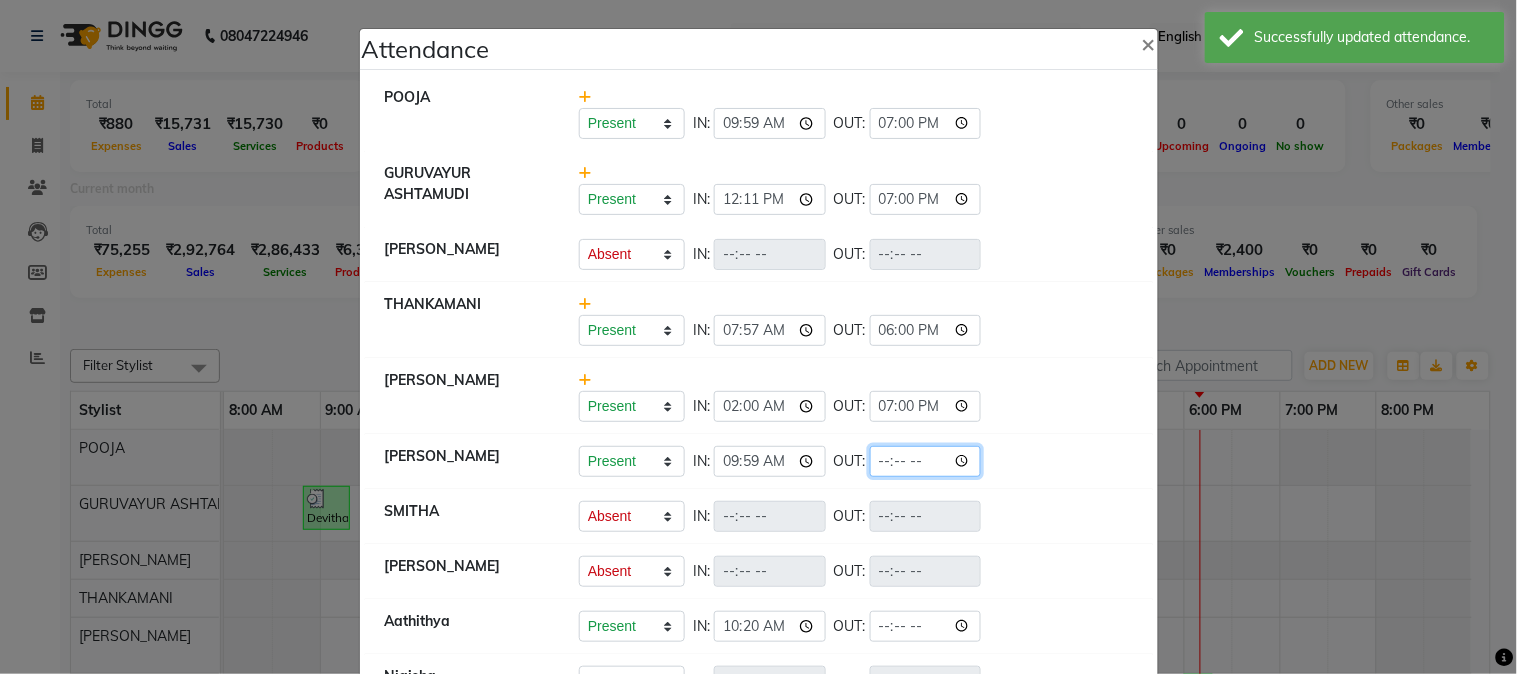 click 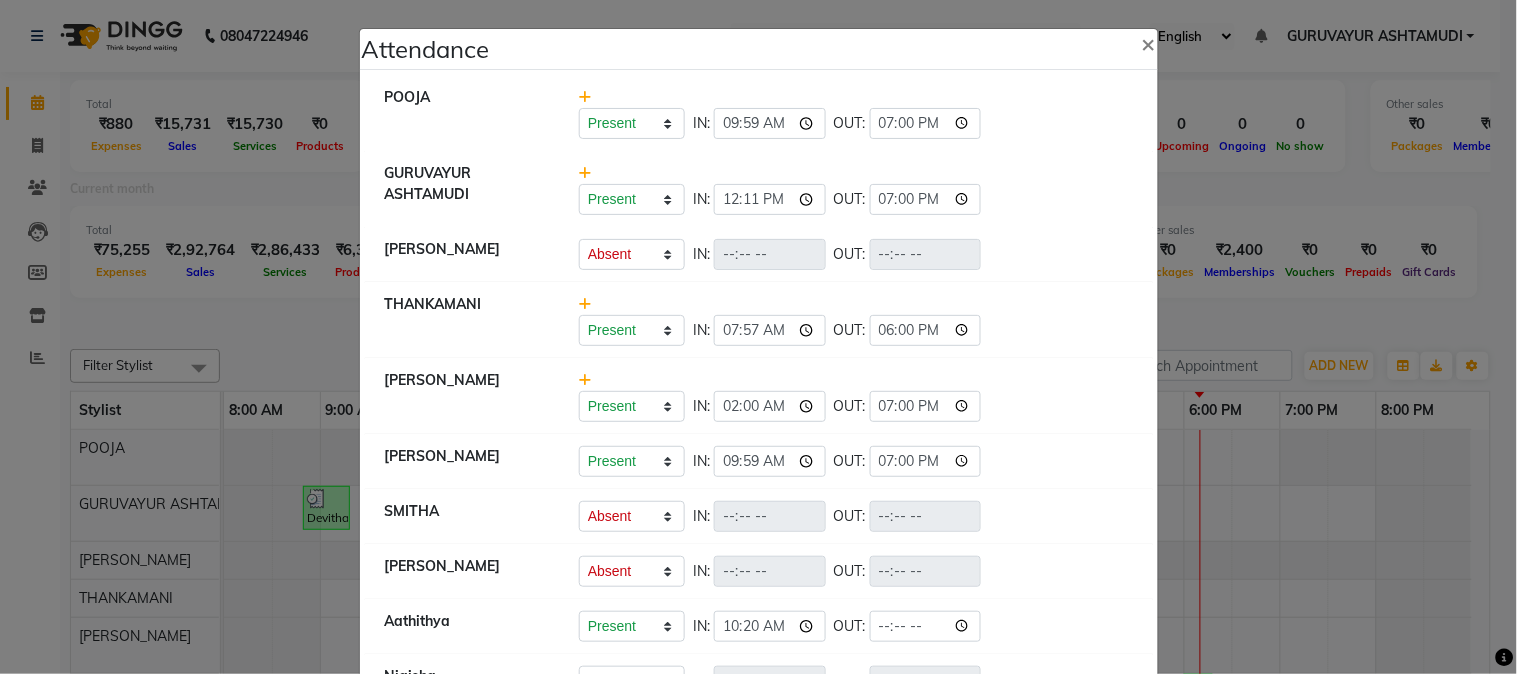 type on "19:00" 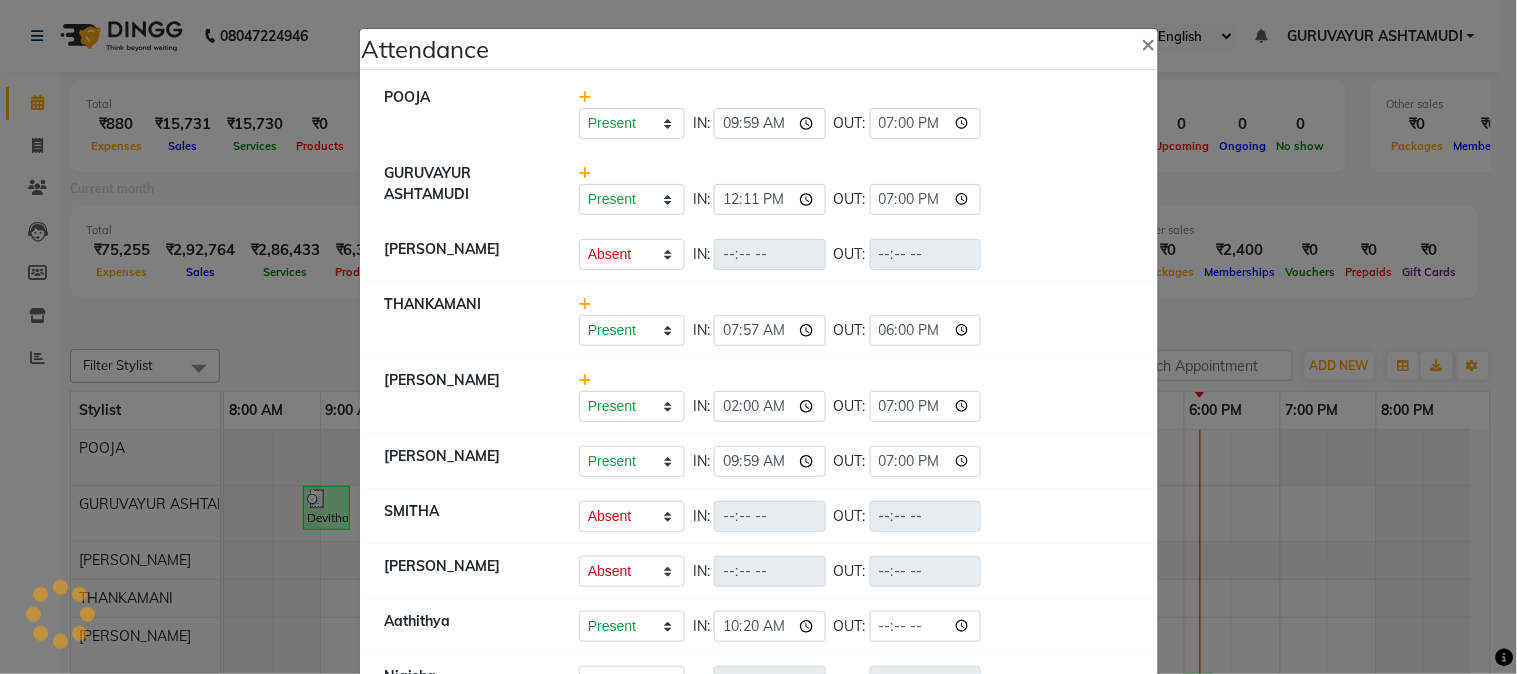 select on "A" 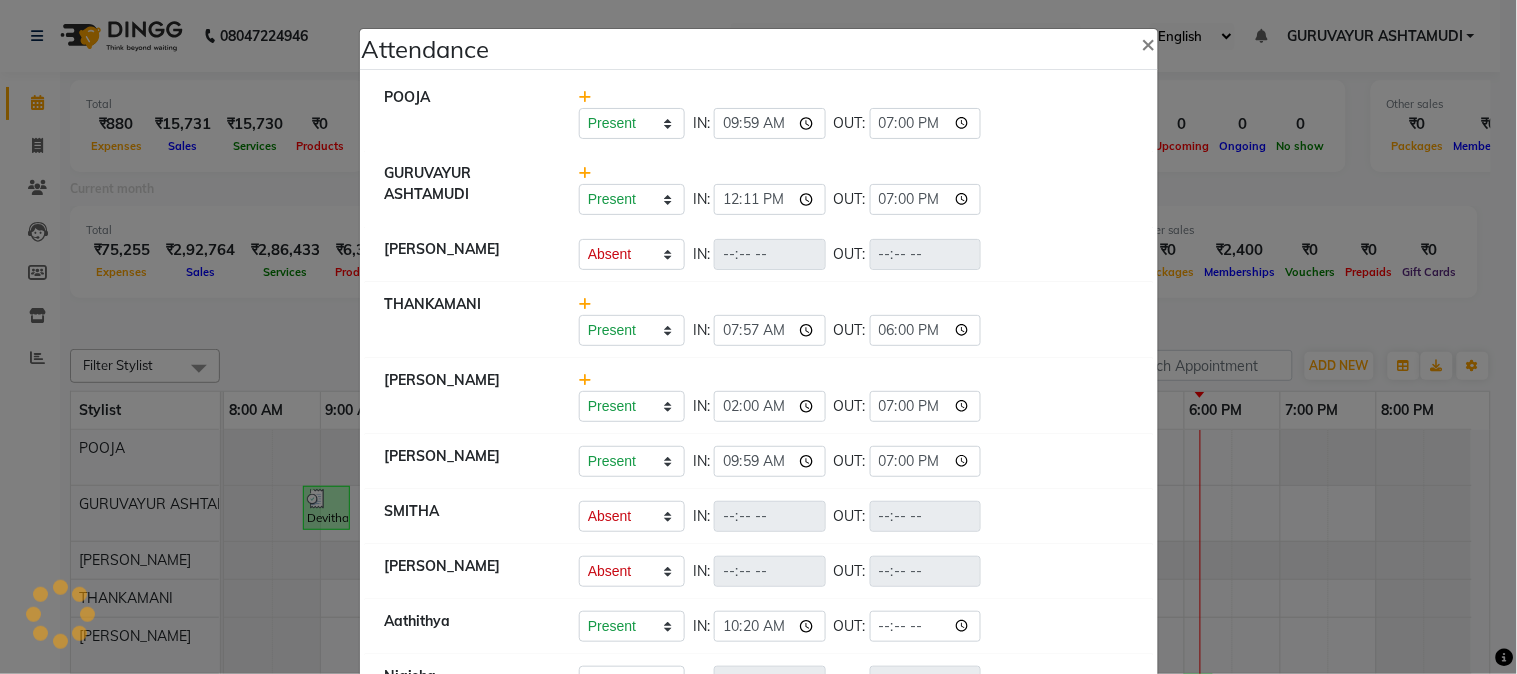 select on "A" 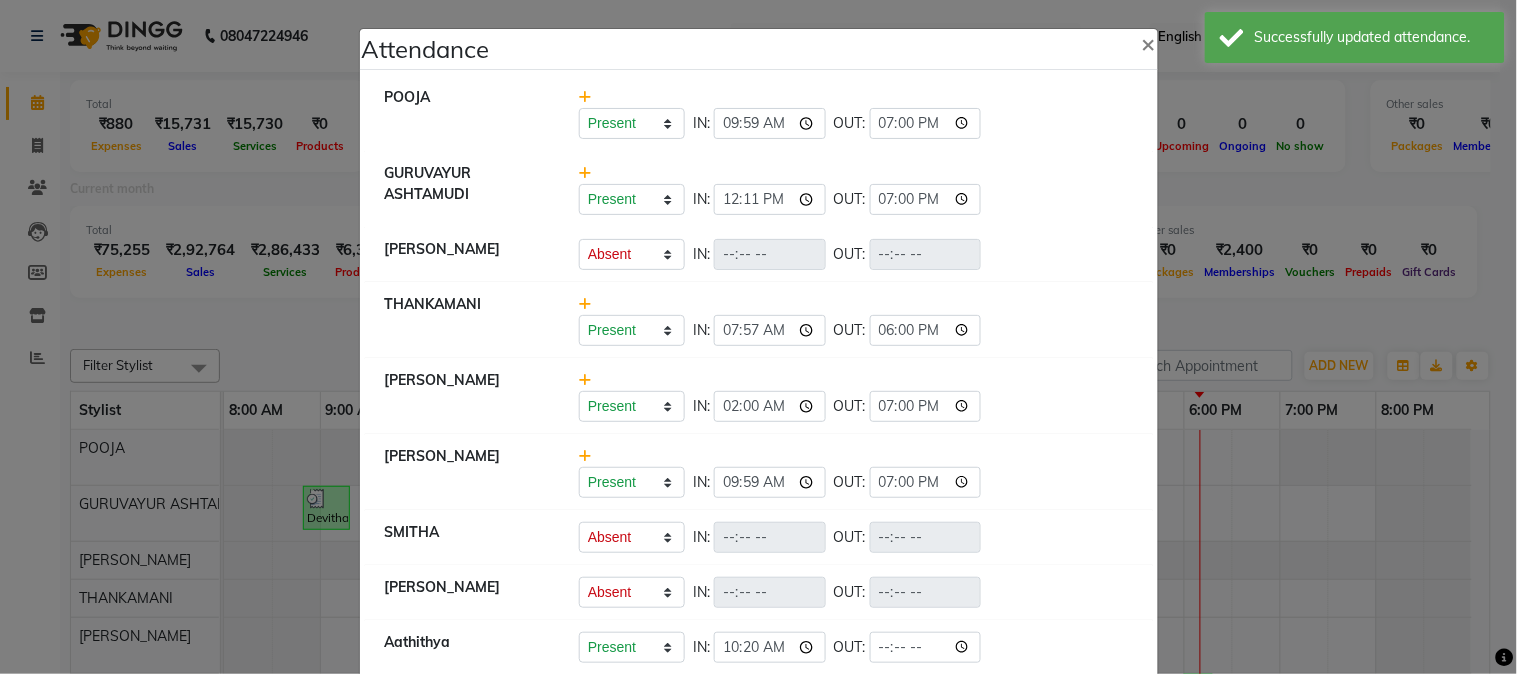 scroll, scrollTop: 222, scrollLeft: 0, axis: vertical 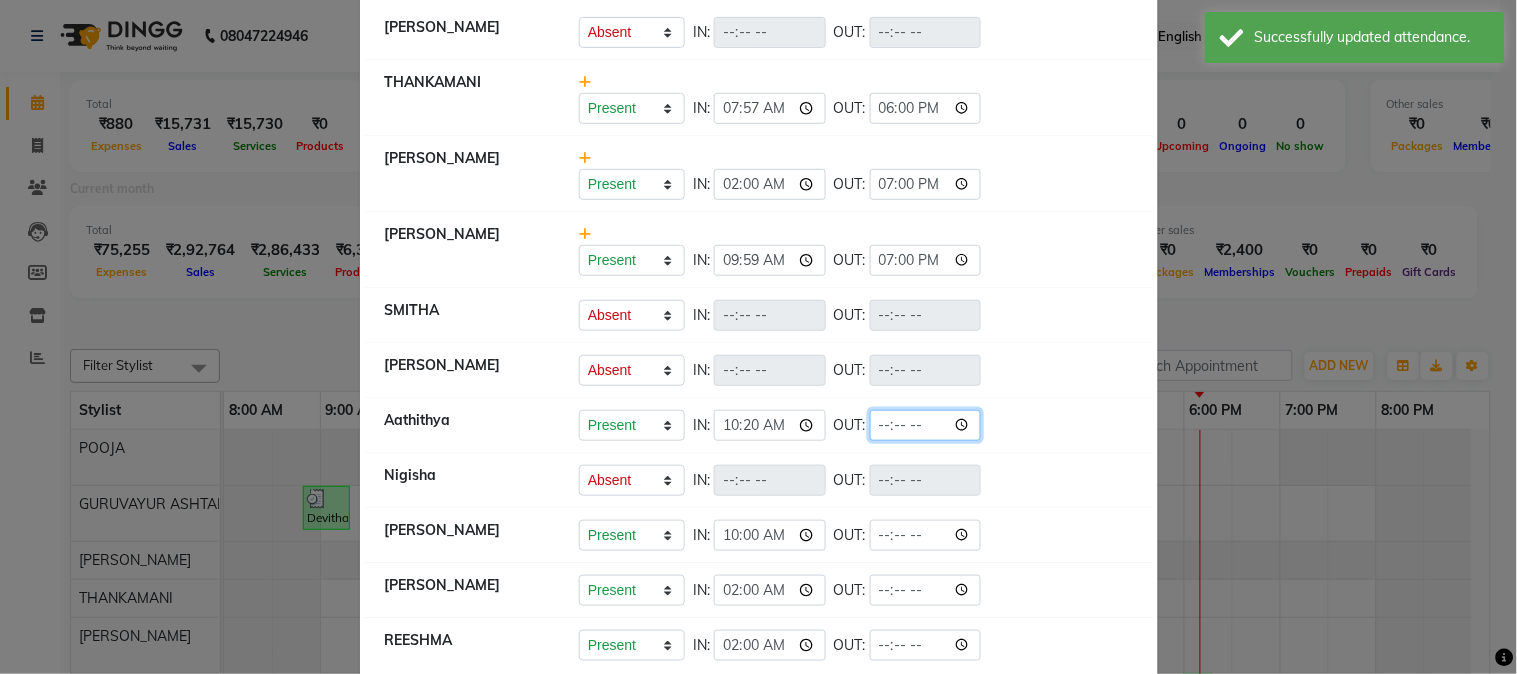 click 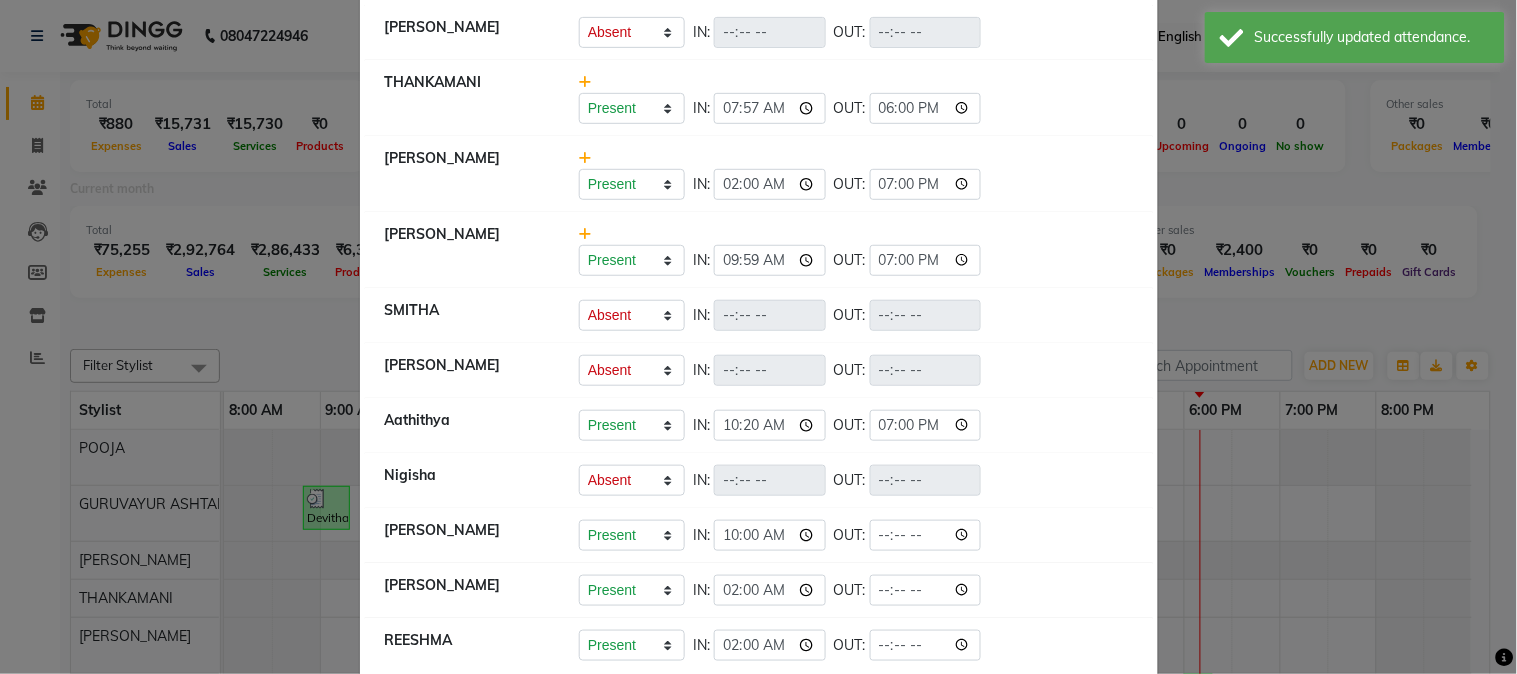 type on "19:00" 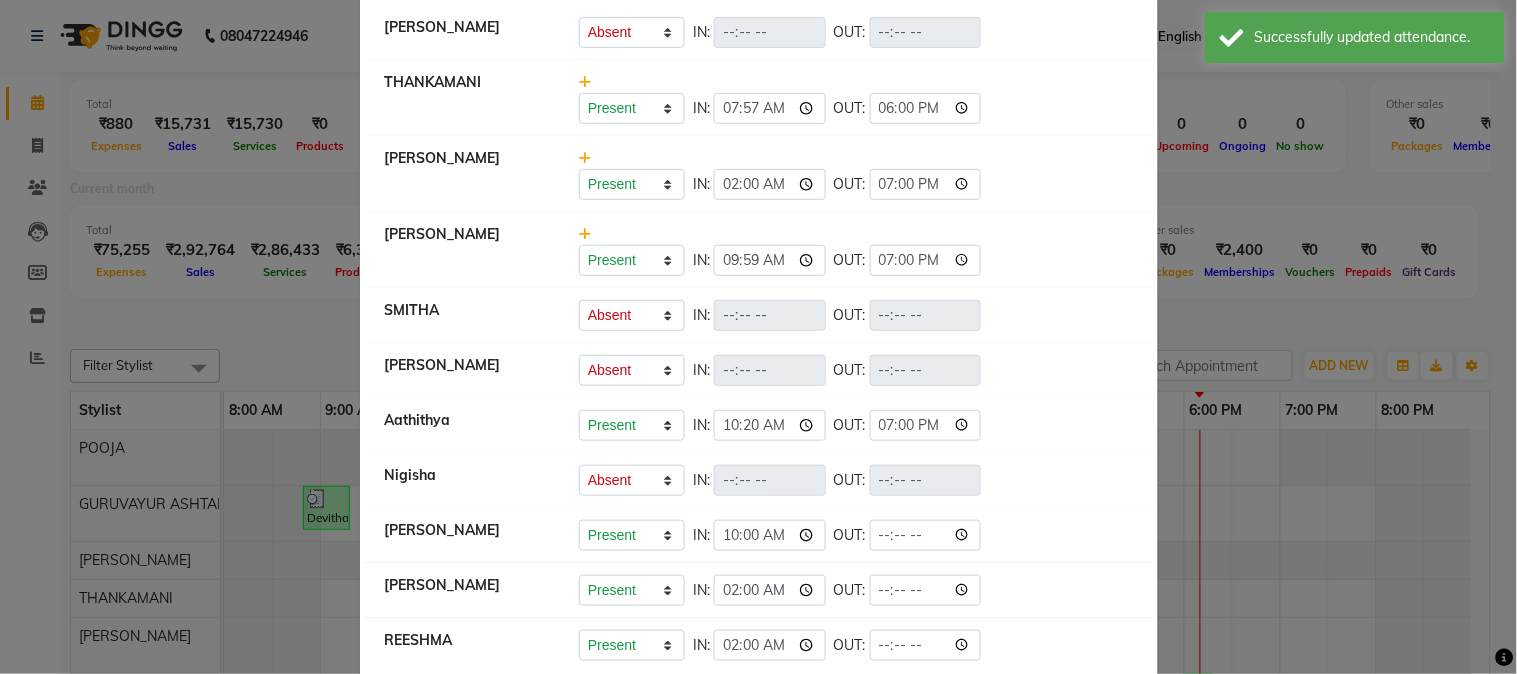 select on "A" 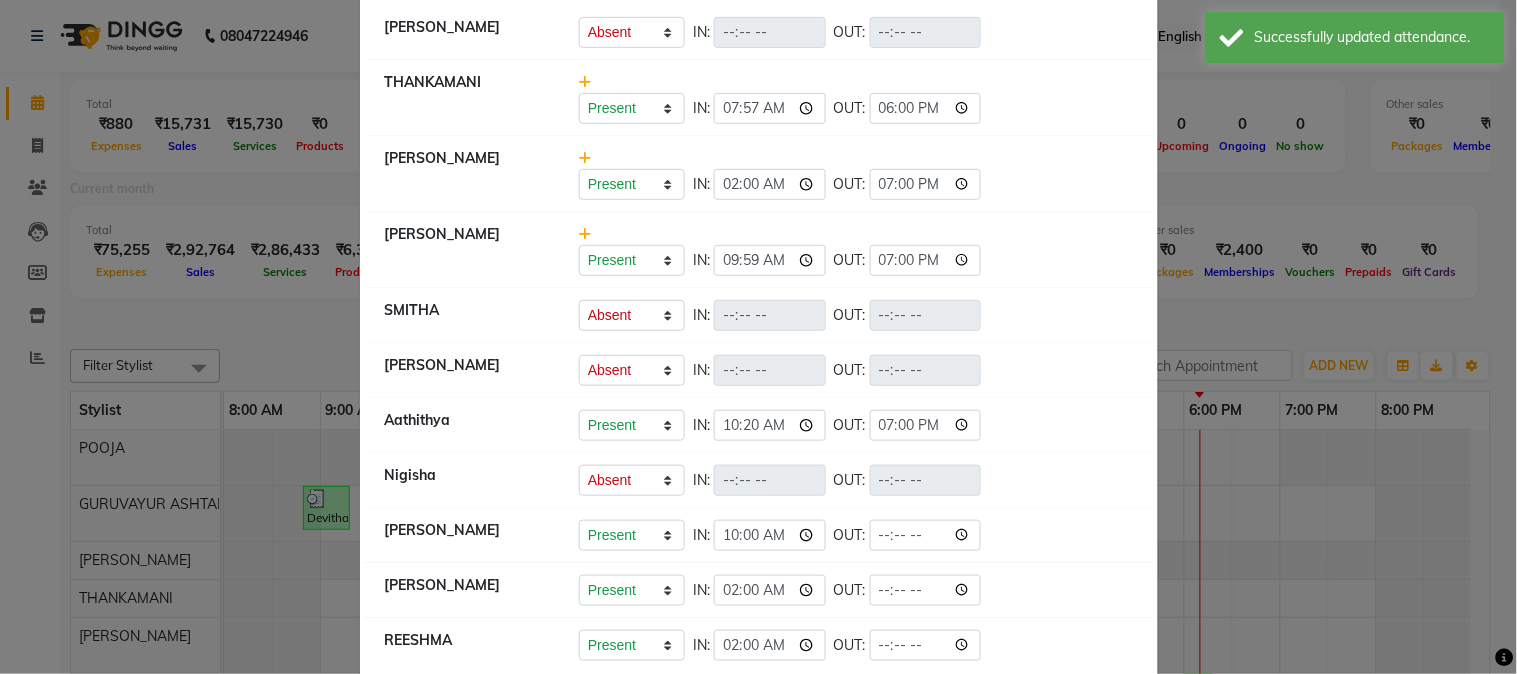 select on "A" 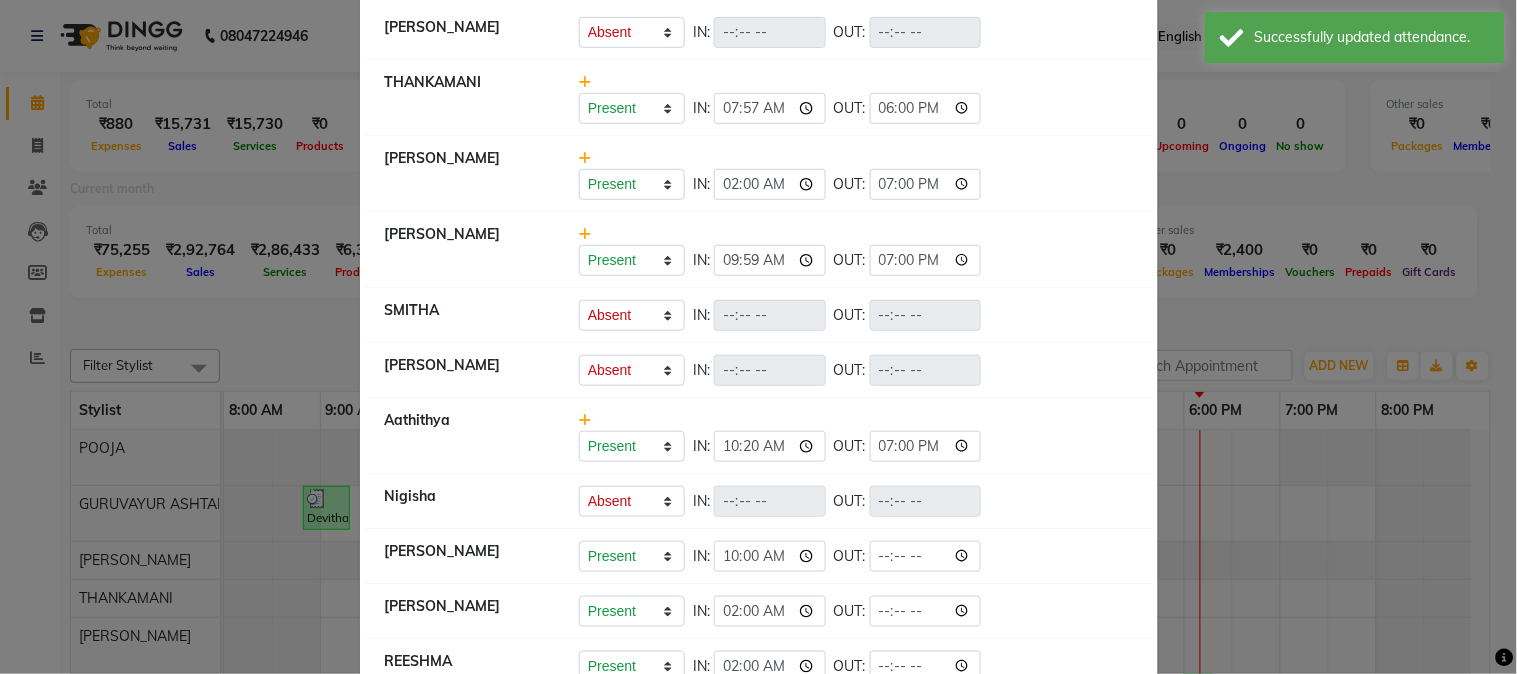scroll, scrollTop: 276, scrollLeft: 0, axis: vertical 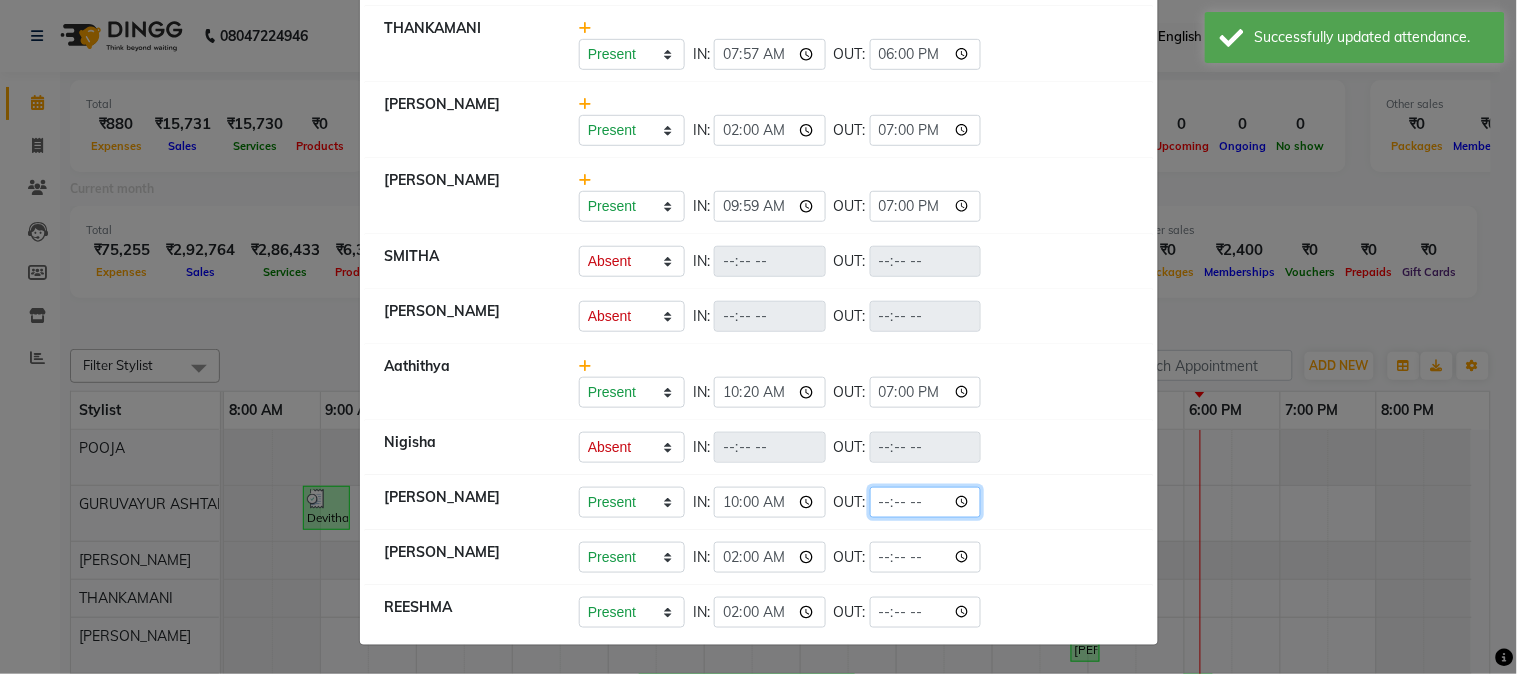 click 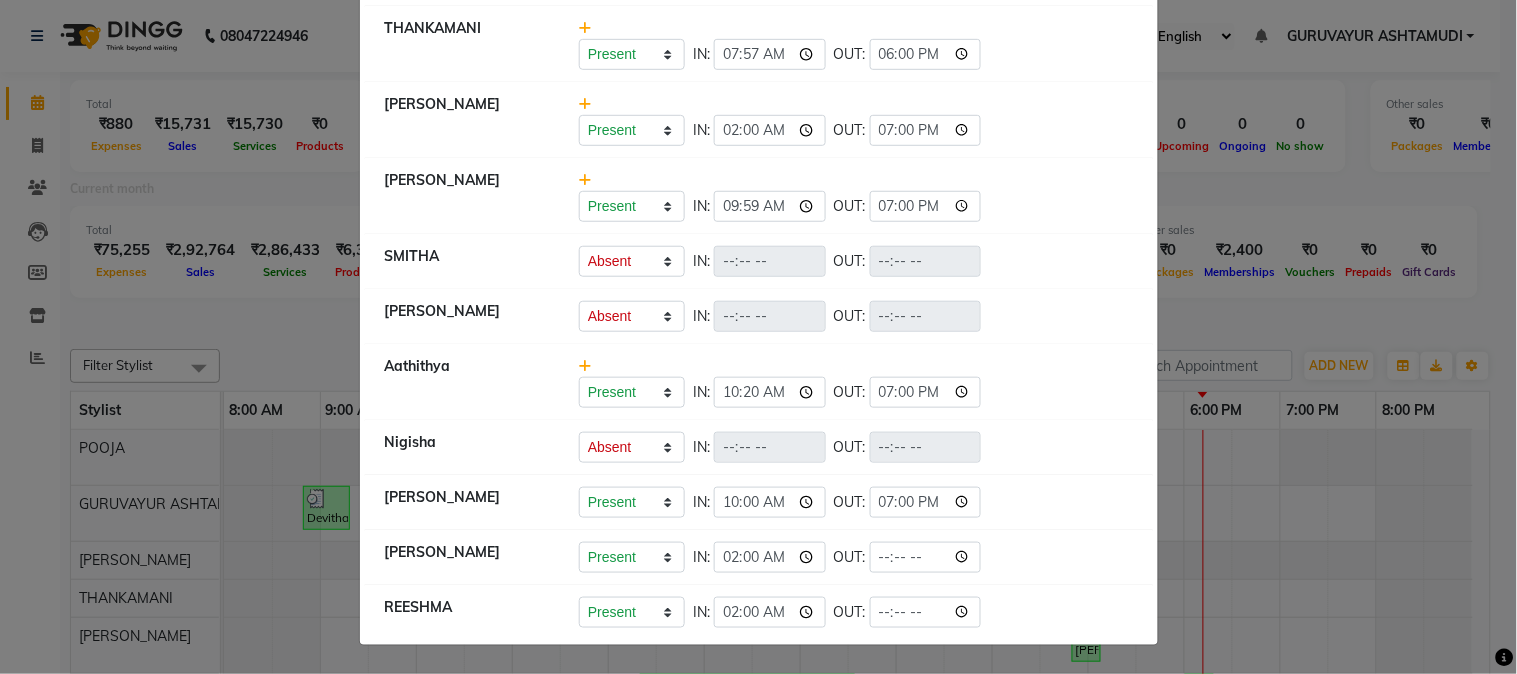 type on "19:00" 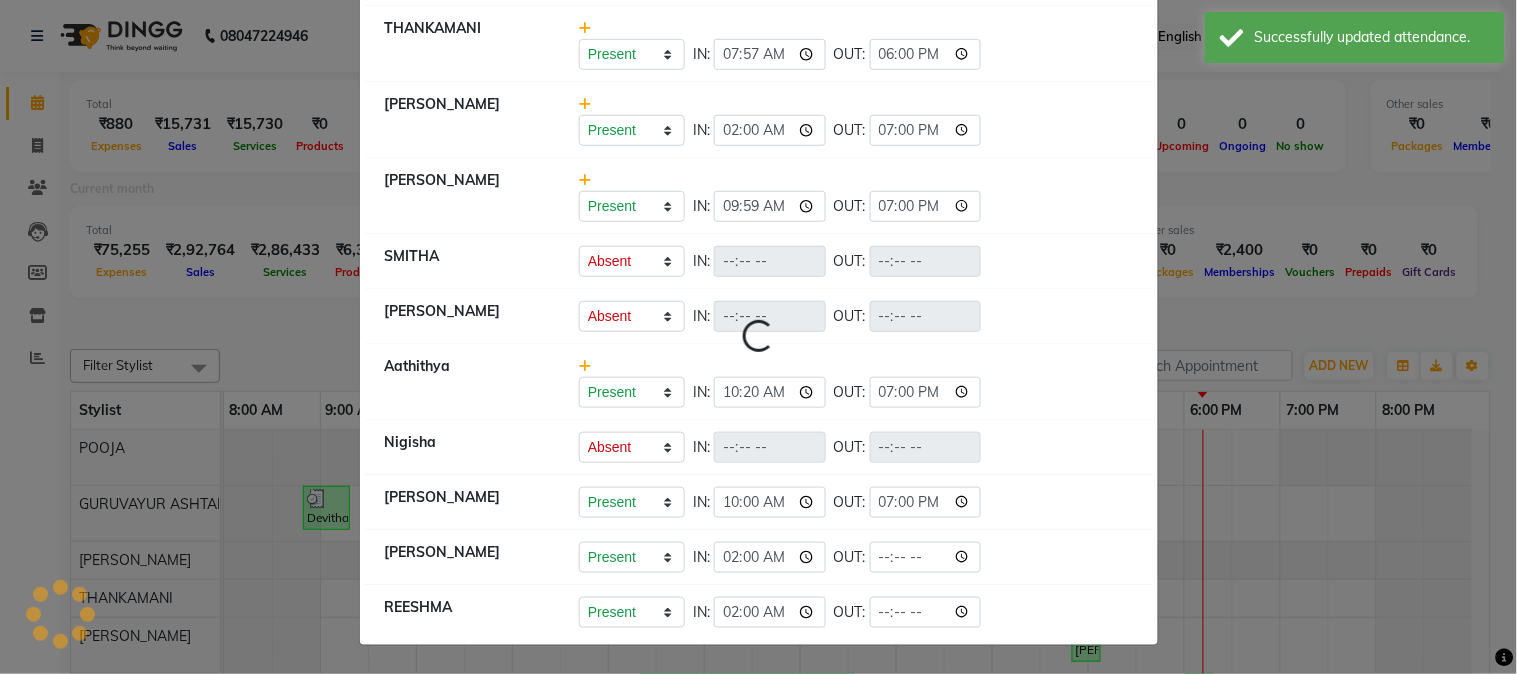 select on "A" 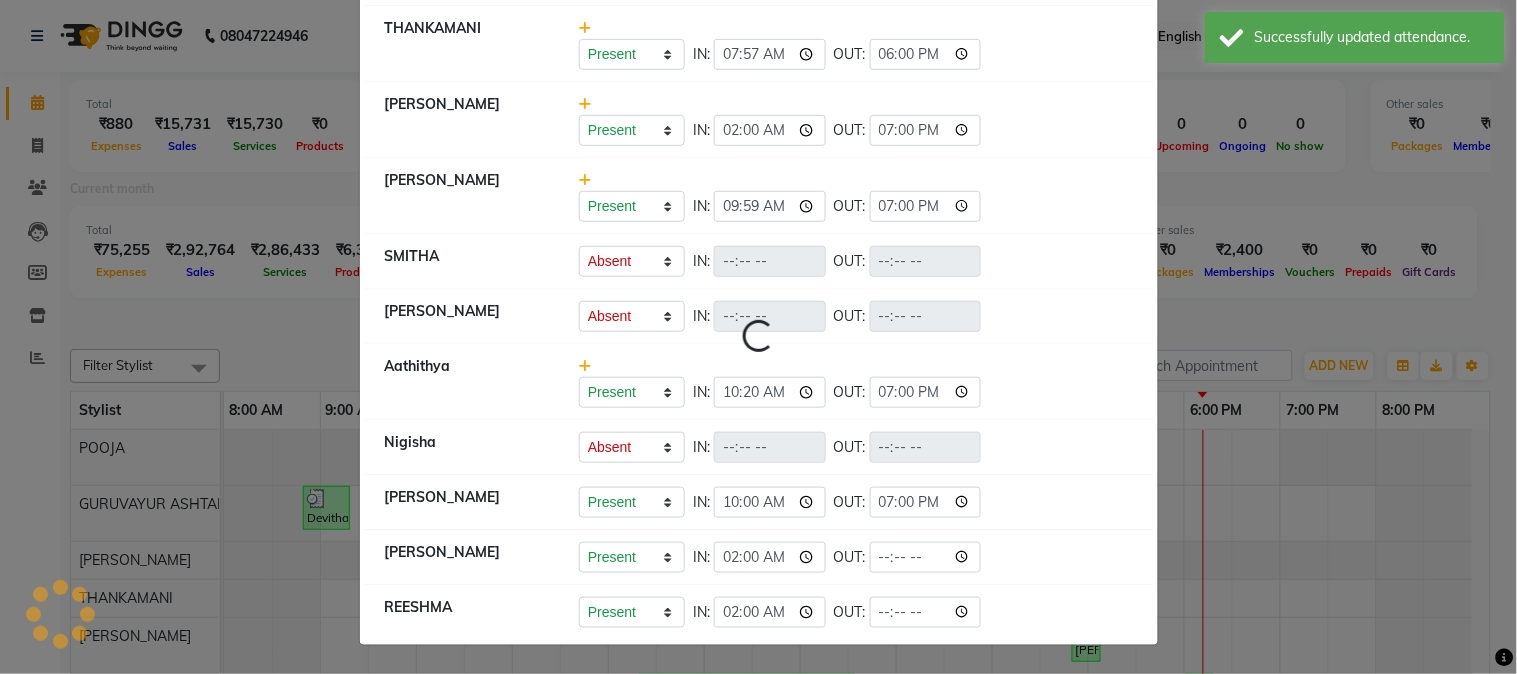 select on "A" 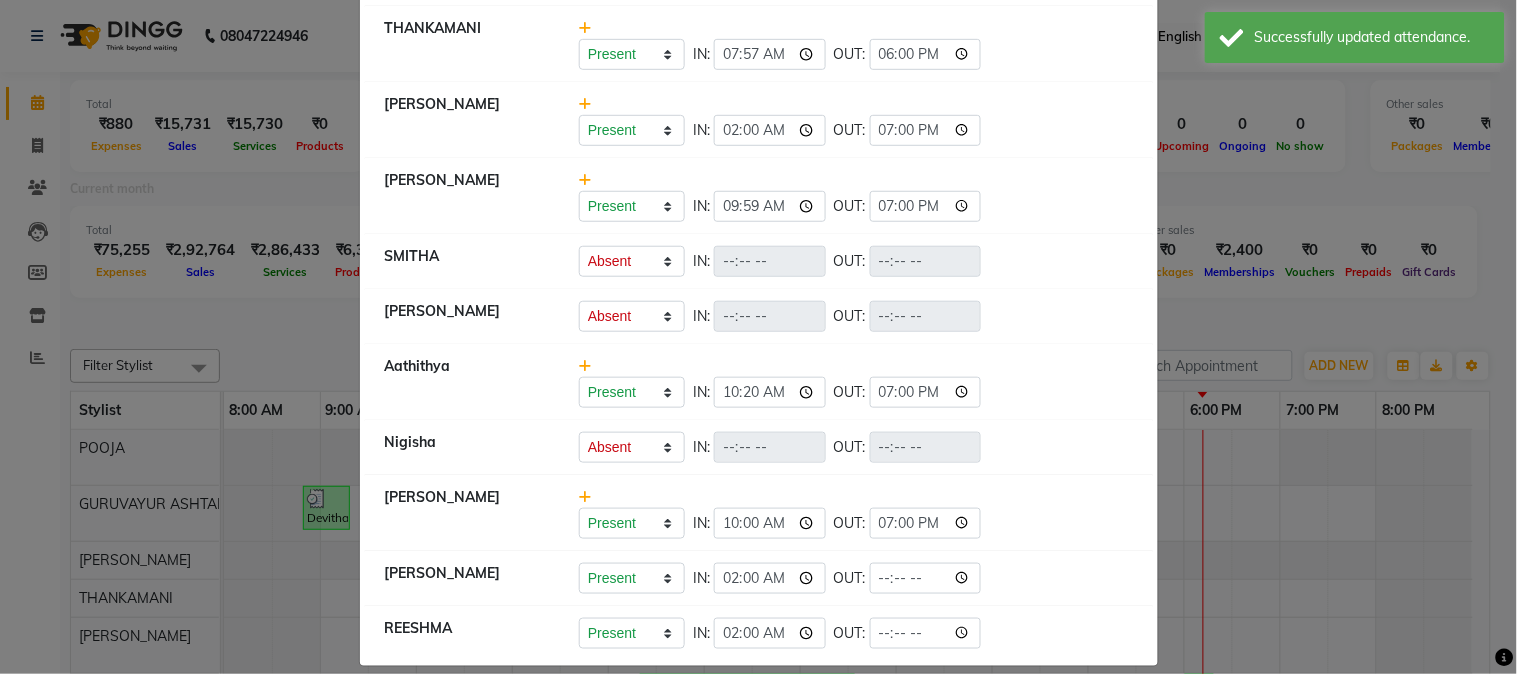 scroll, scrollTop: 297, scrollLeft: 0, axis: vertical 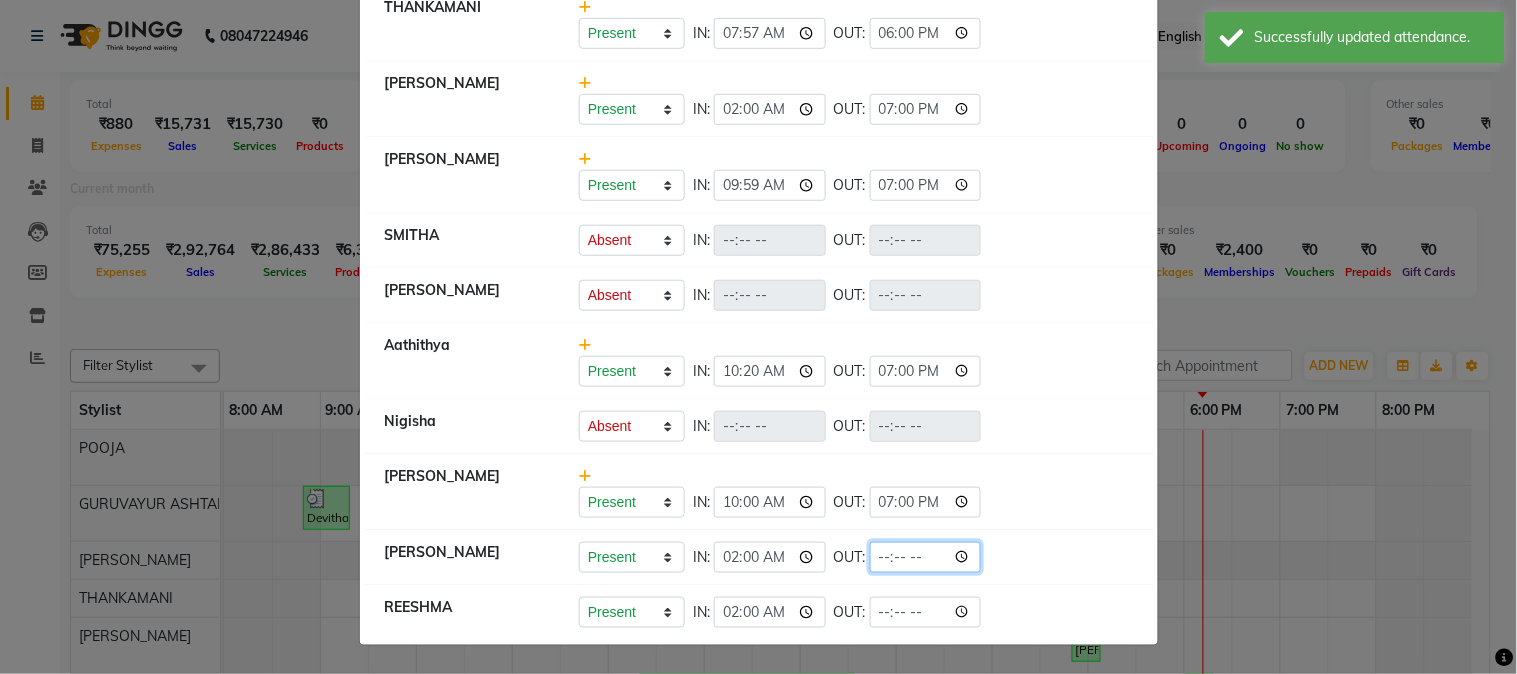 click 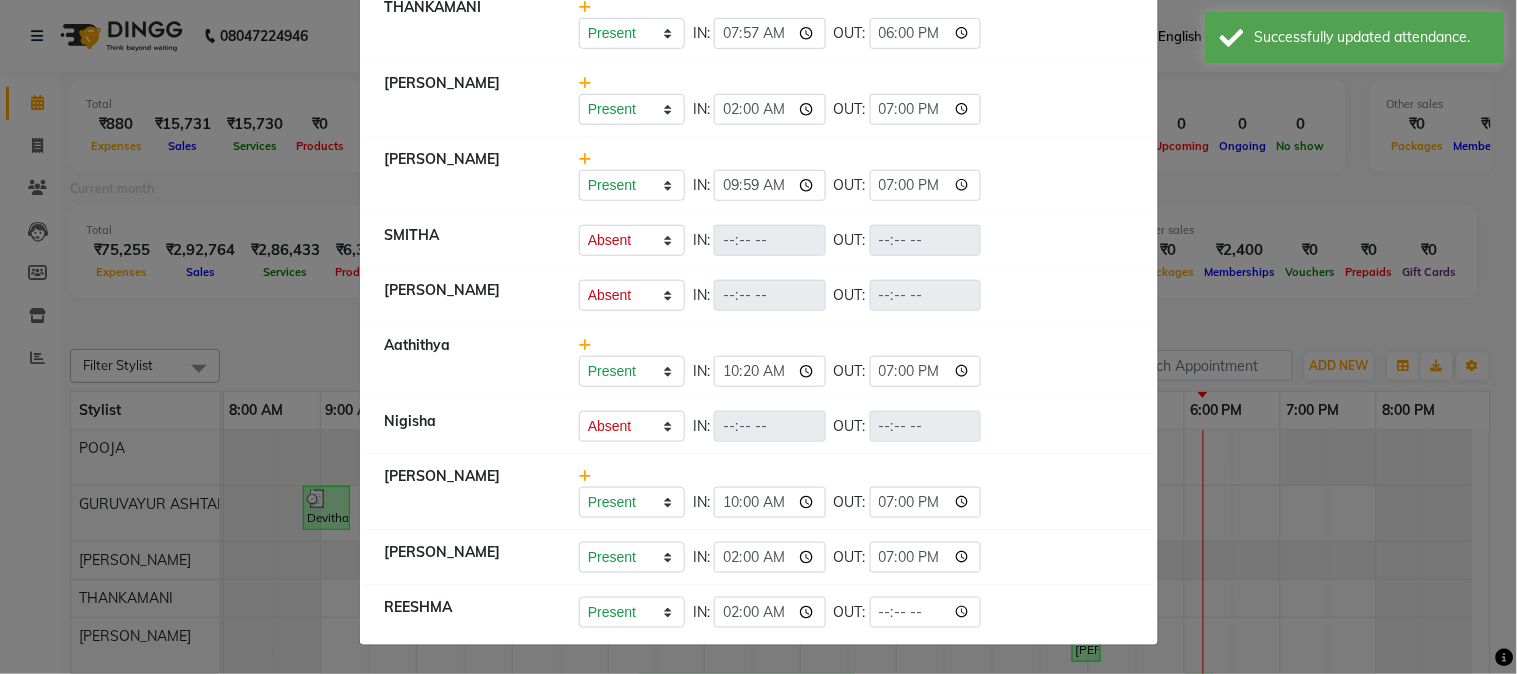 type on "19:00" 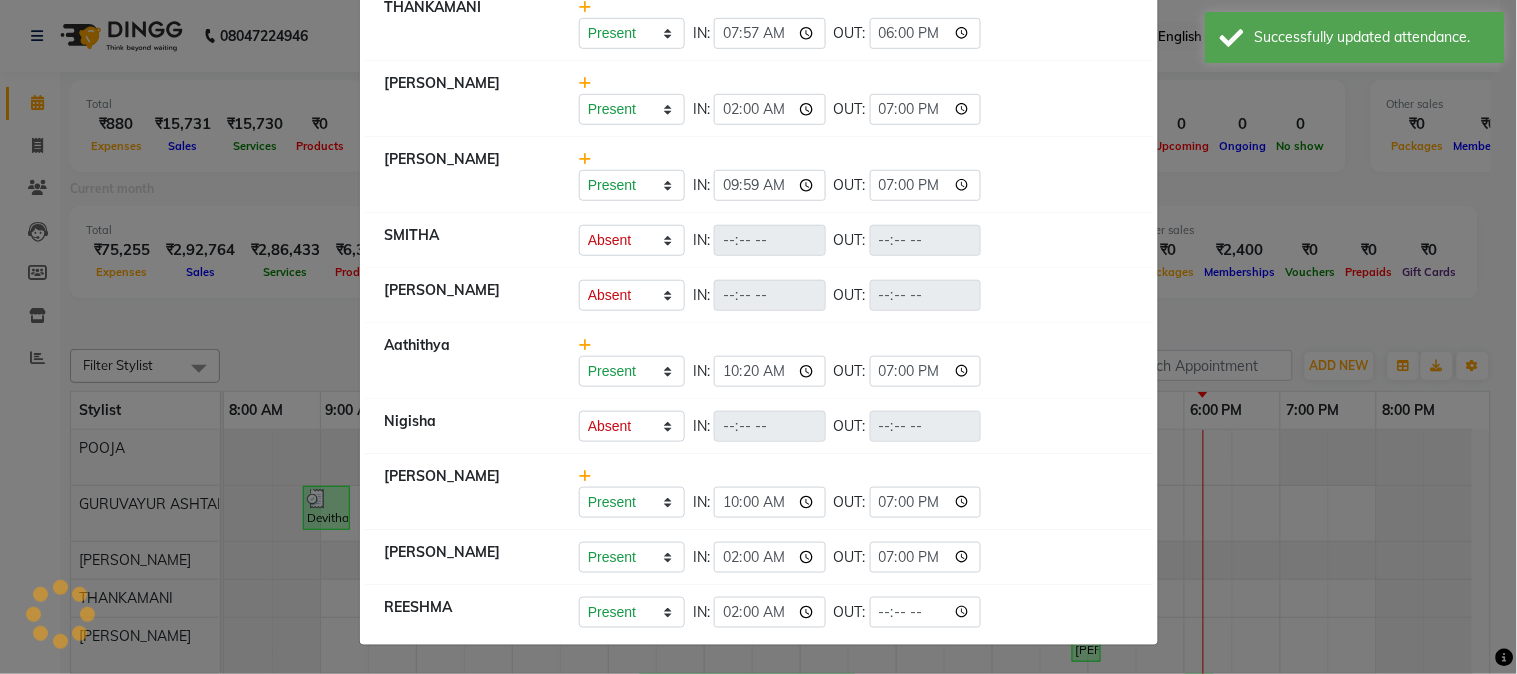 click on "Present   Absent   Late   Half Day   Weekly Off  IN:  OUT:" 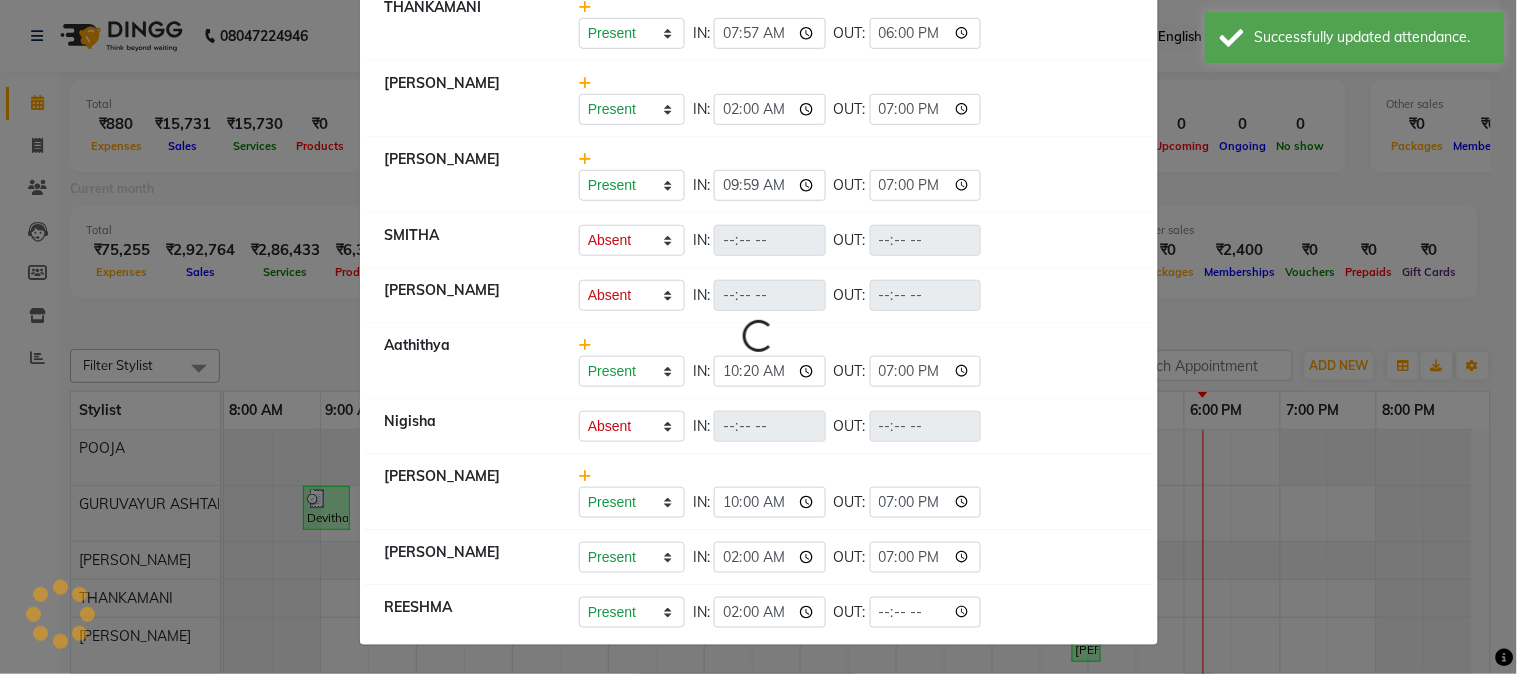 select on "A" 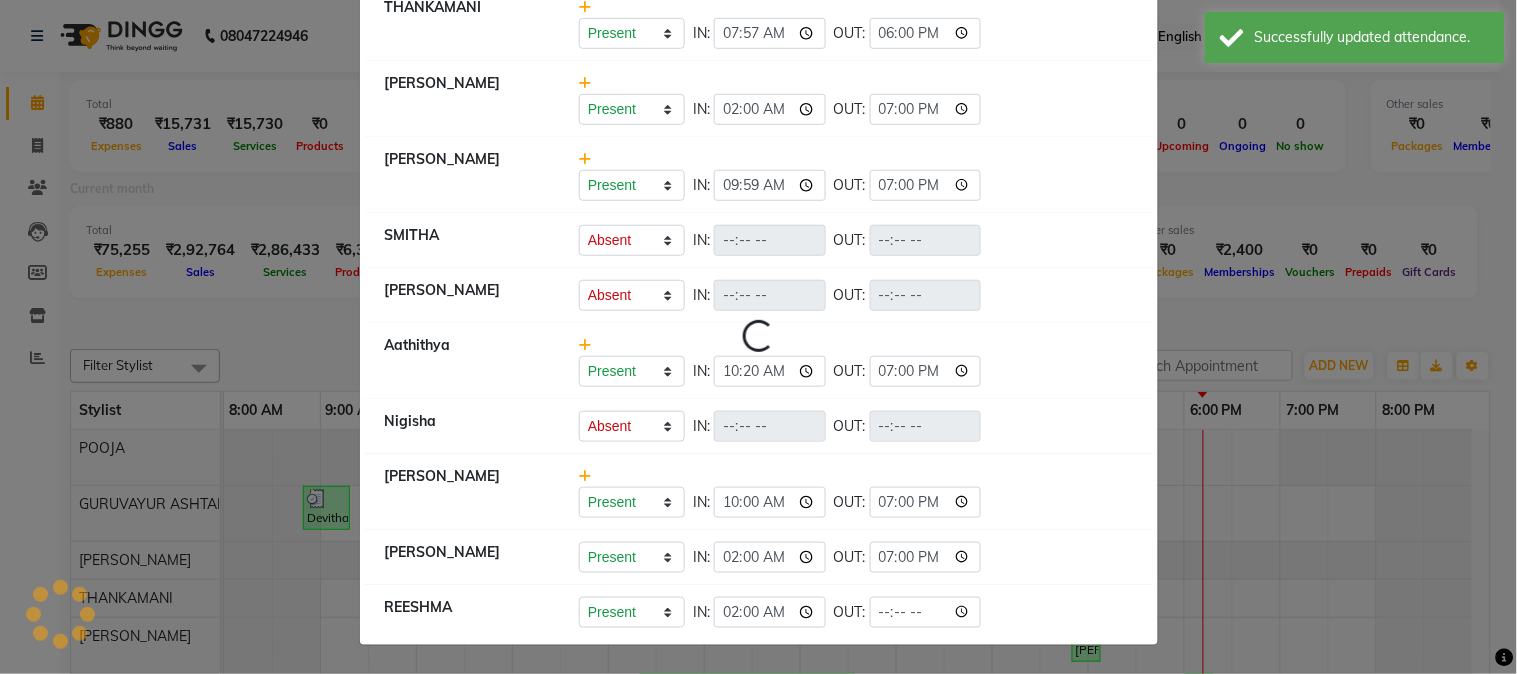 select on "A" 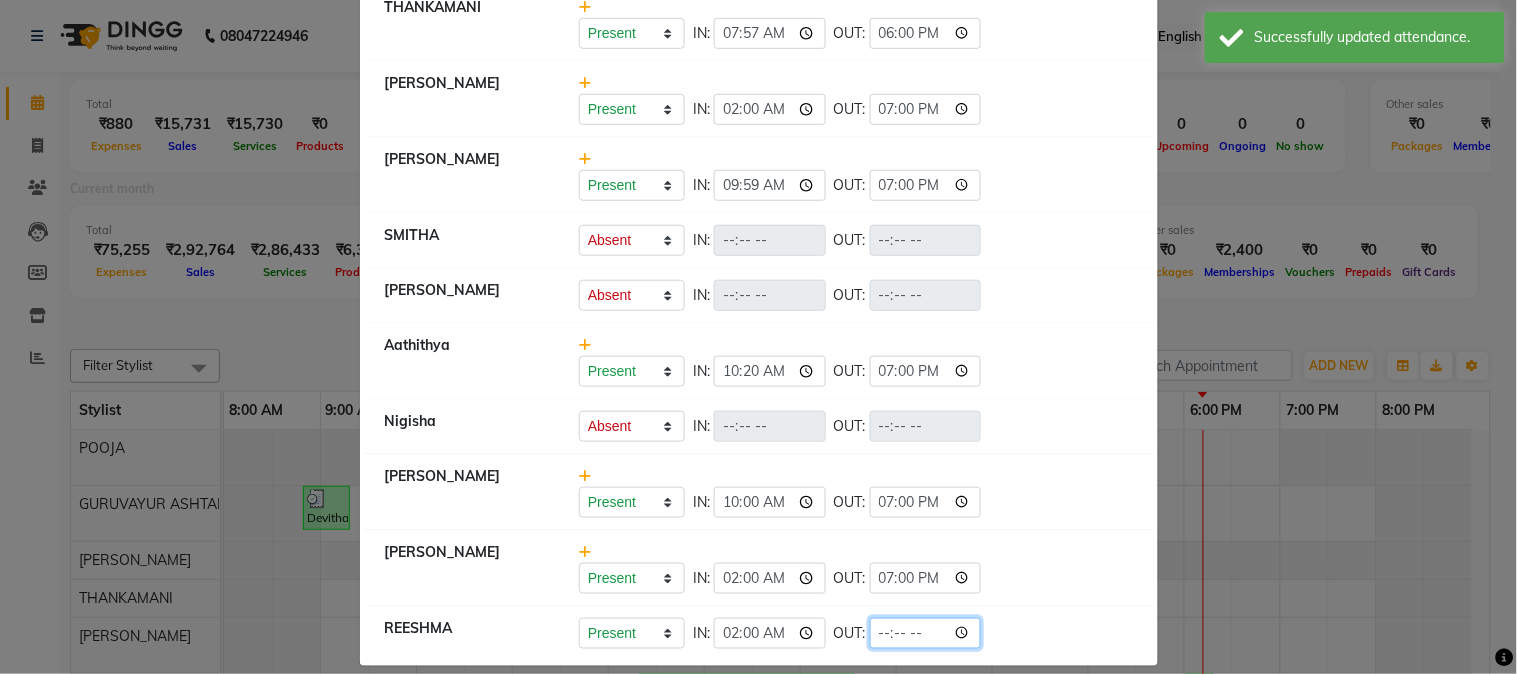 click 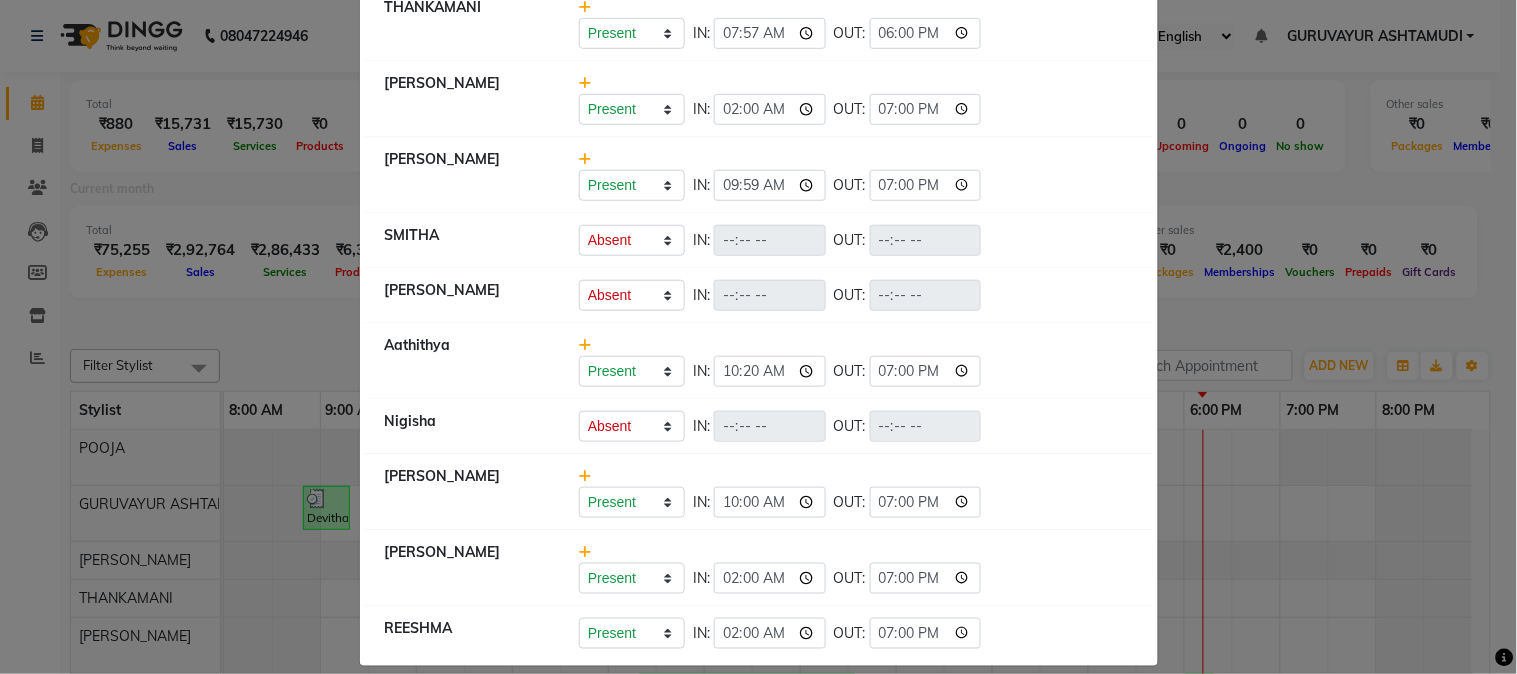 type on "19:00" 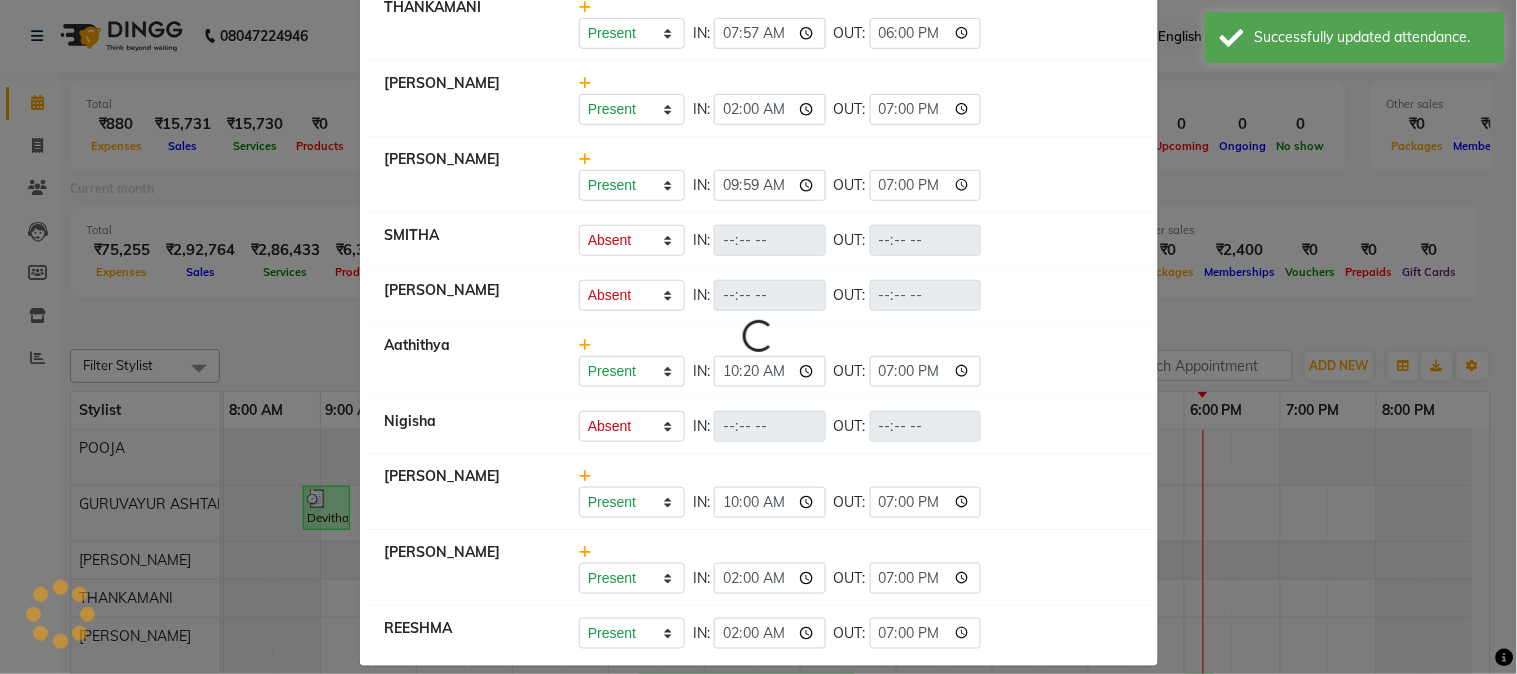 select on "A" 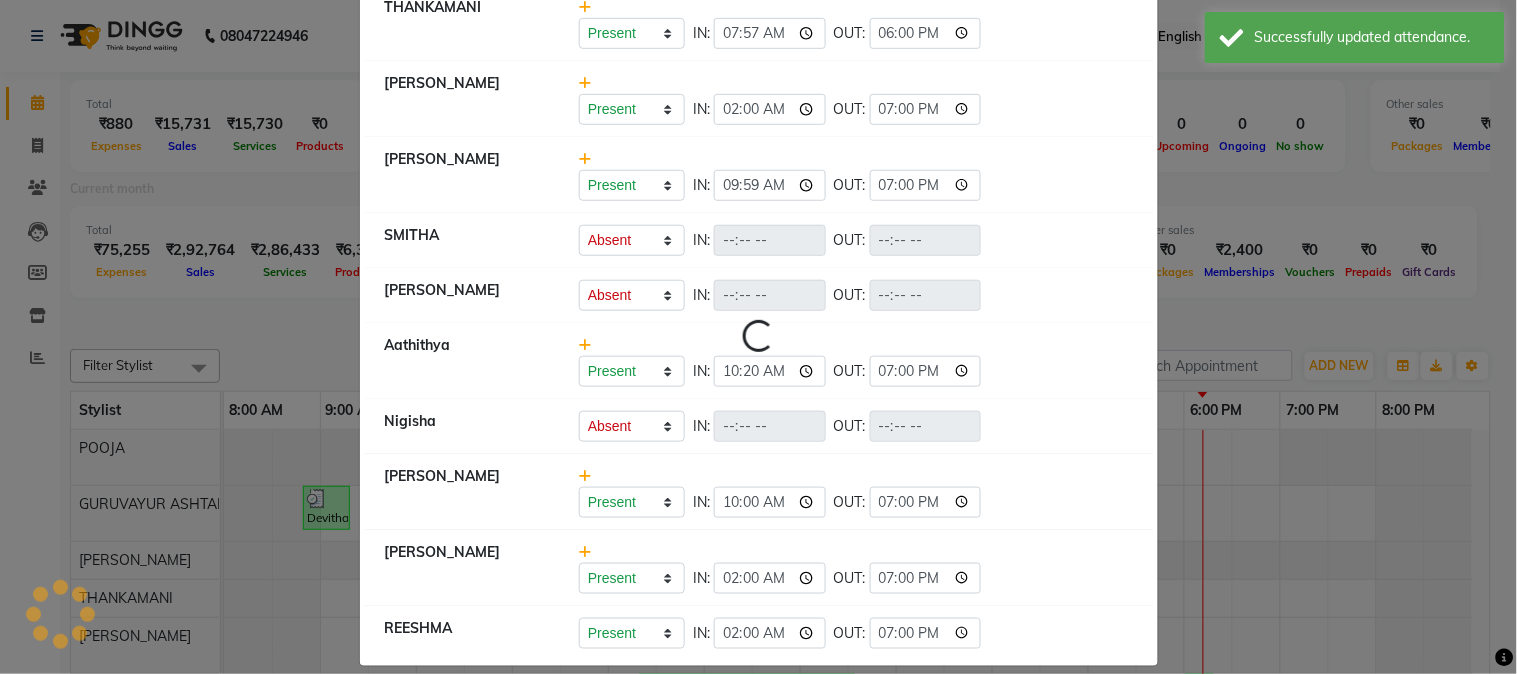 select on "A" 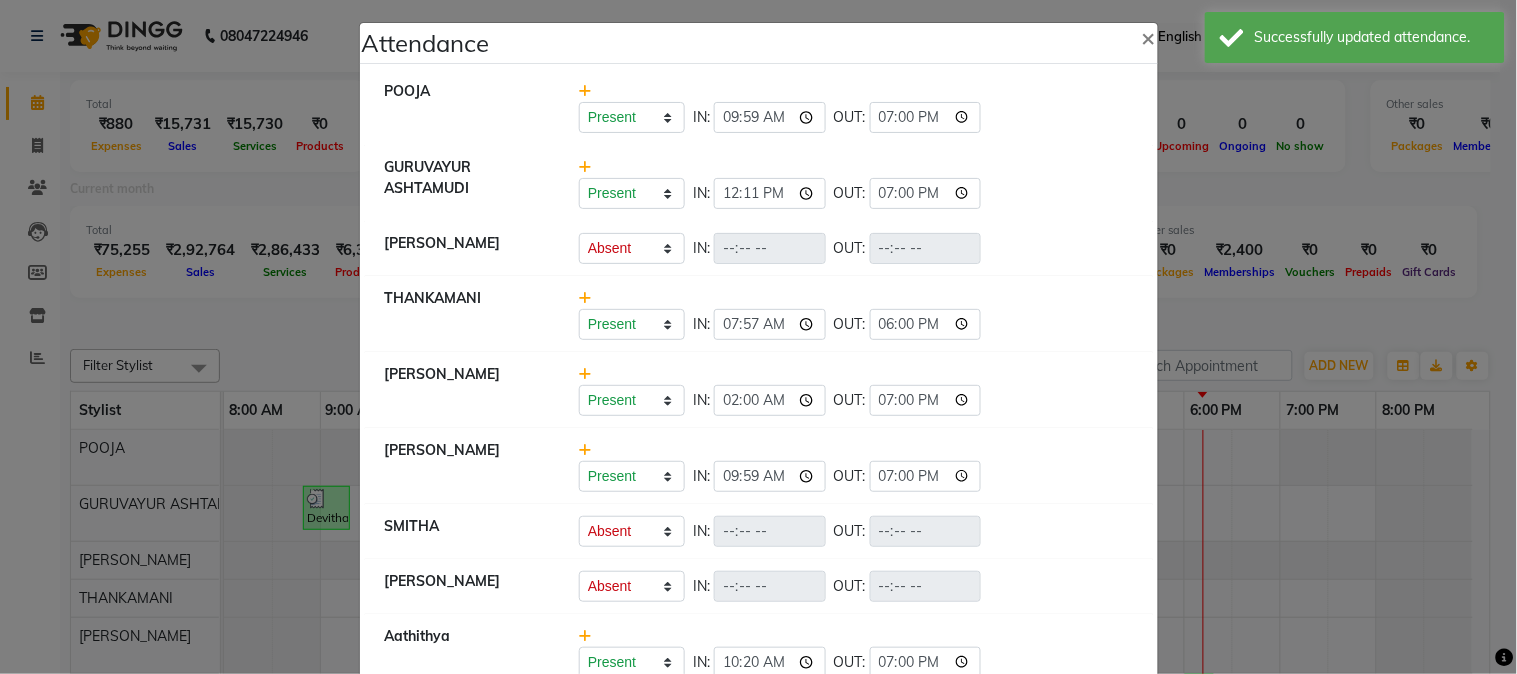 scroll, scrollTop: 0, scrollLeft: 0, axis: both 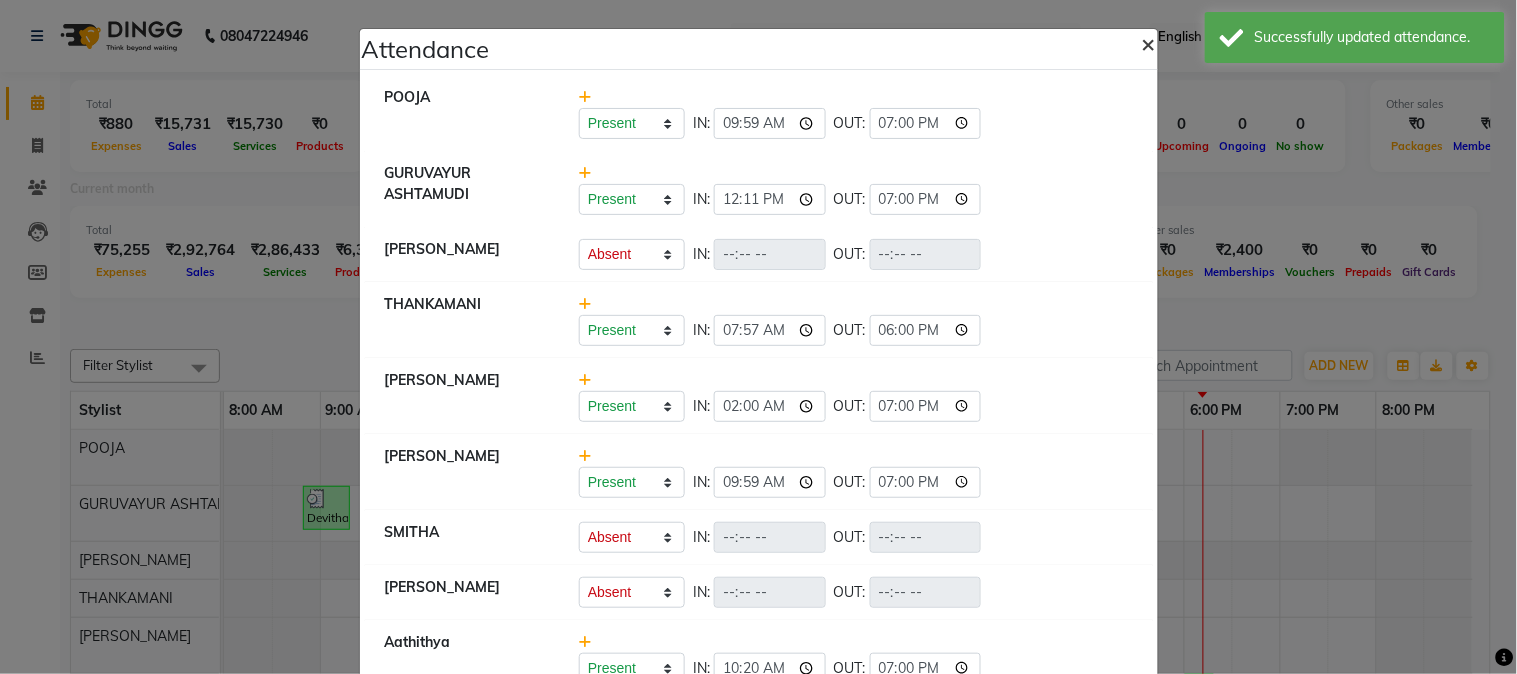 click on "×" 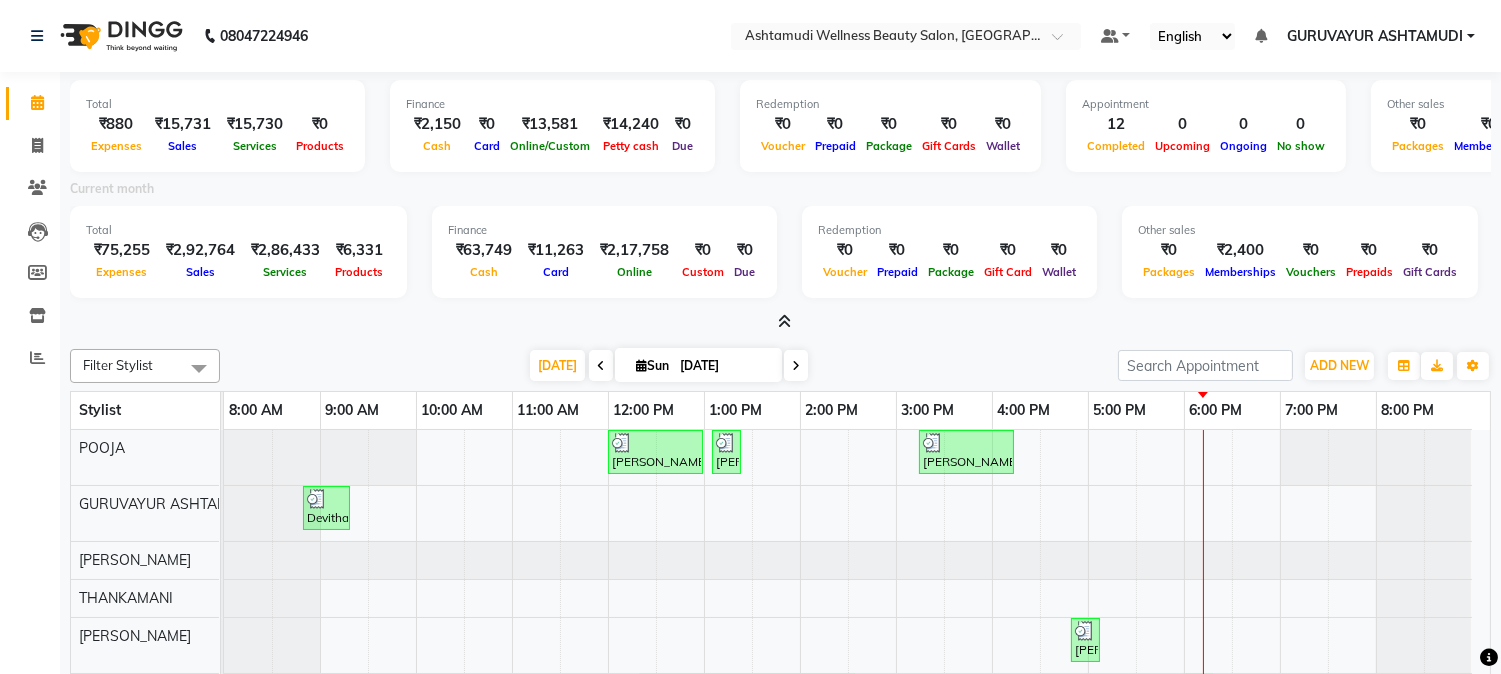 click at bounding box center (784, 321) 